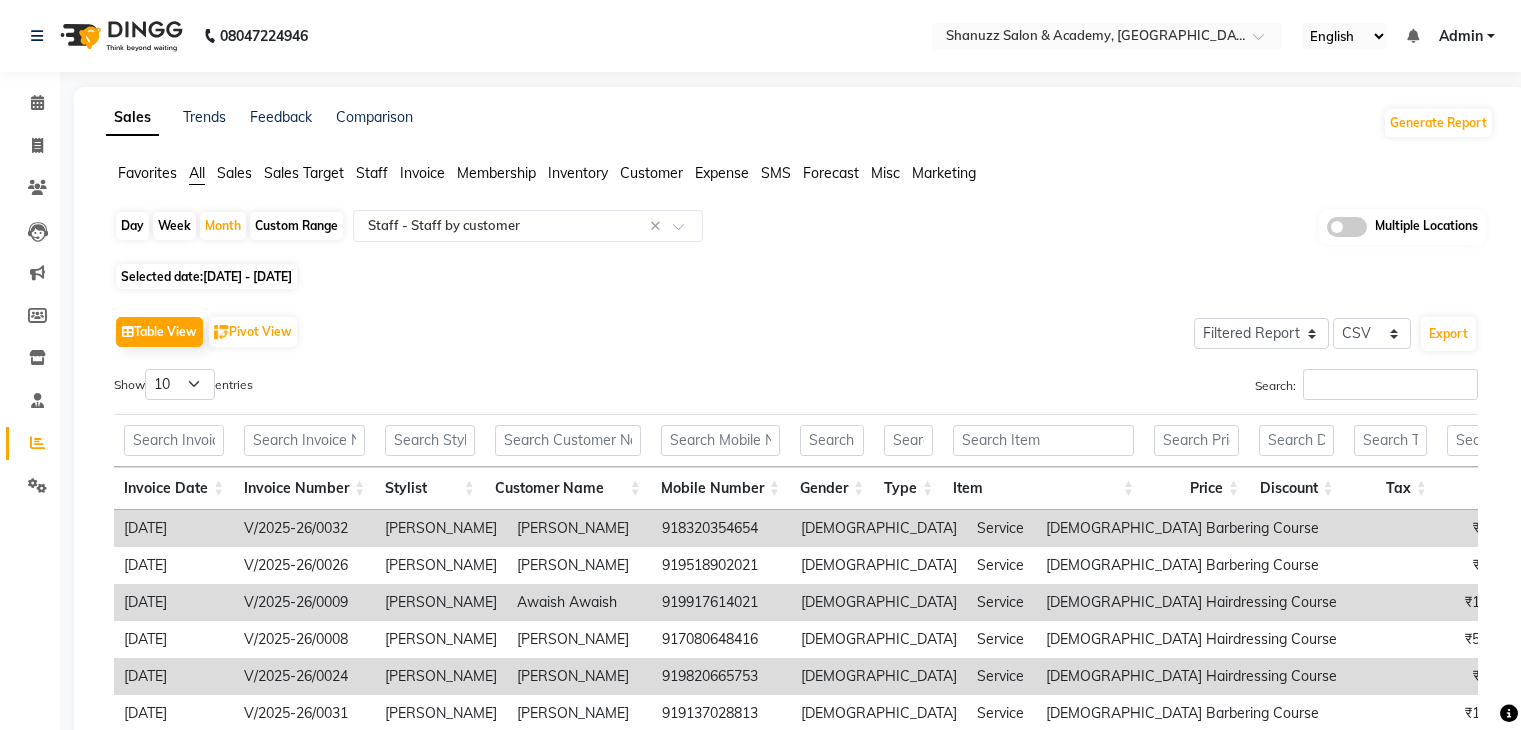 select on "filtered_report" 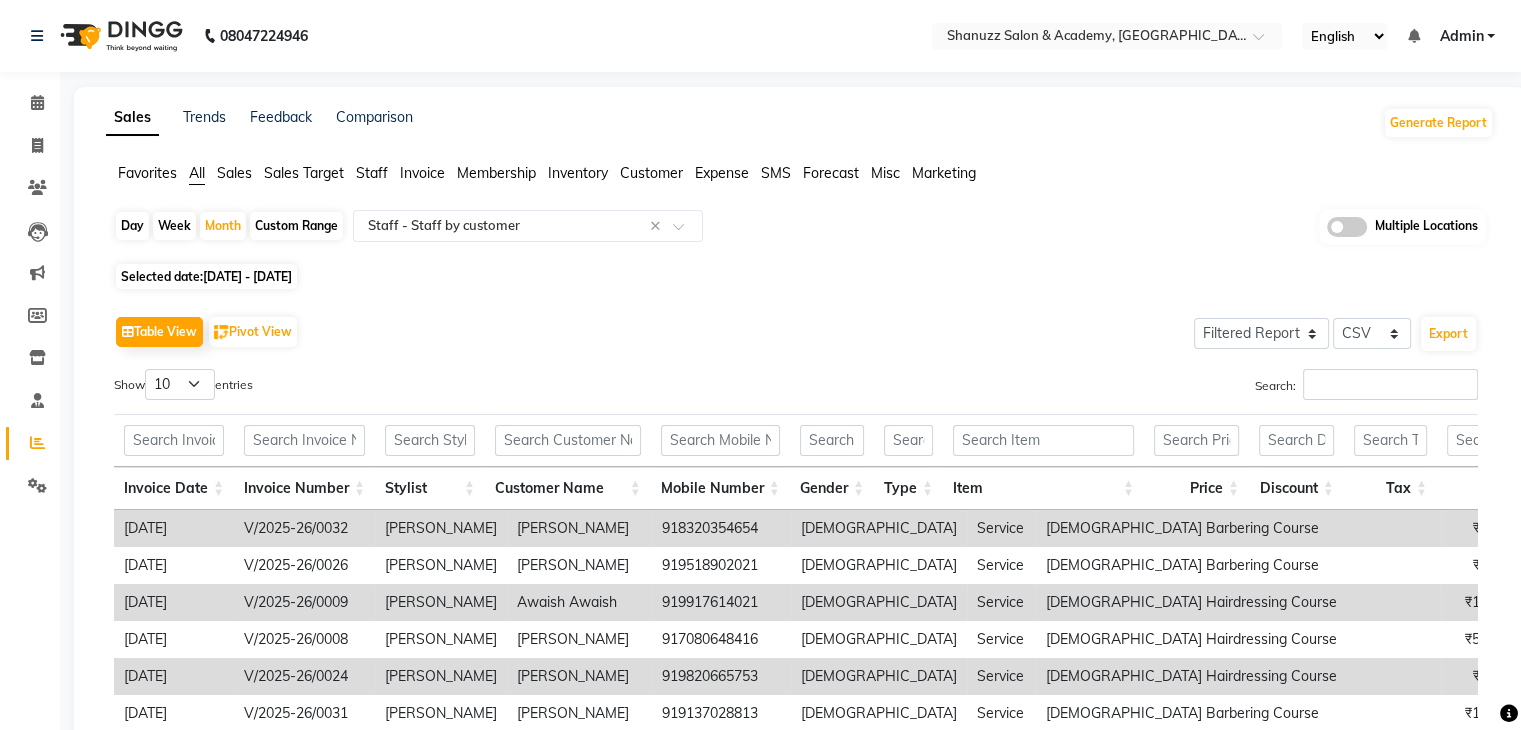 scroll, scrollTop: 0, scrollLeft: 0, axis: both 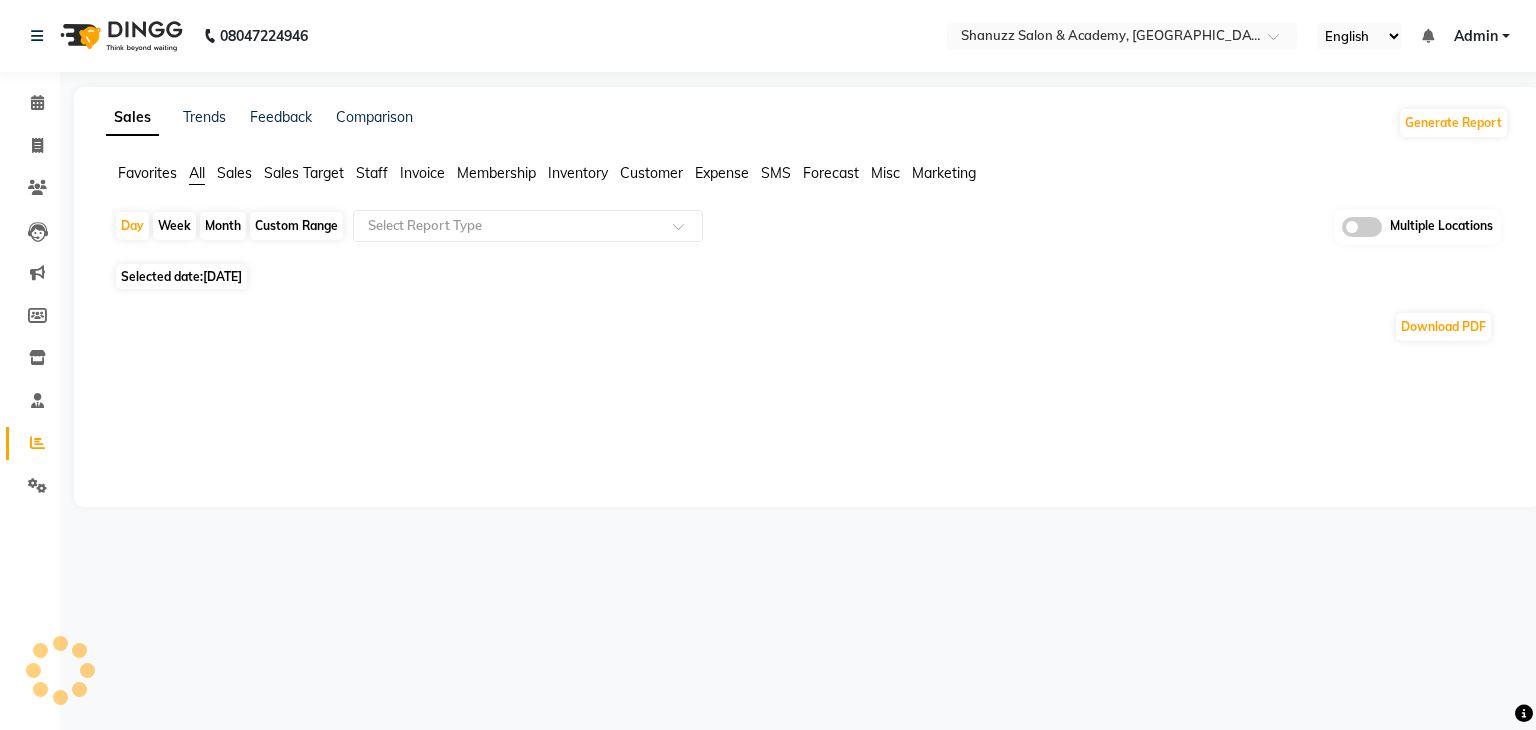 click on "Month" 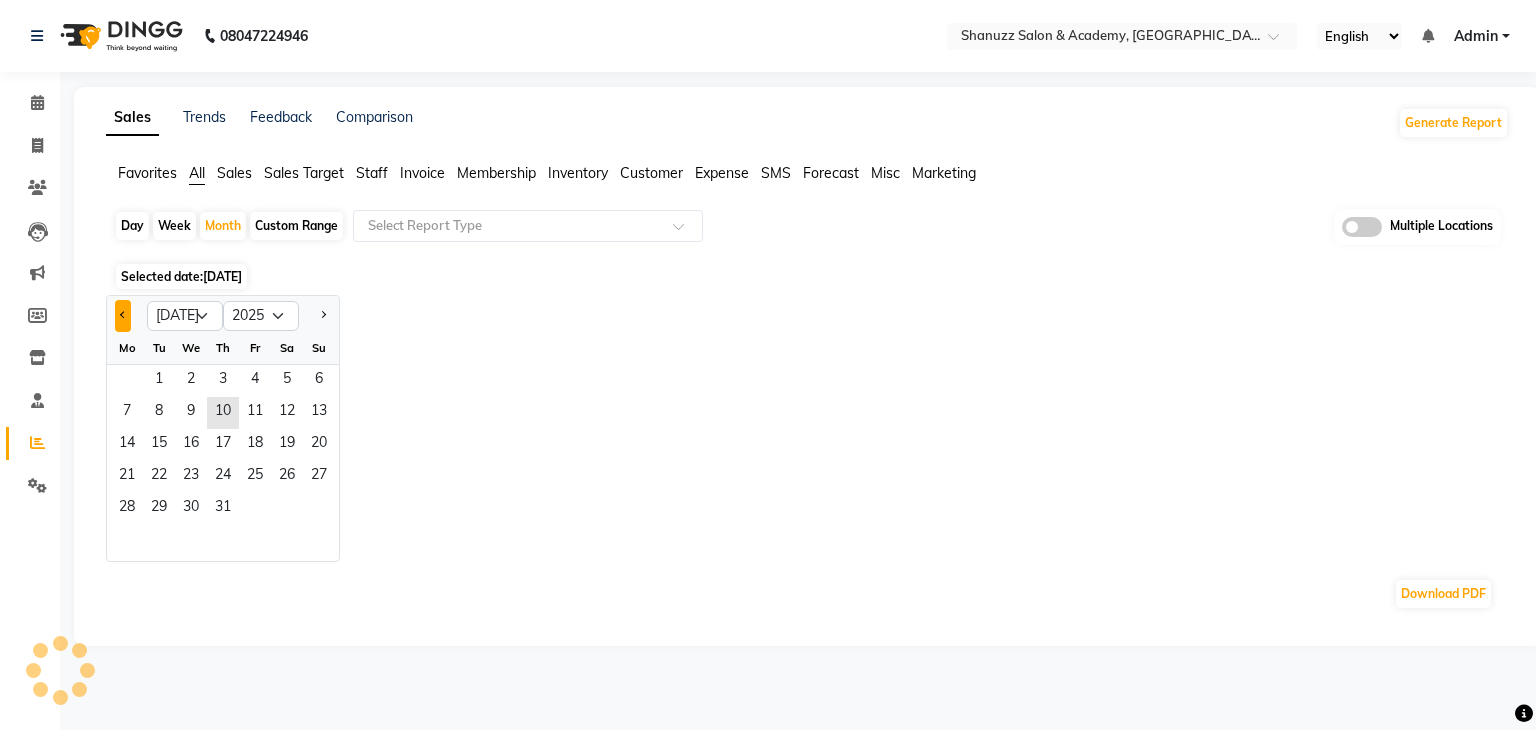 click 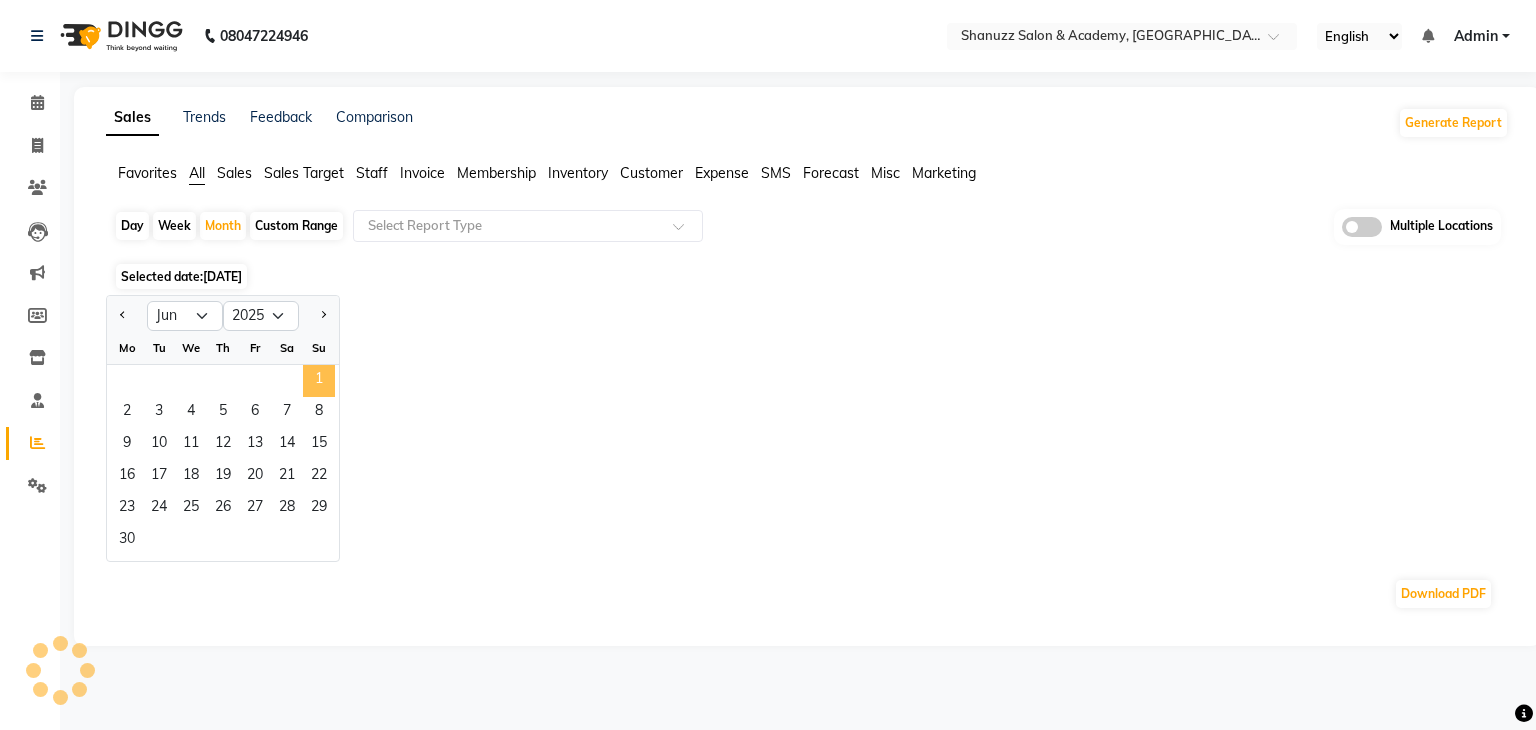 click on "1" 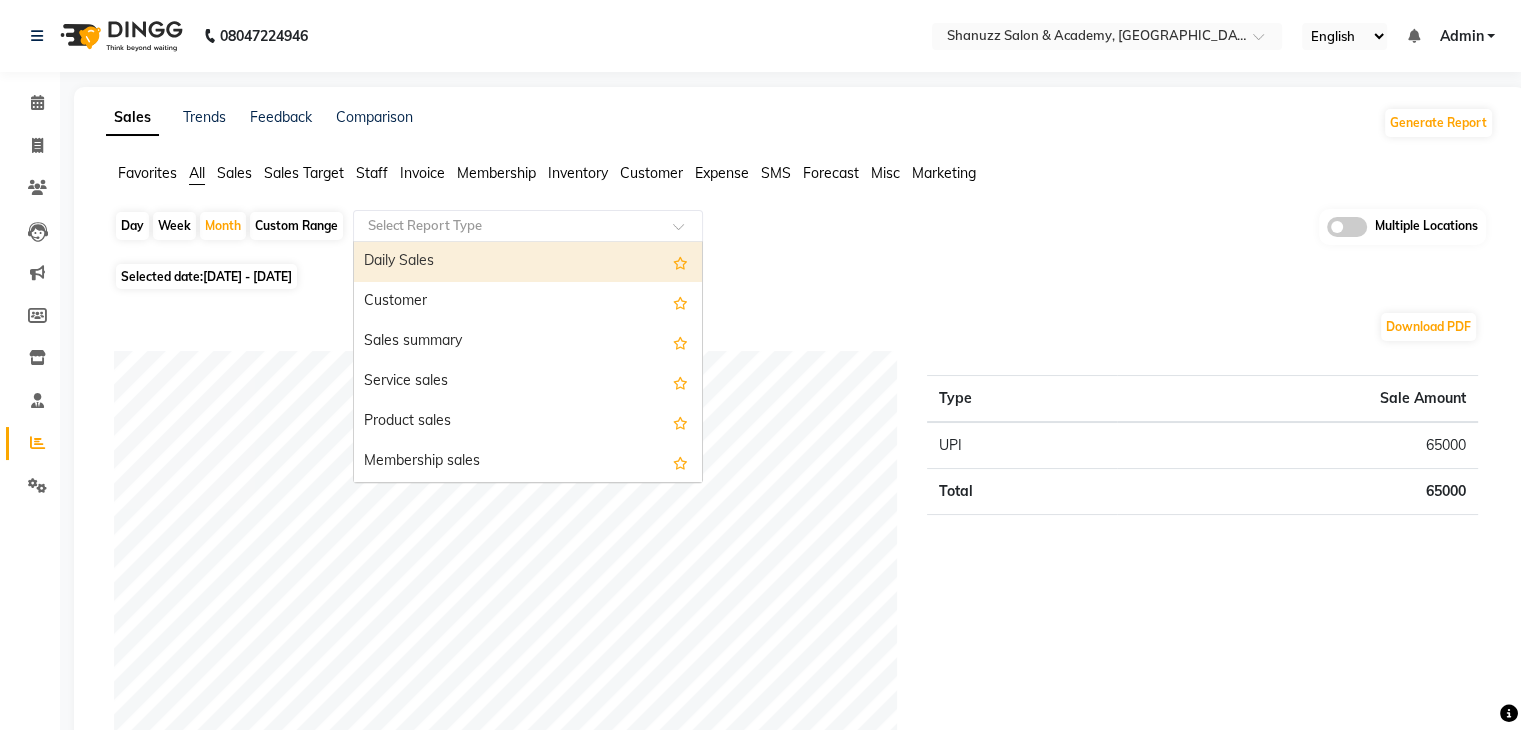 click 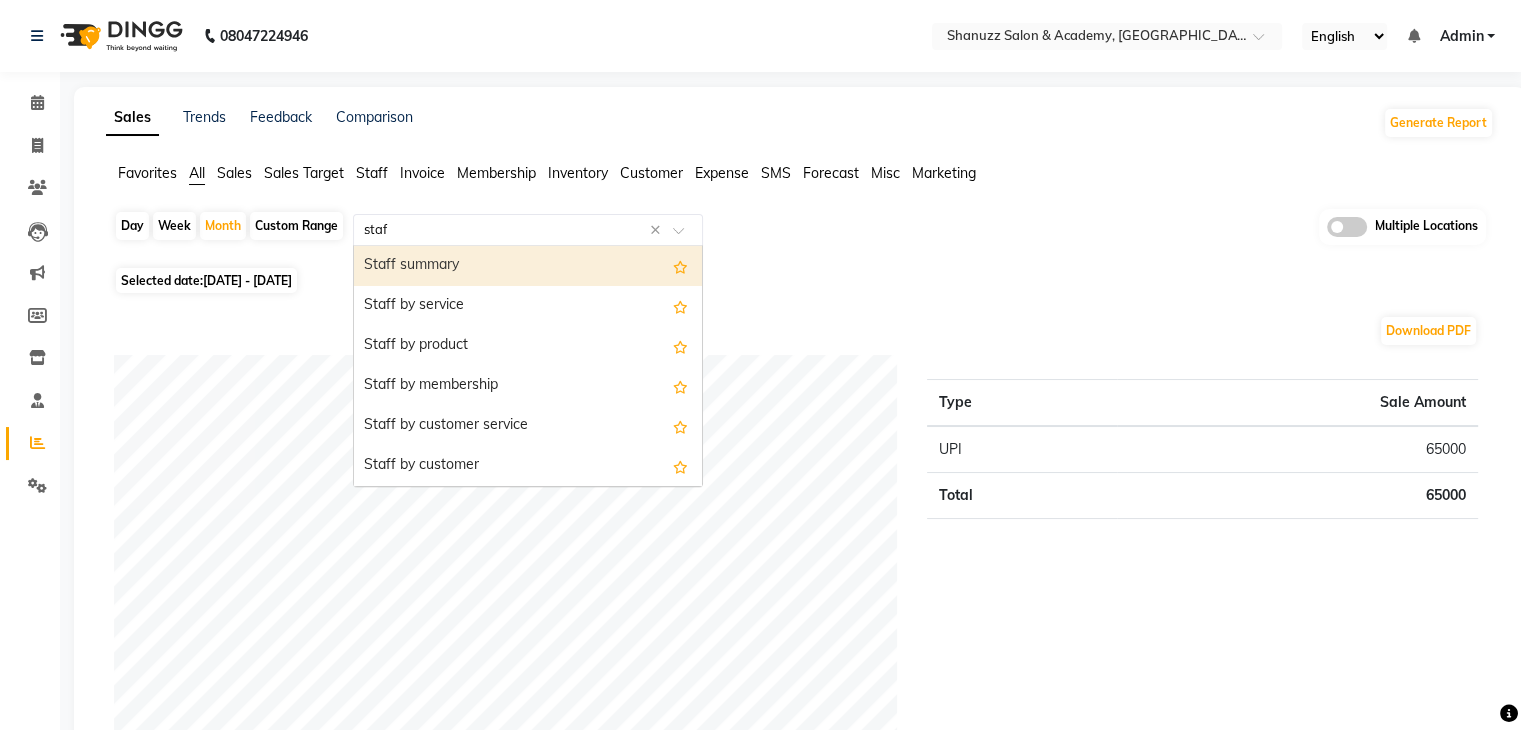 type on "staff" 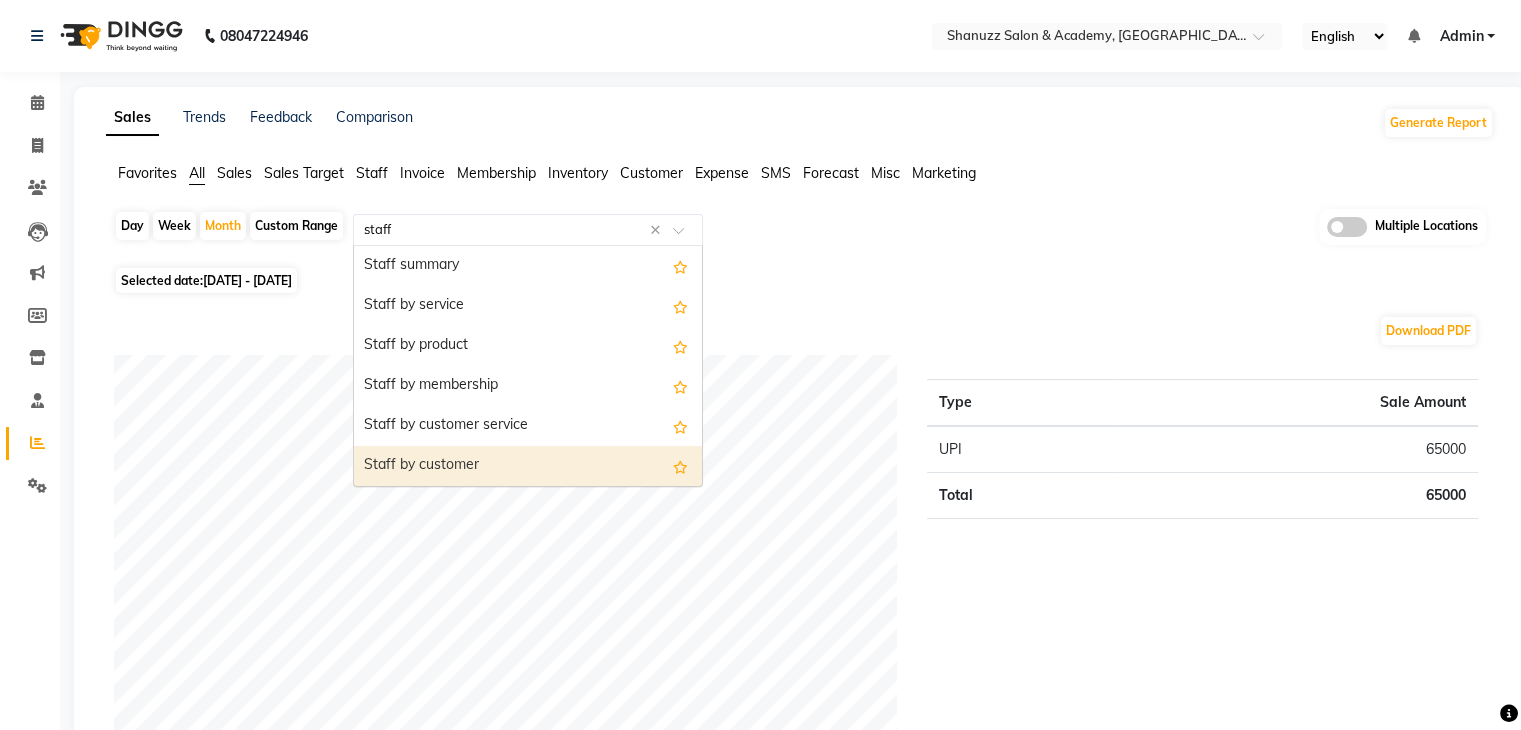 click on "Staff by customer" at bounding box center [528, 466] 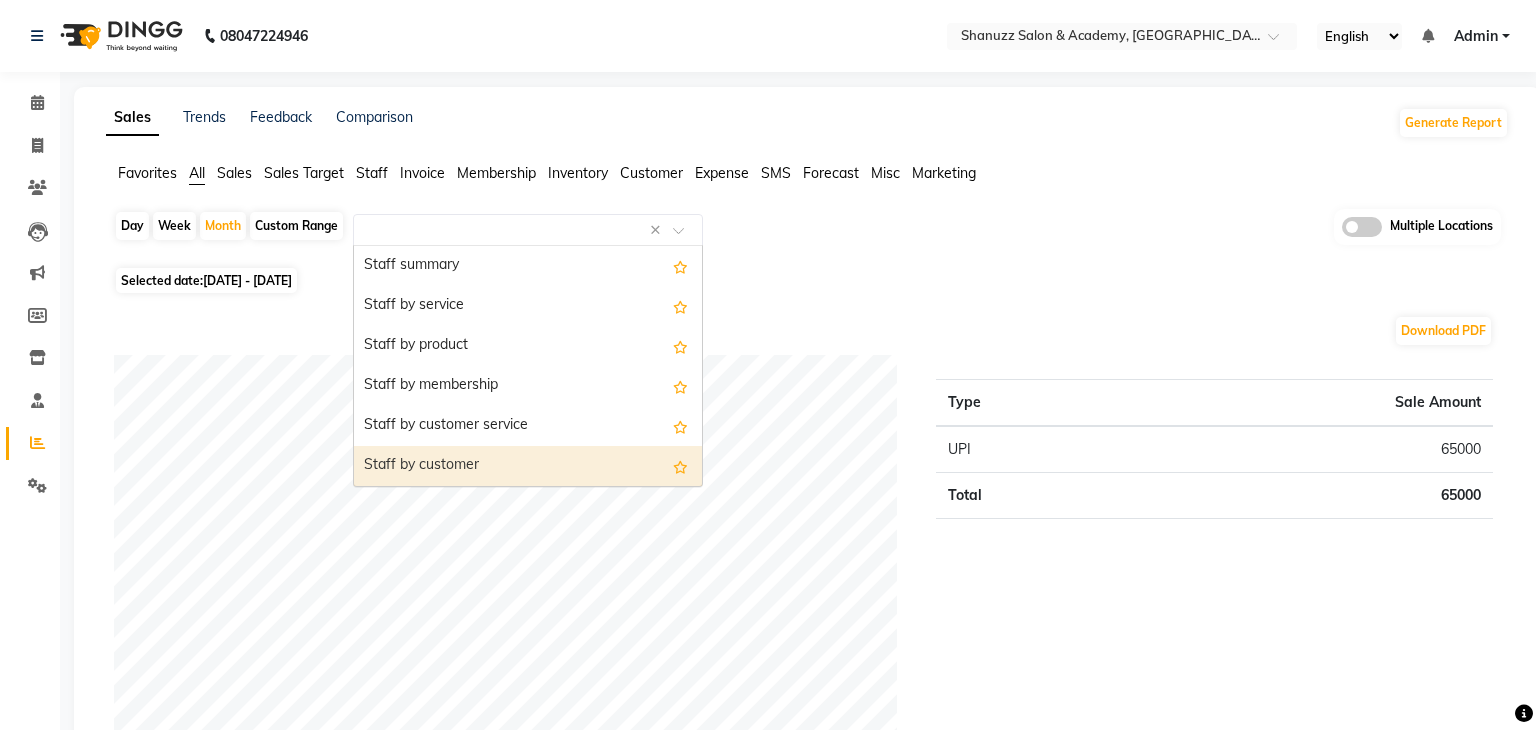 select on "filtered_report" 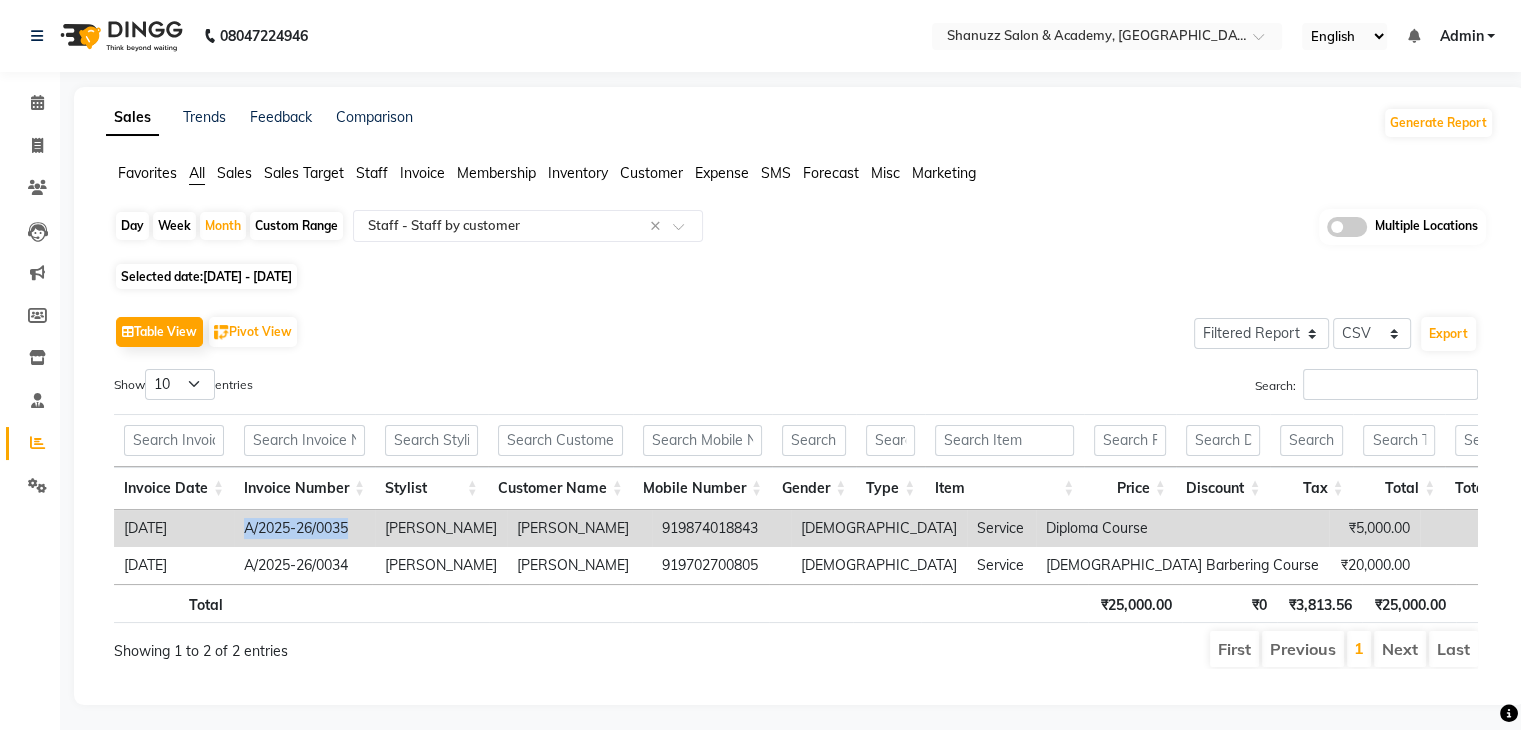 drag, startPoint x: 244, startPoint y: 530, endPoint x: 359, endPoint y: 513, distance: 116.24973 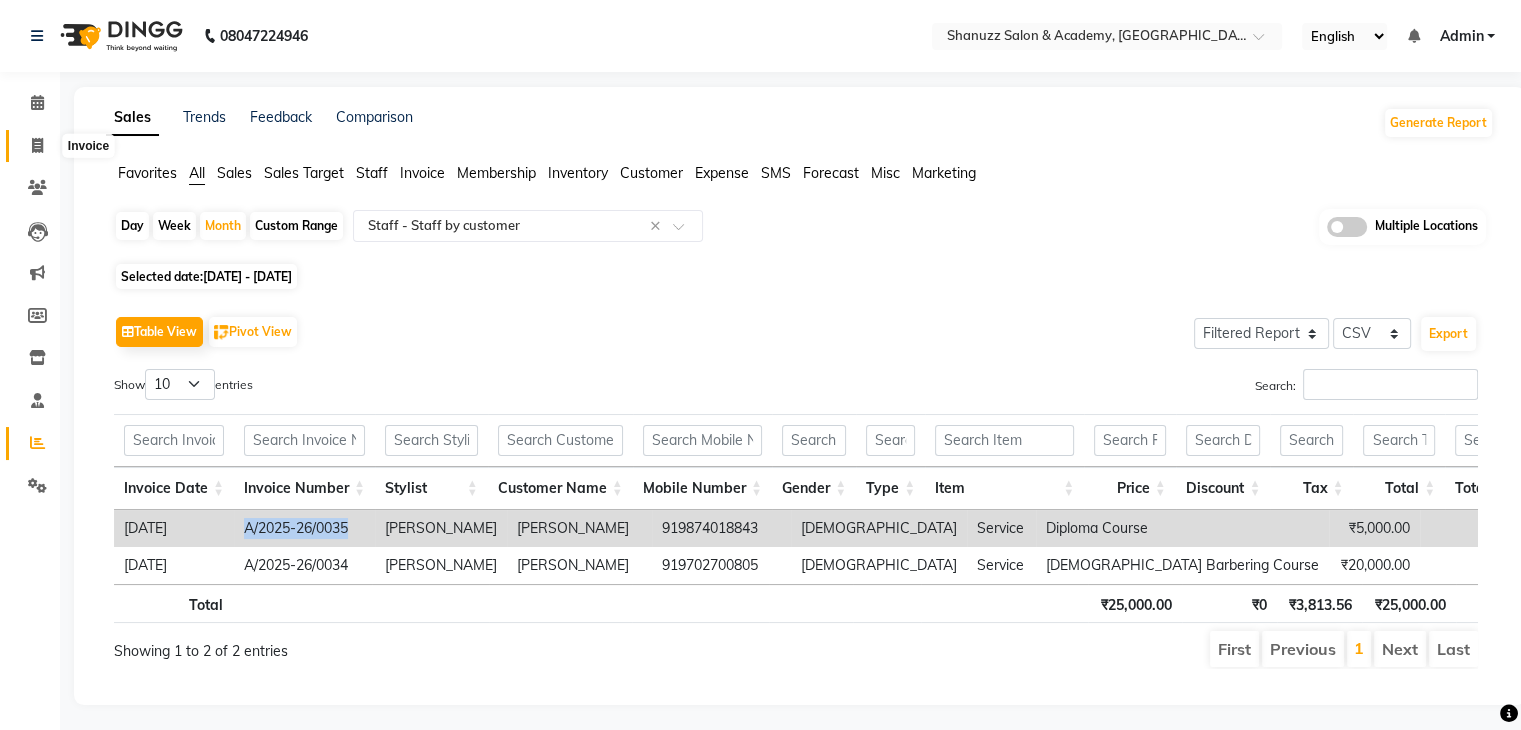 click 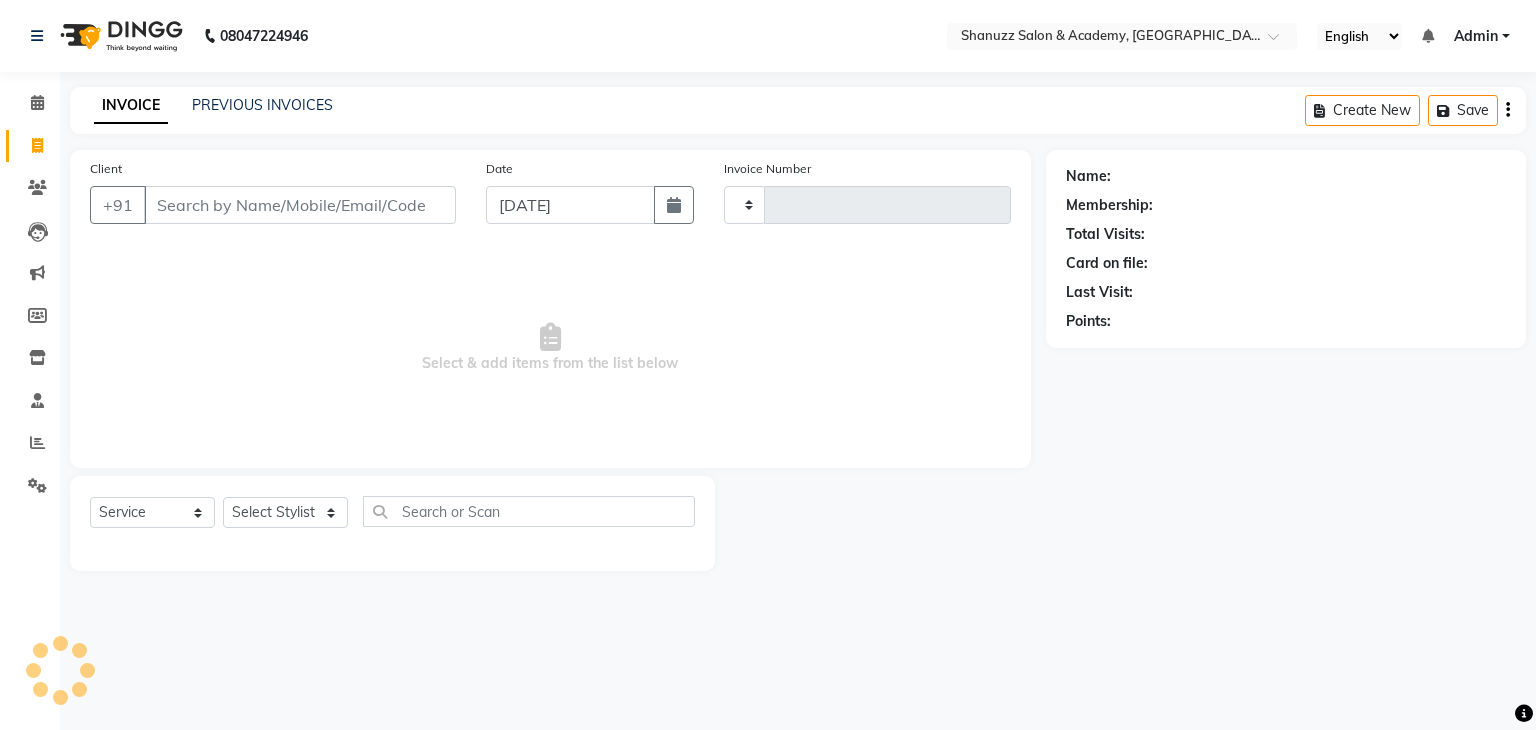 type on "0070" 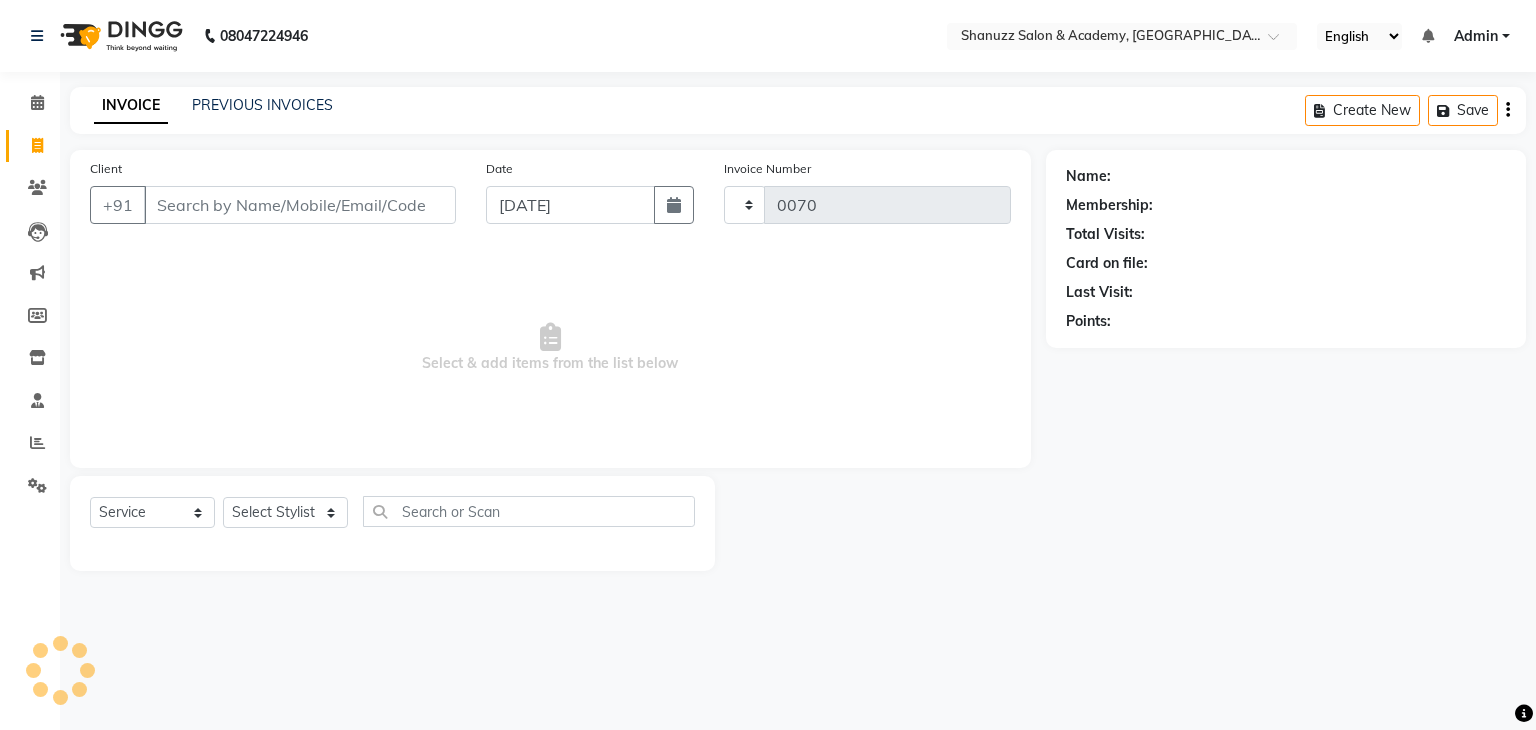 select on "7393" 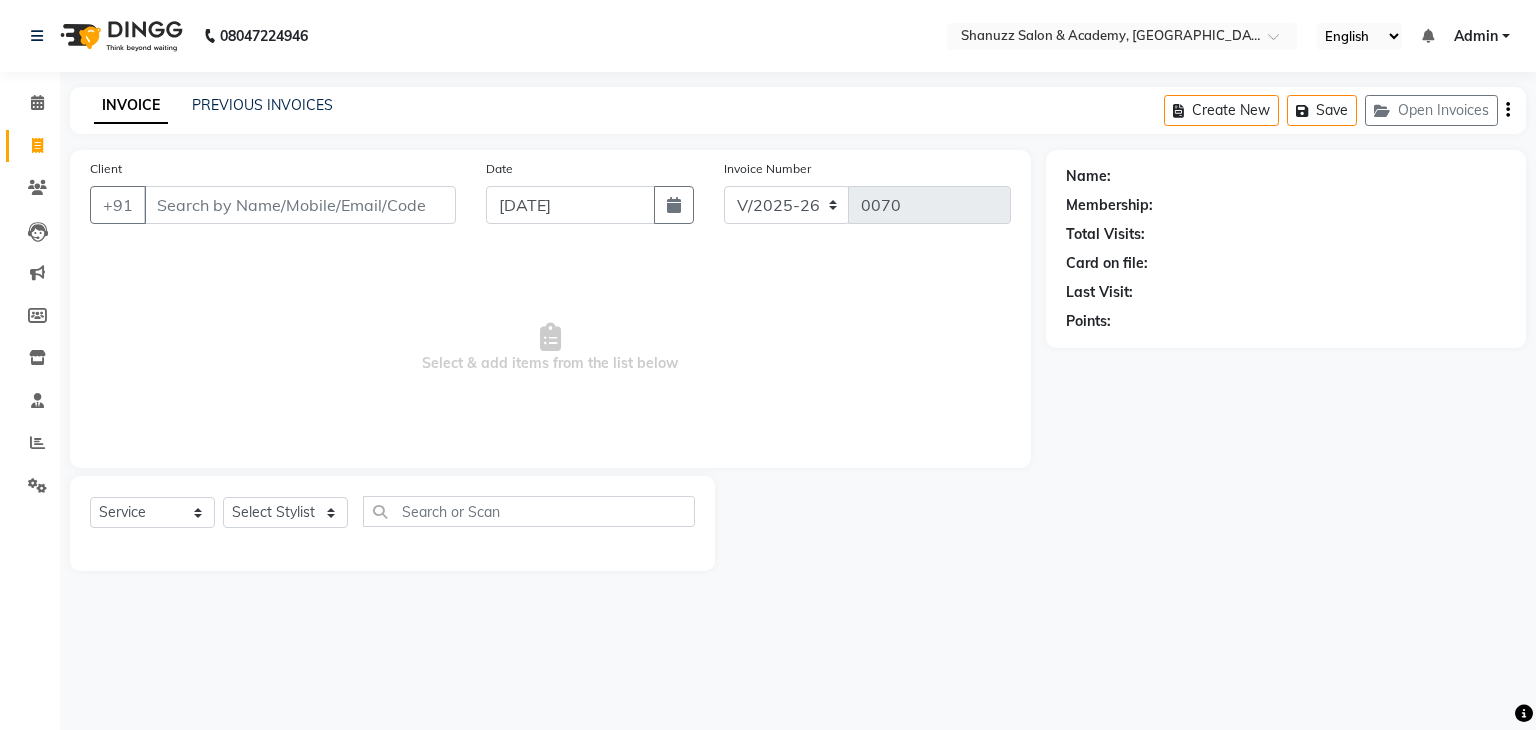click on "INVOICE PREVIOUS INVOICES Create New   Save   Open Invoices" 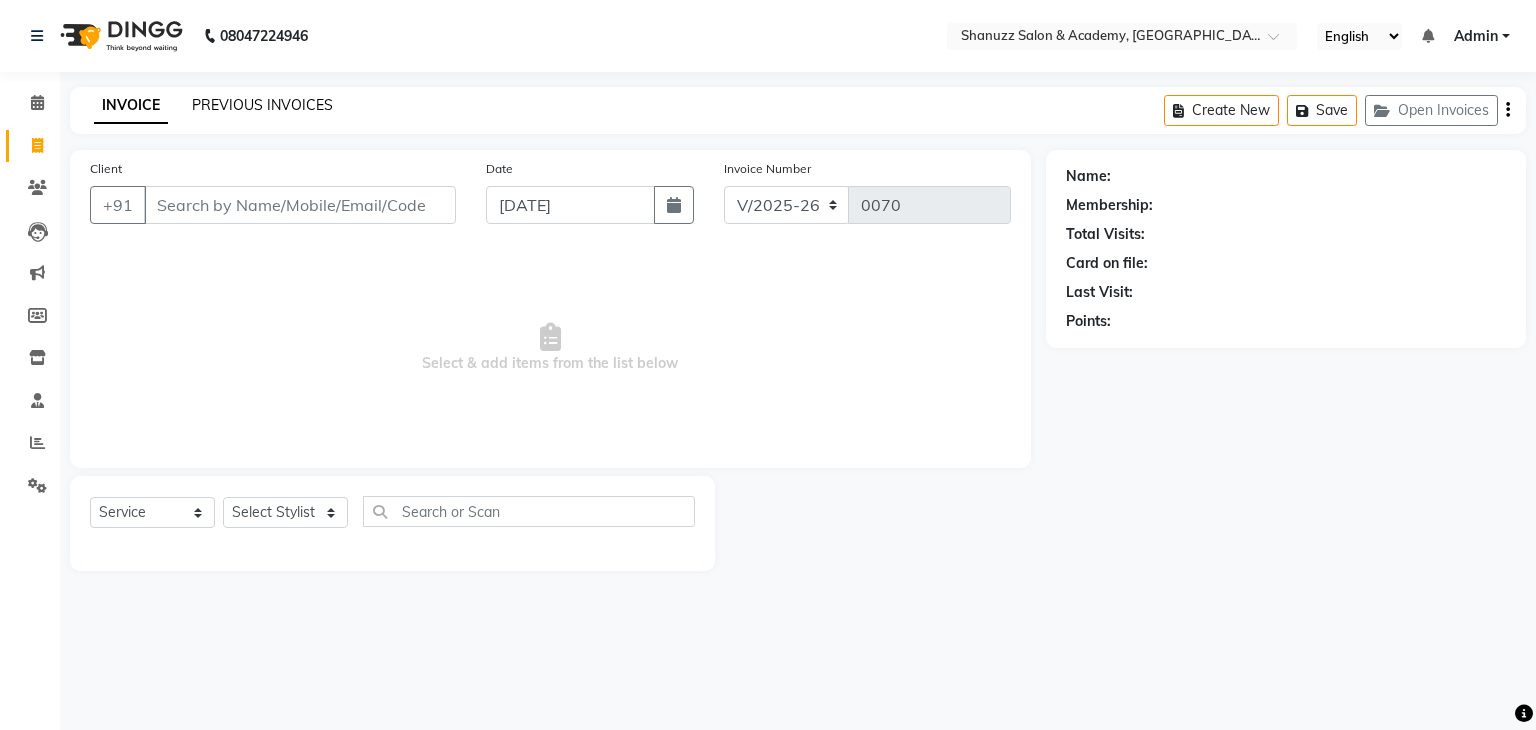 click on "PREVIOUS INVOICES" 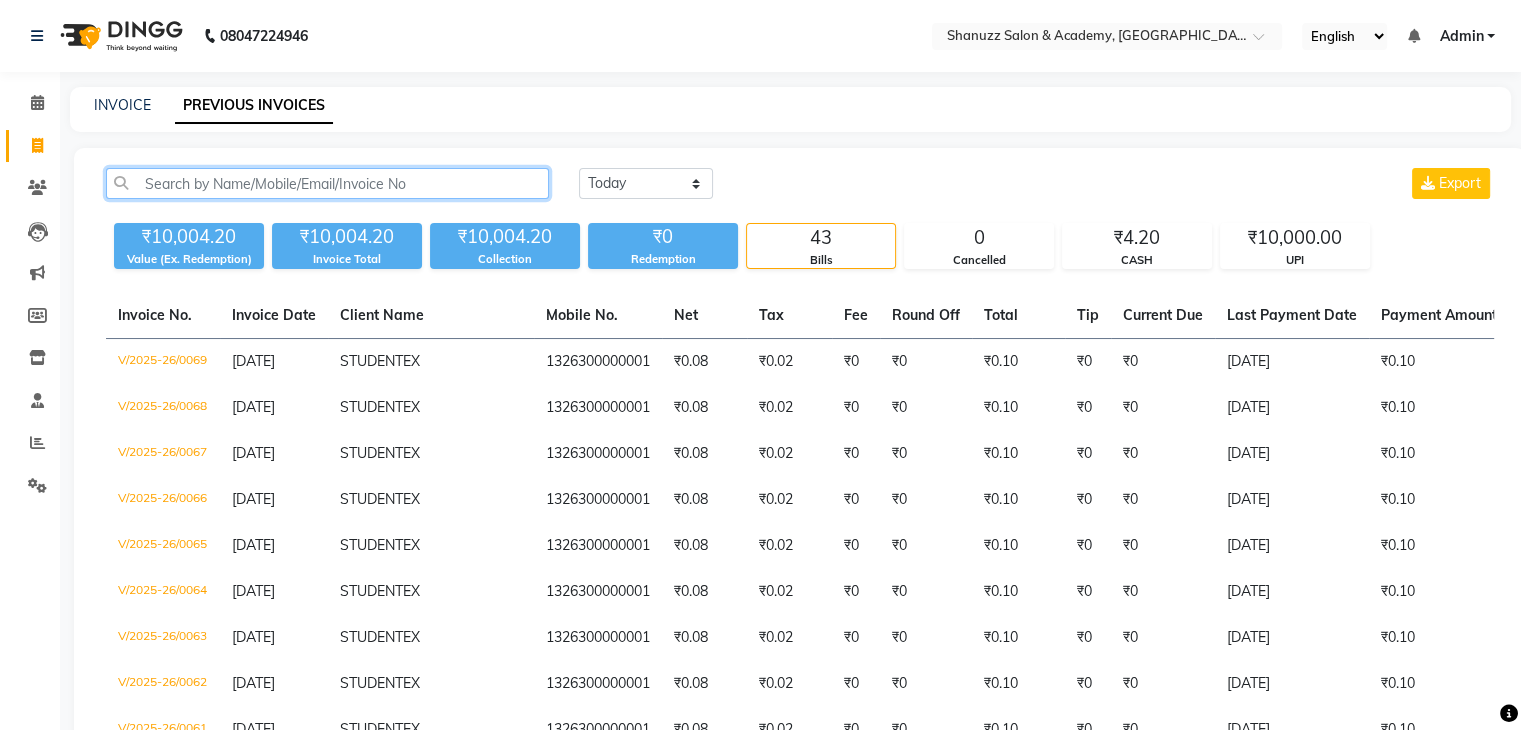 click 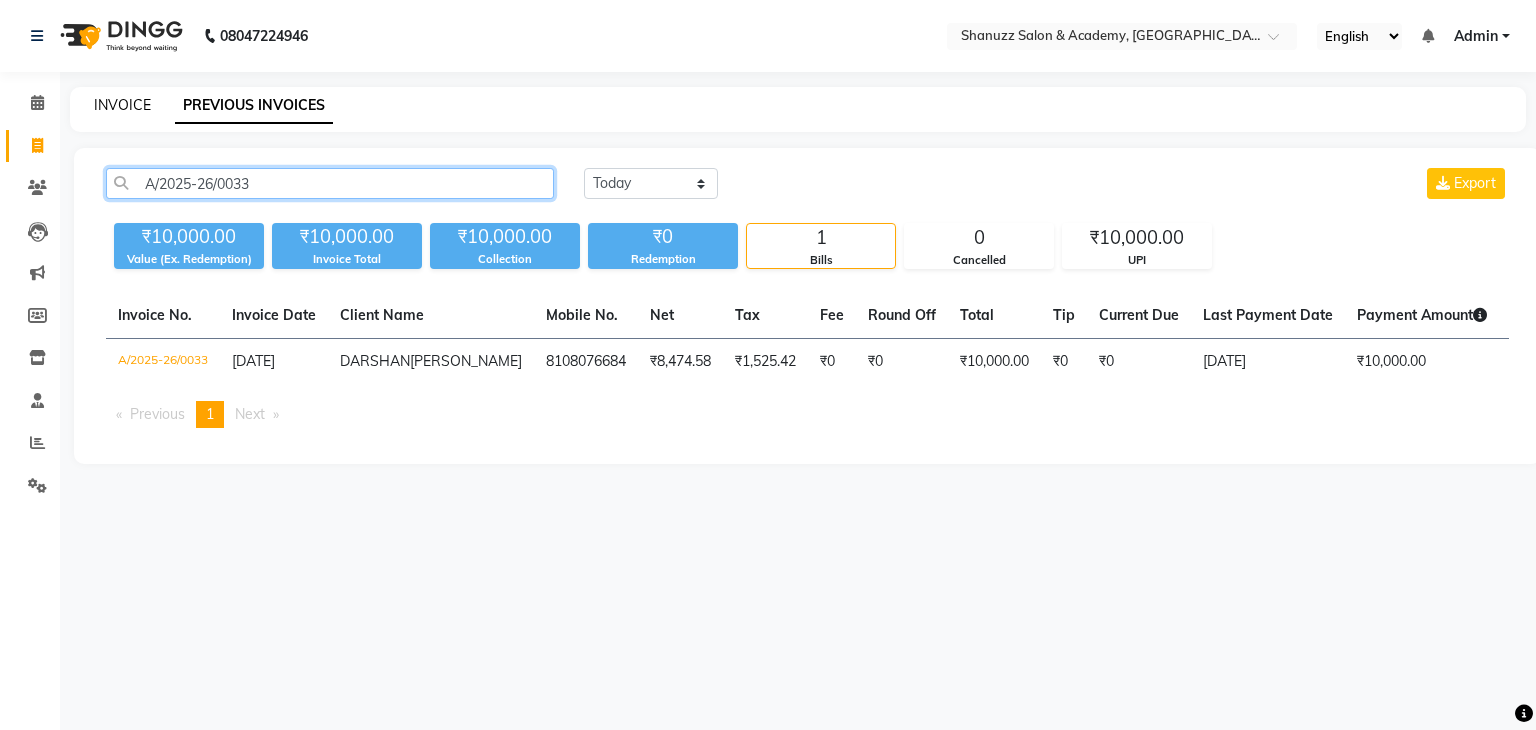 type on "A/2025-26/0033" 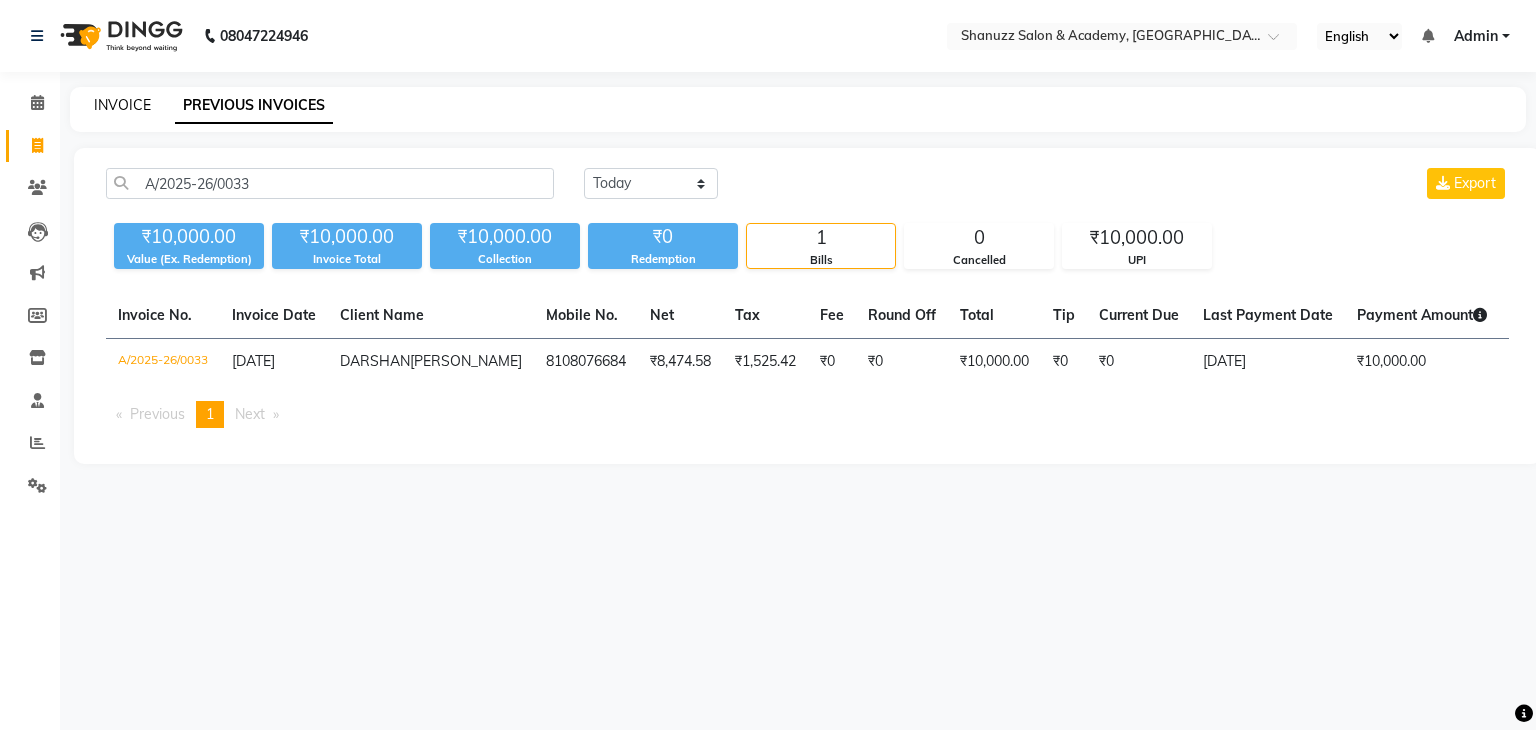 click on "INVOICE" 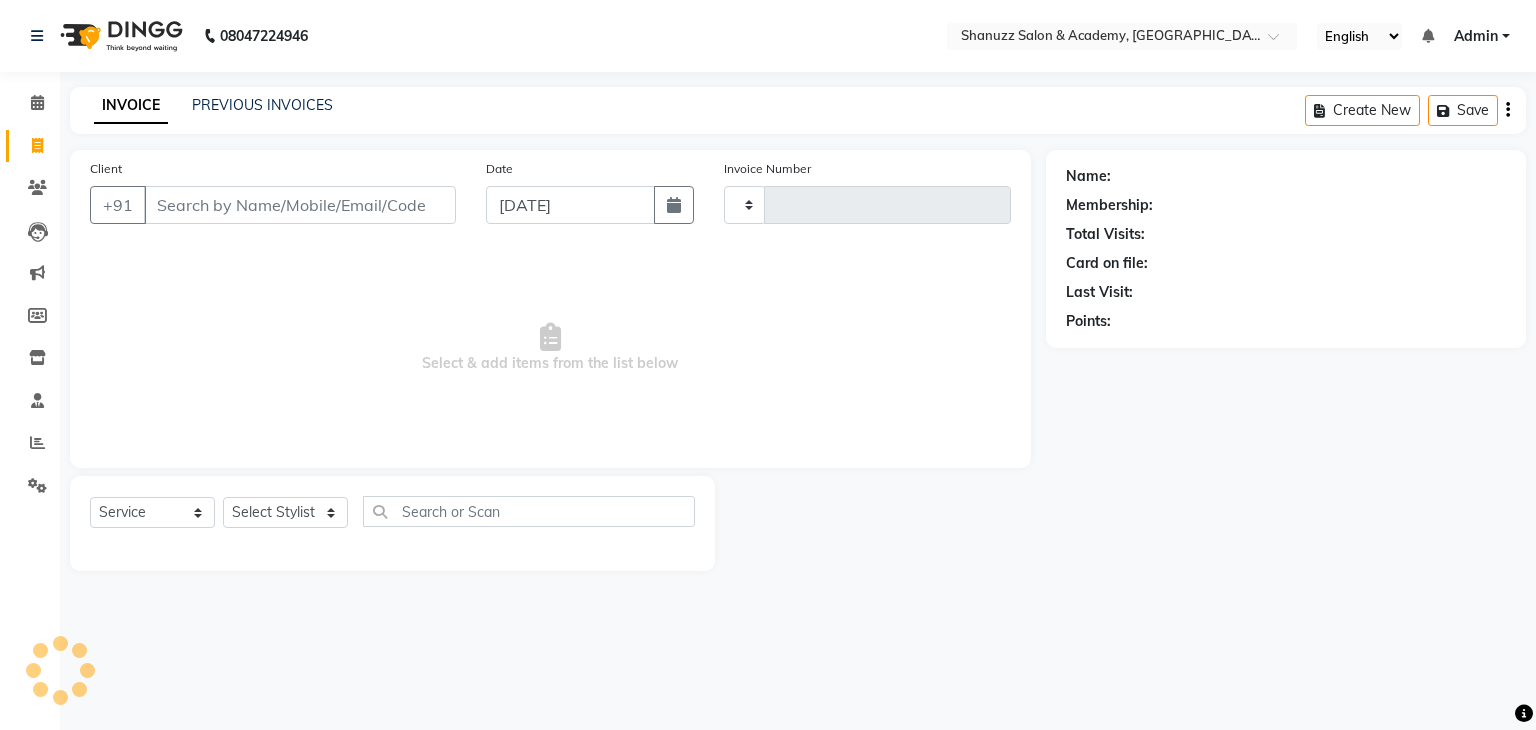 type on "0070" 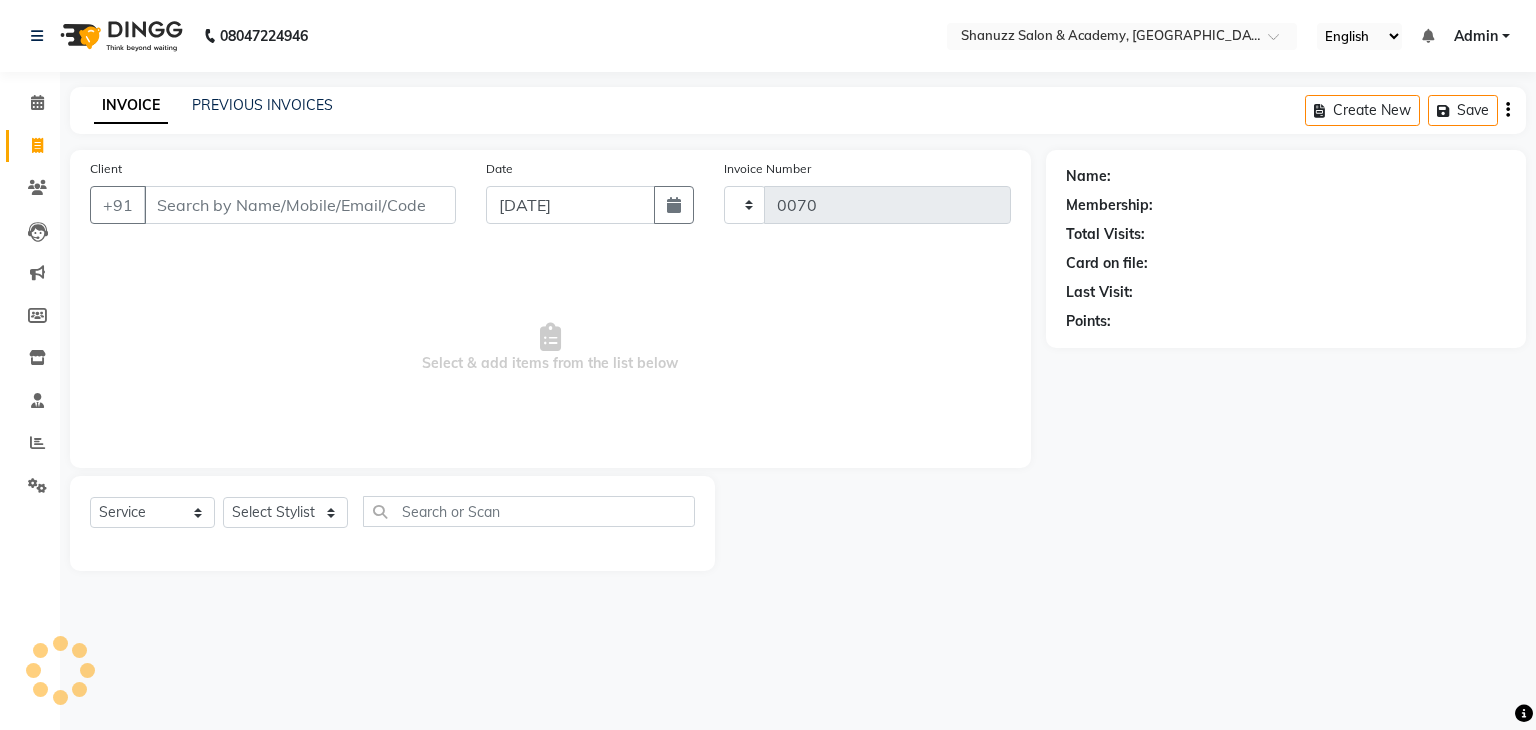 select on "7393" 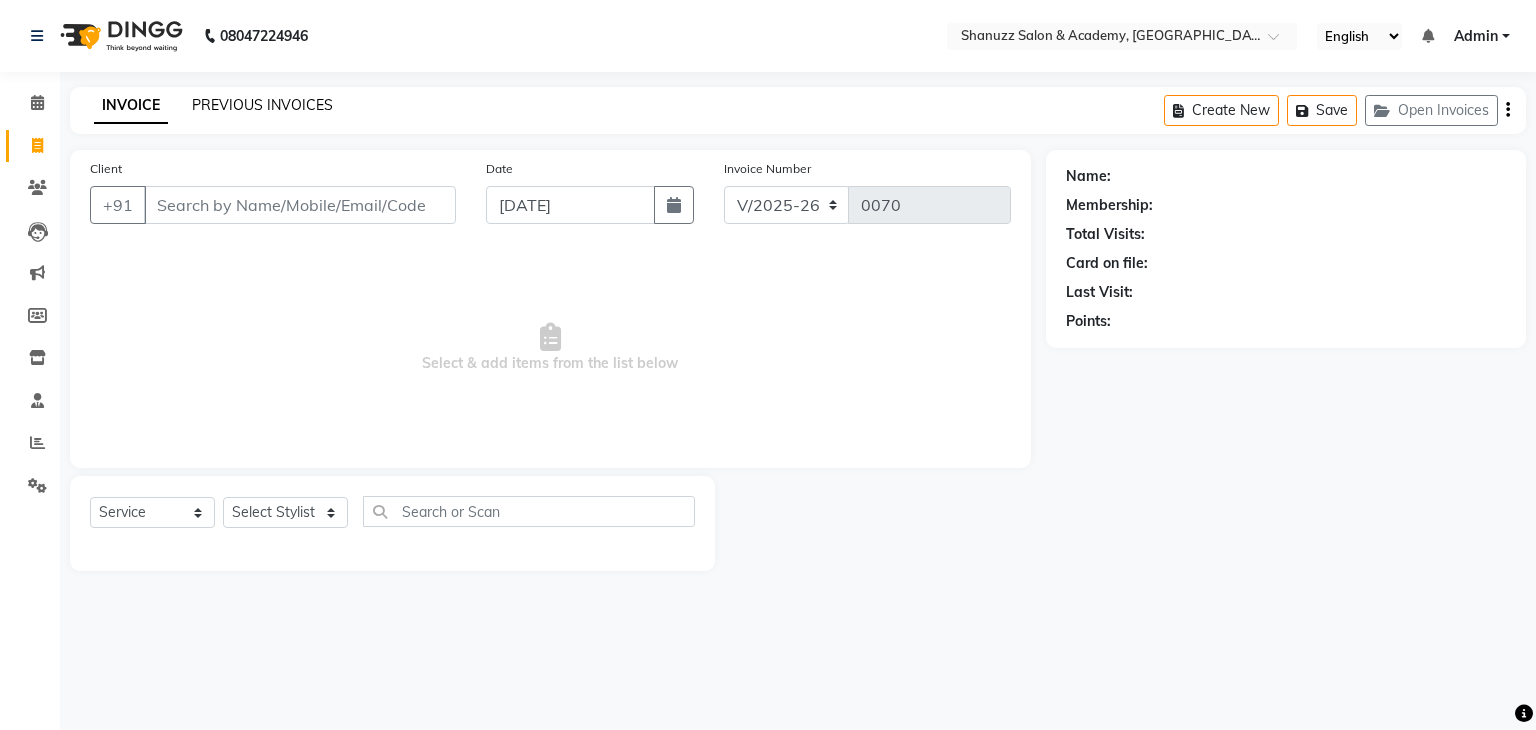 click on "PREVIOUS INVOICES" 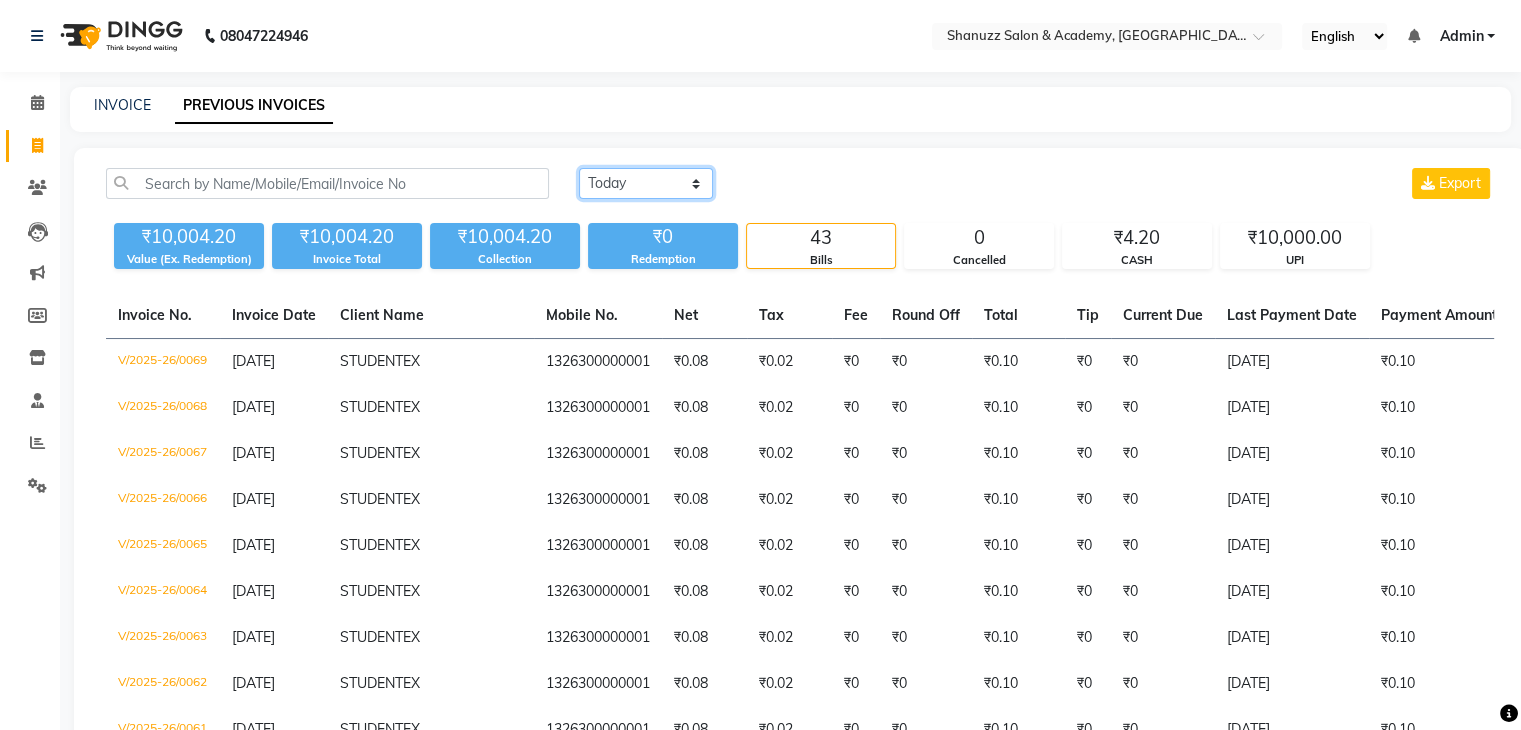 click on "Today Yesterday Custom Range" 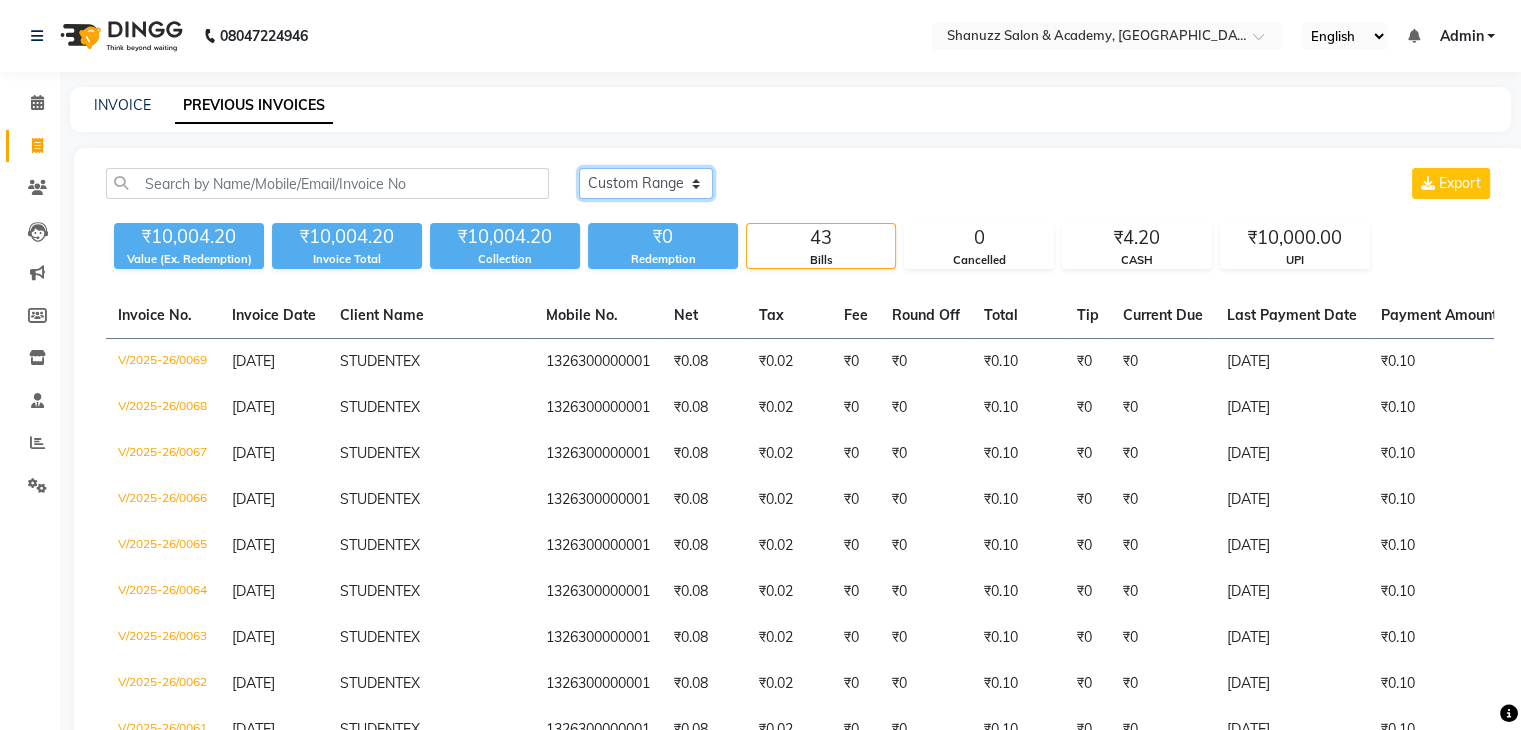 click on "Today Yesterday Custom Range" 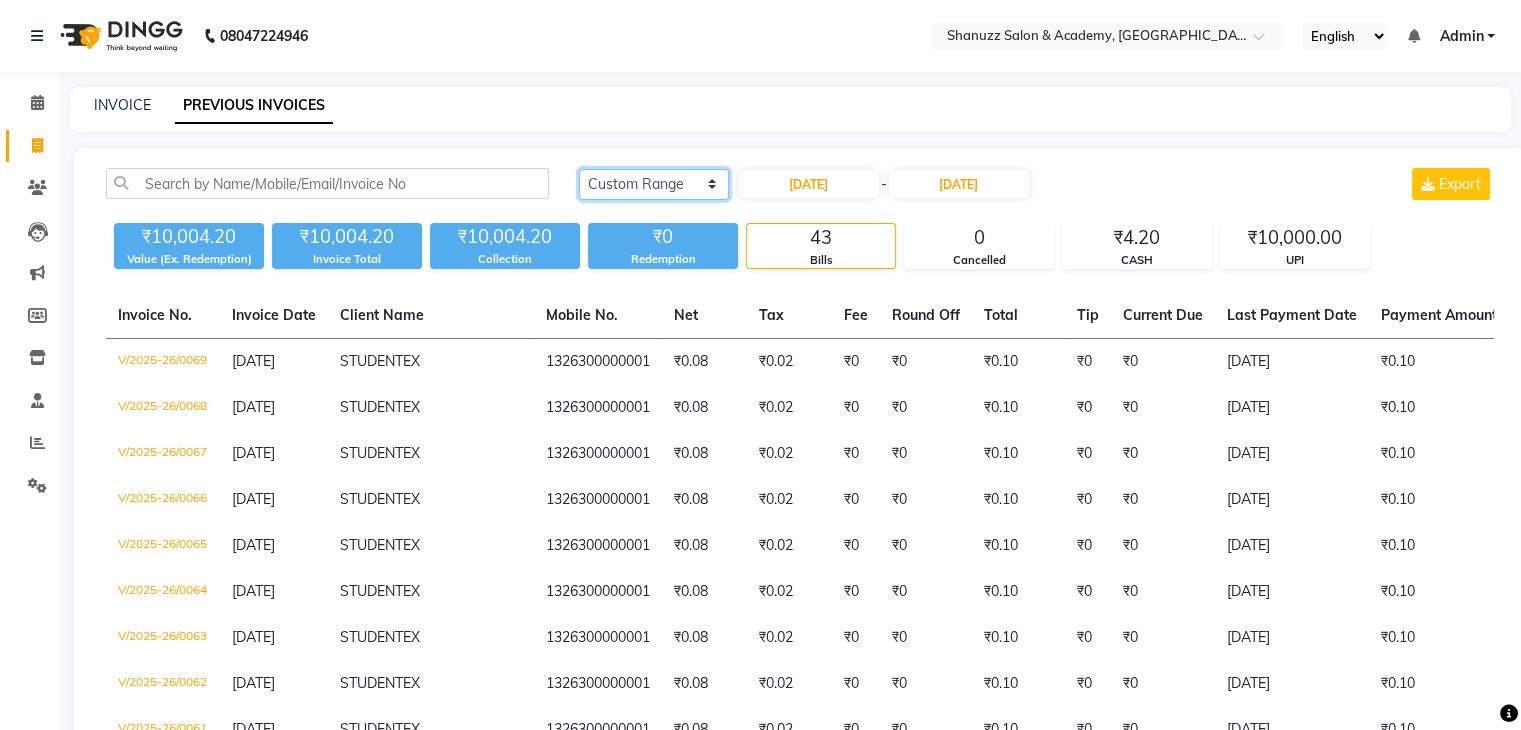 click on "Today Yesterday Custom Range" 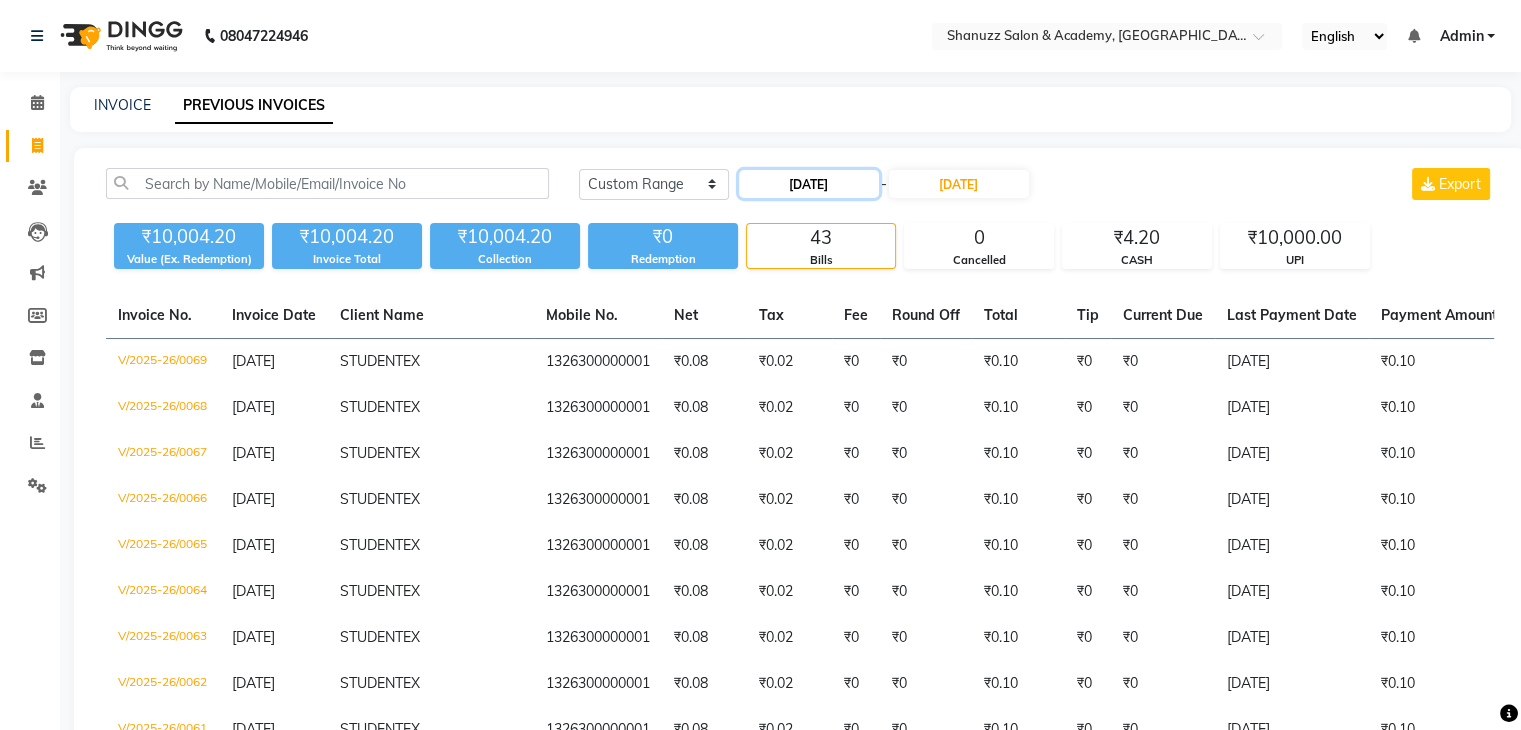 click on "[DATE]" 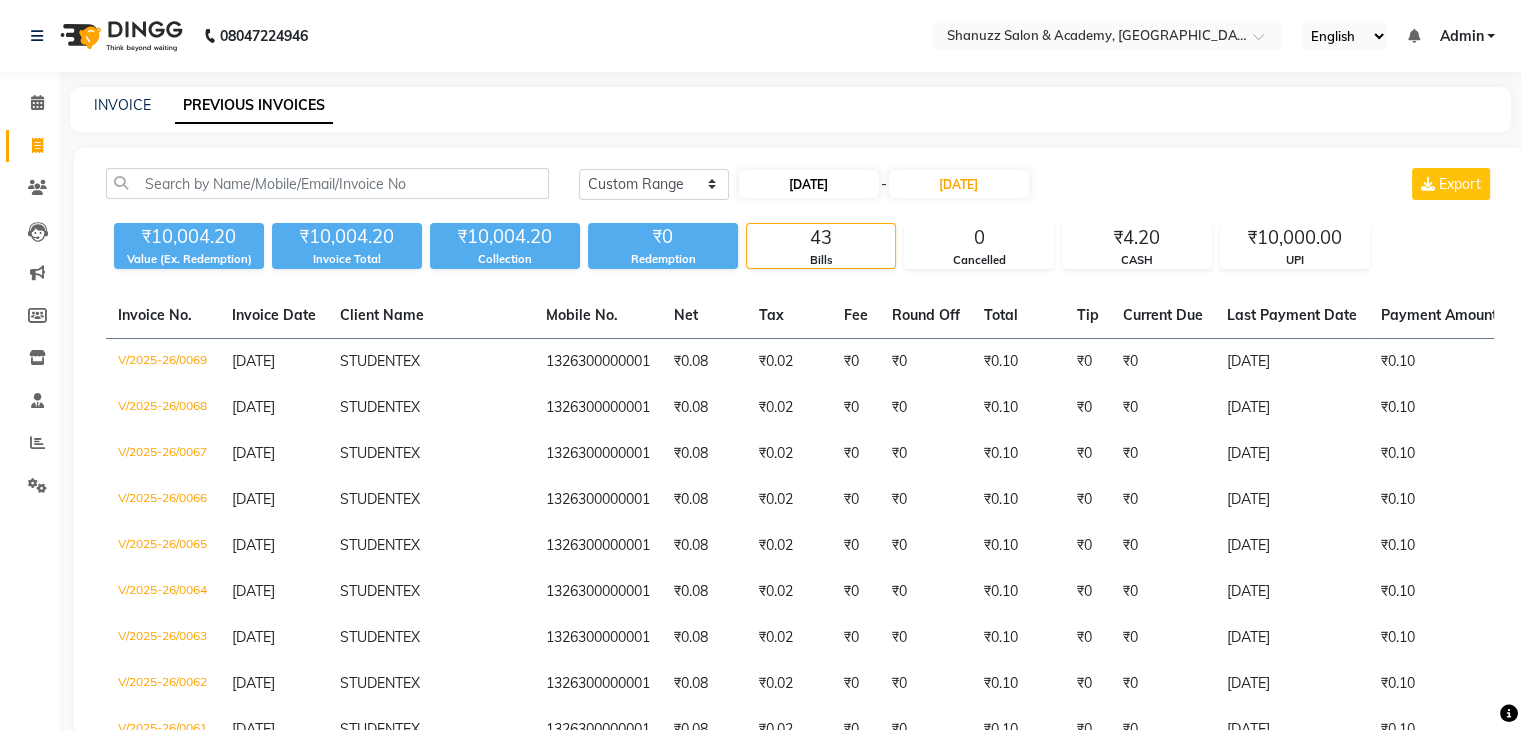 select on "7" 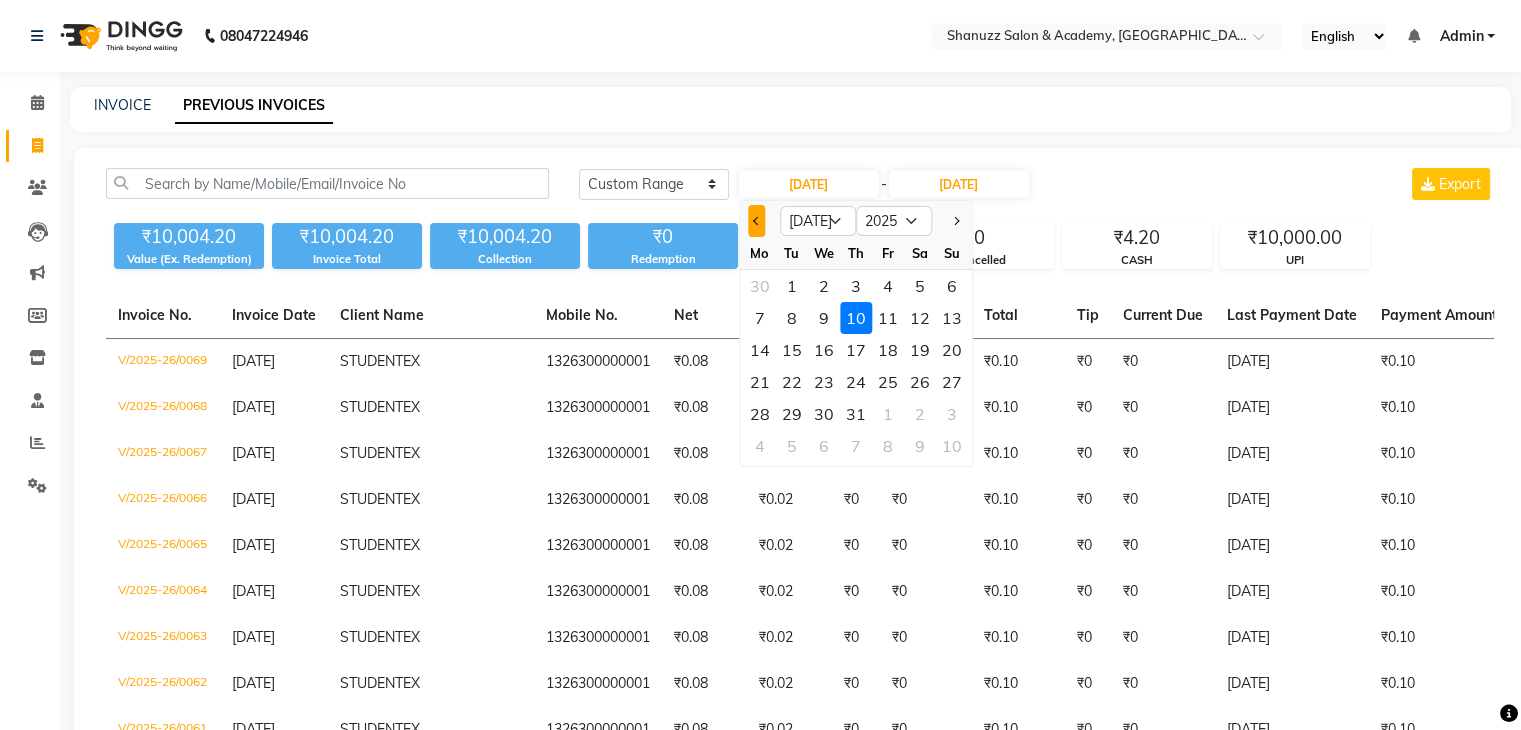 click 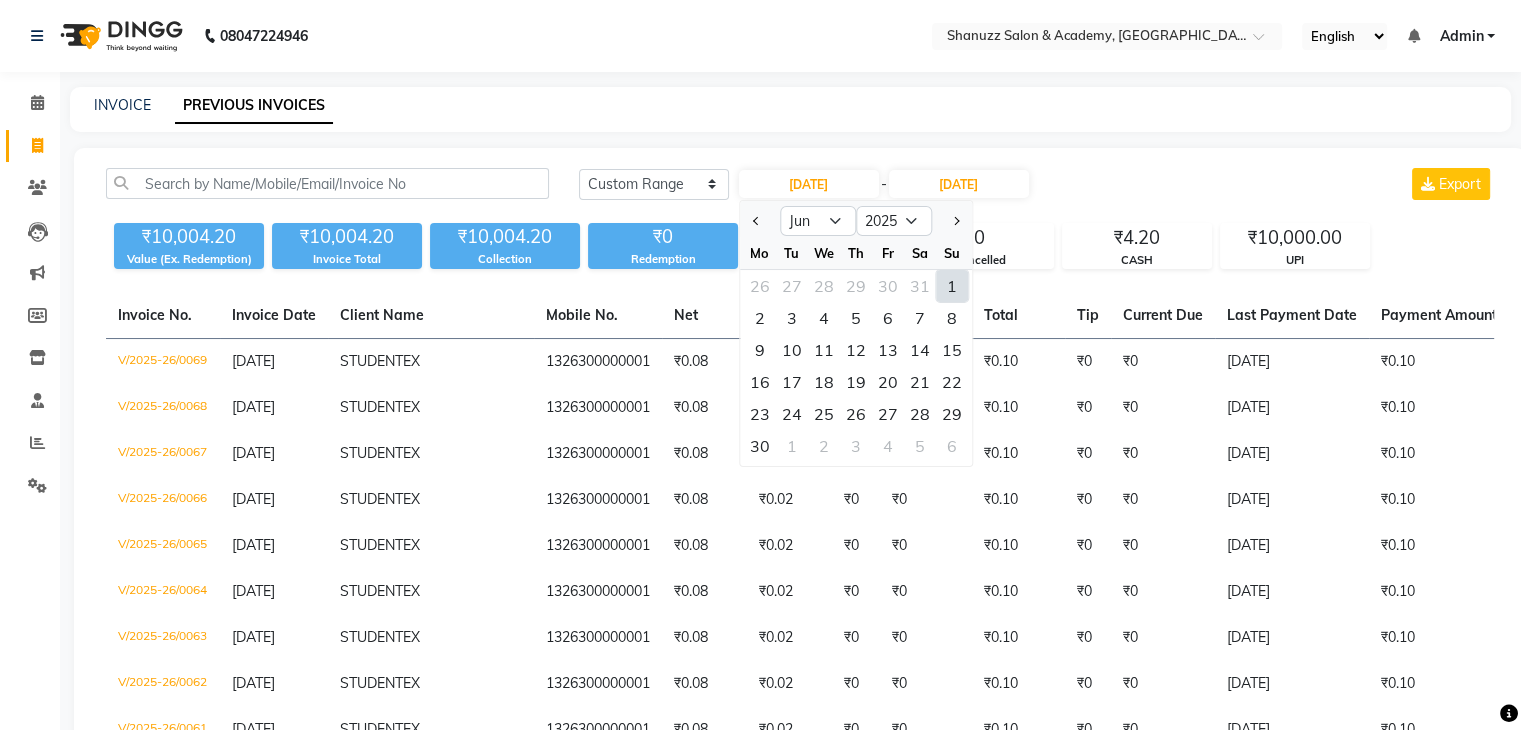 click on "1" 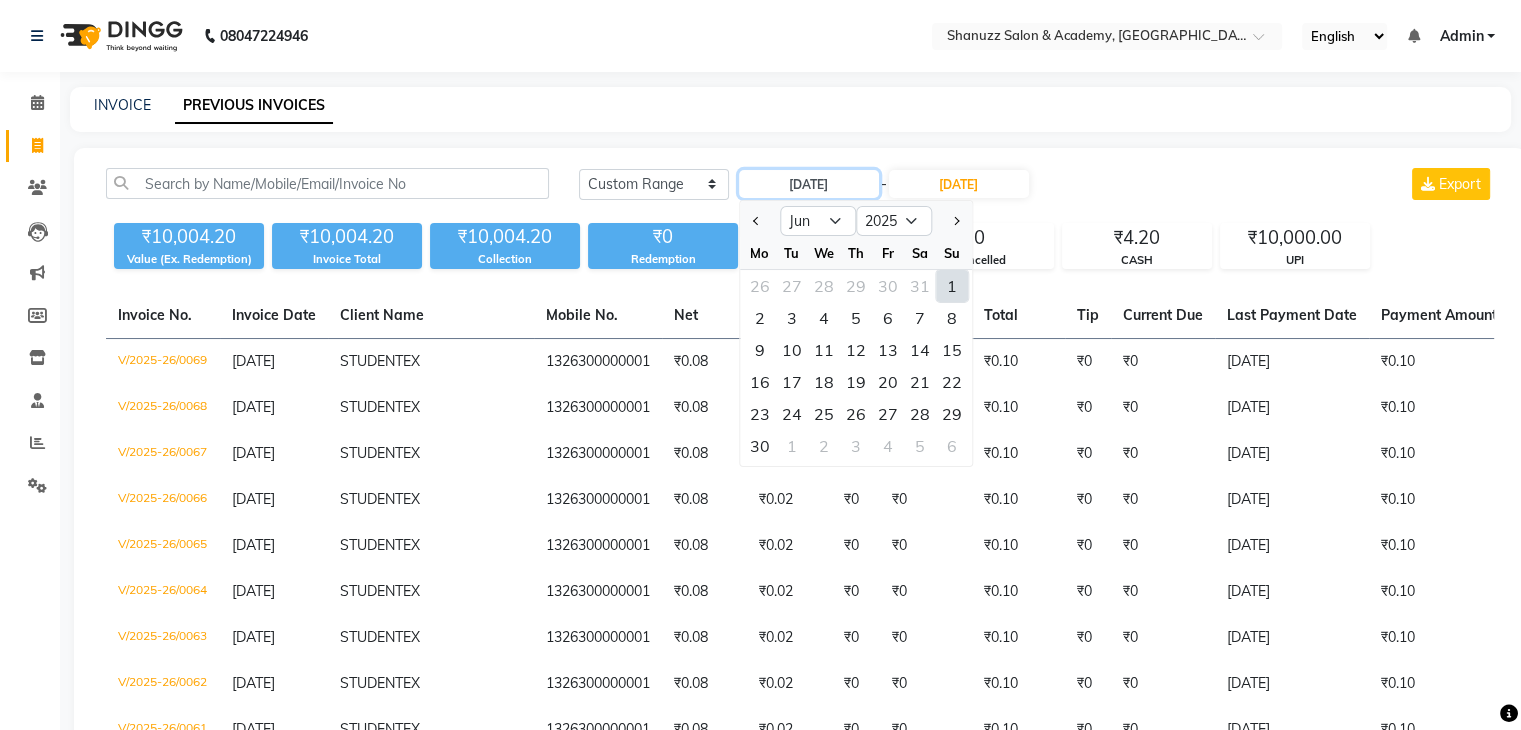 type on "01-06-2025" 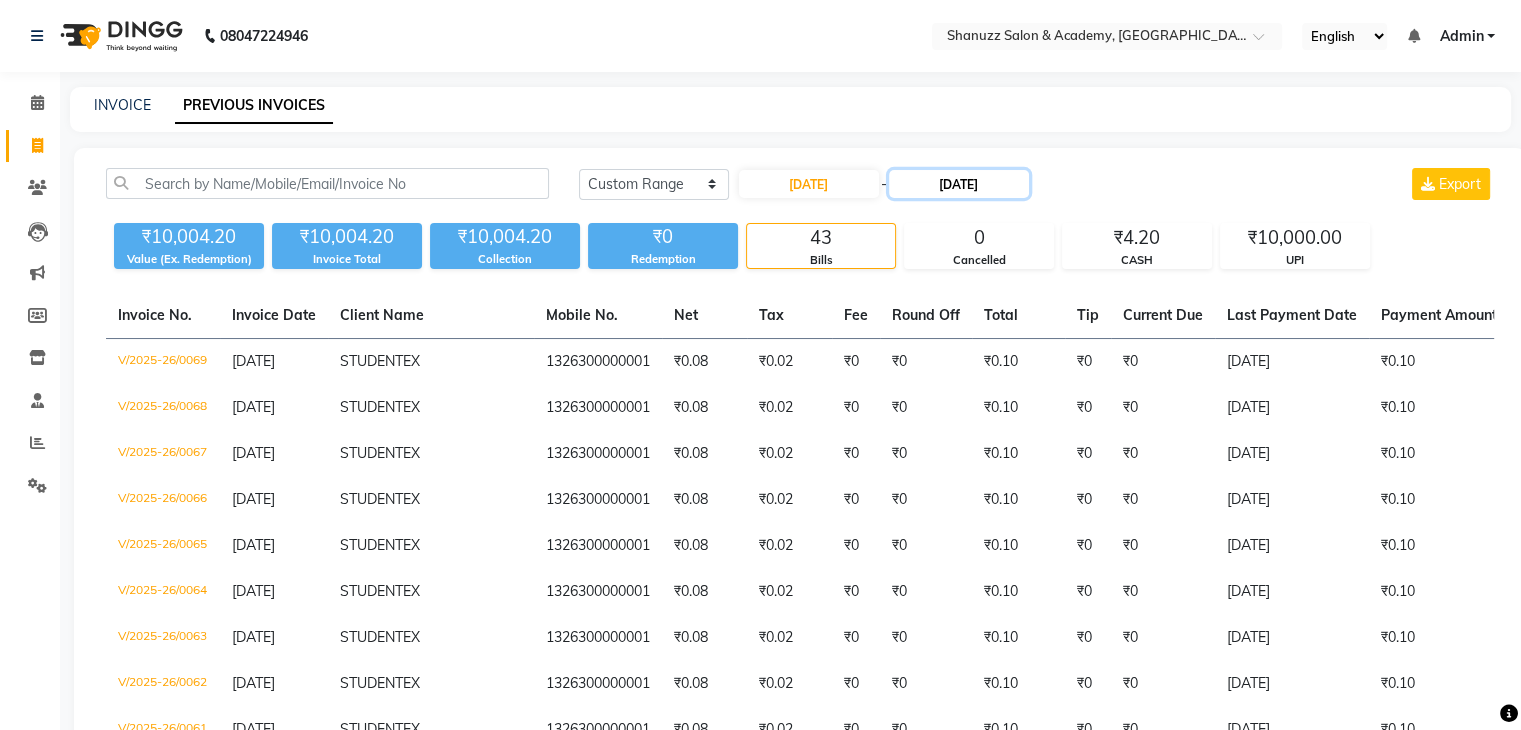 click on "[DATE]" 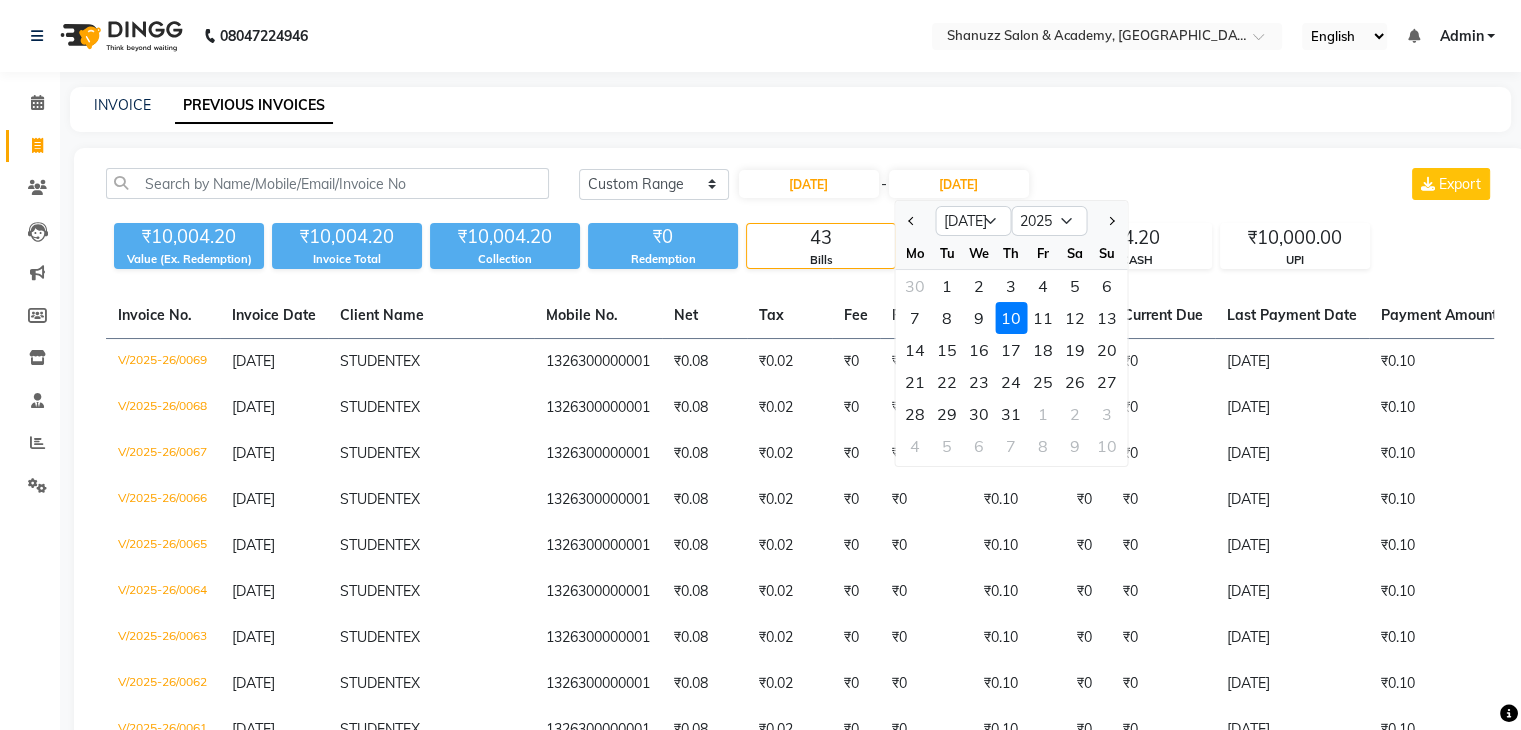 click 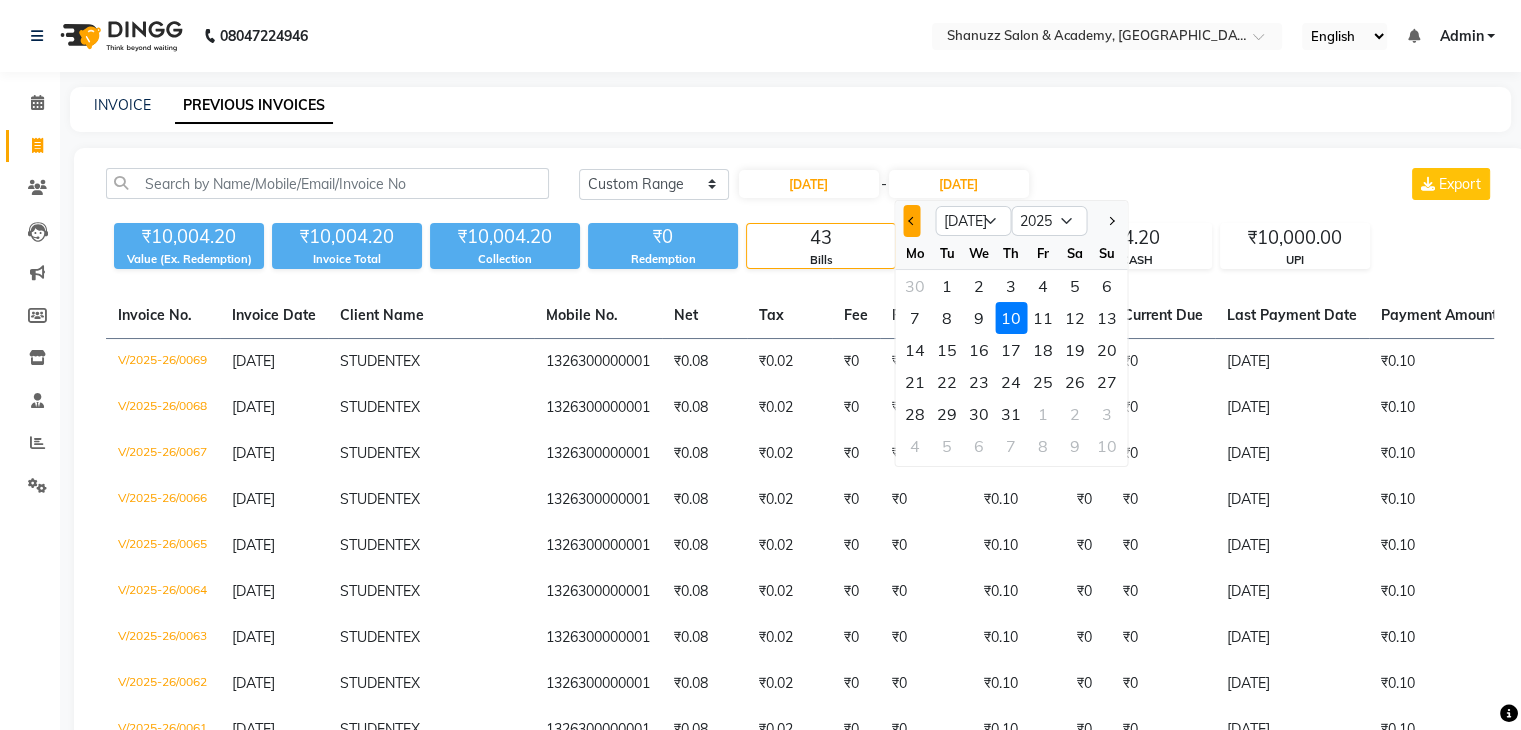 click 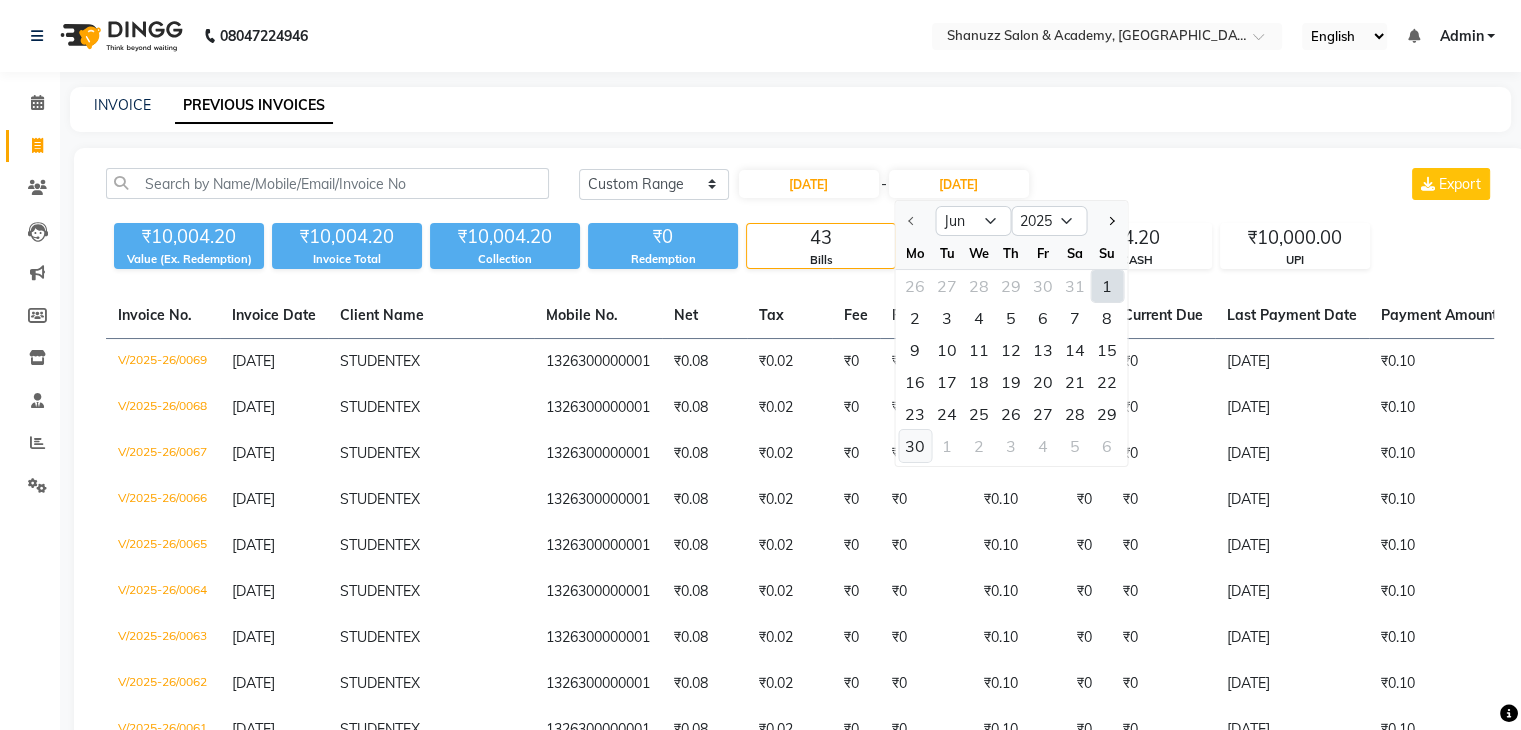 click on "30" 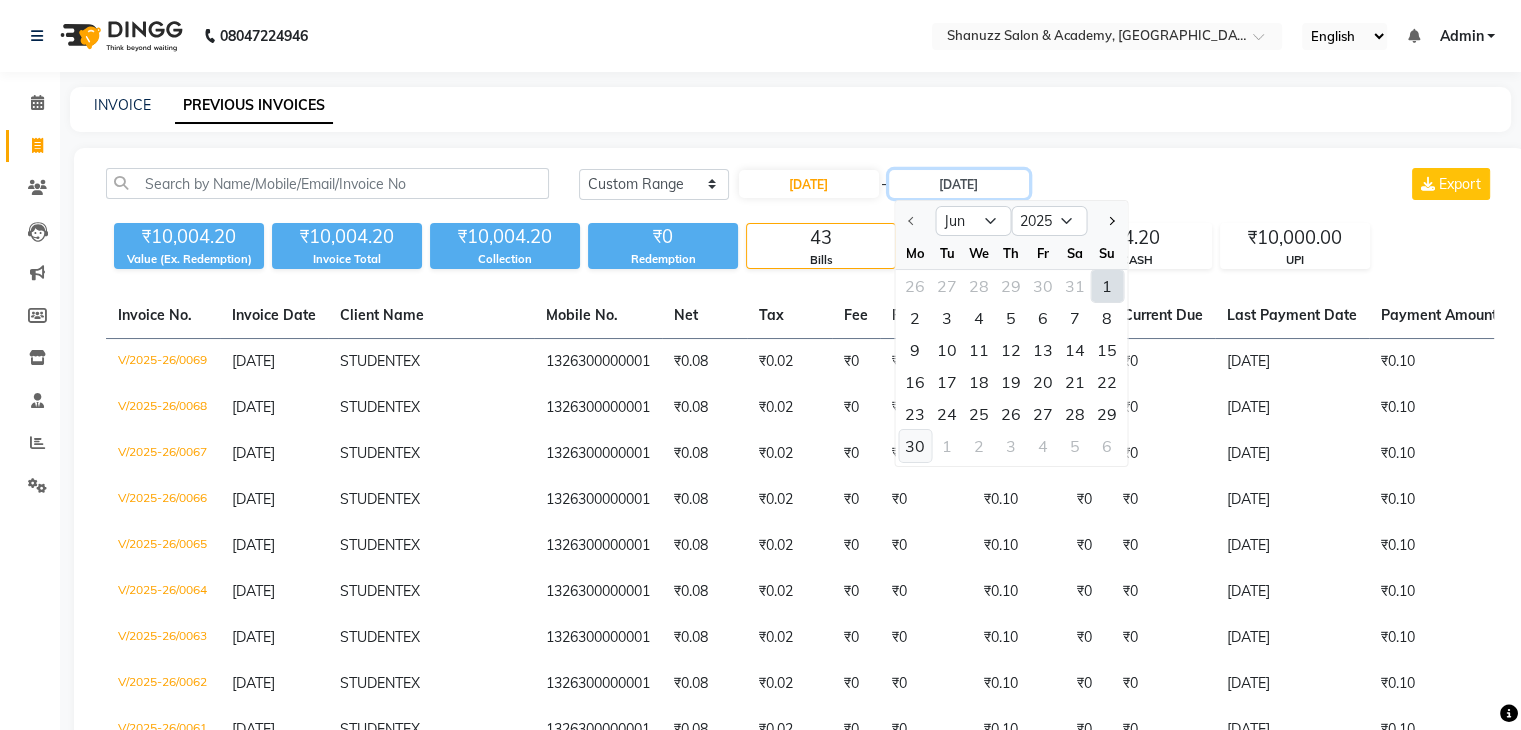 type on "30-06-2025" 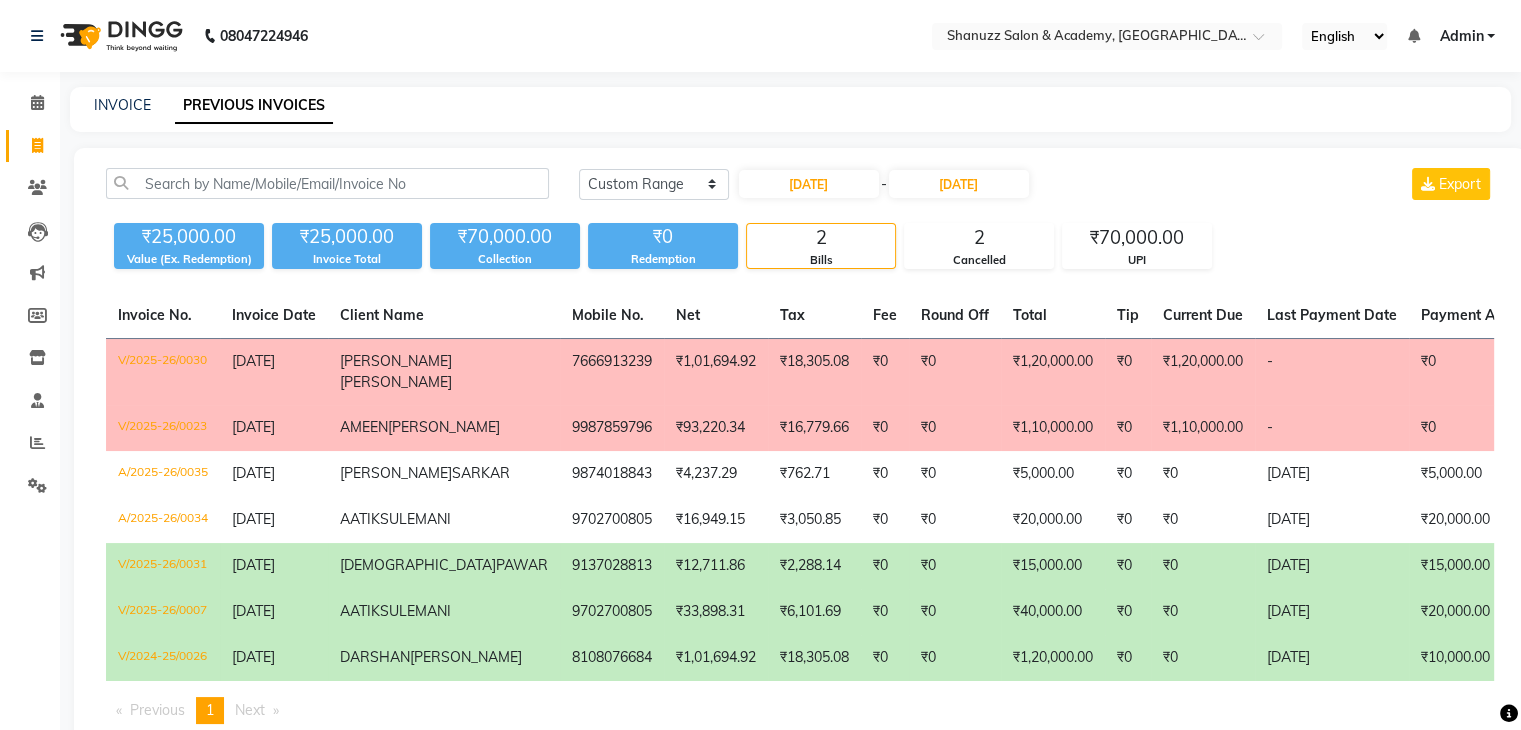 click on "Today Yesterday Custom Range 01-06-2025 - 30-06-2025 Export" 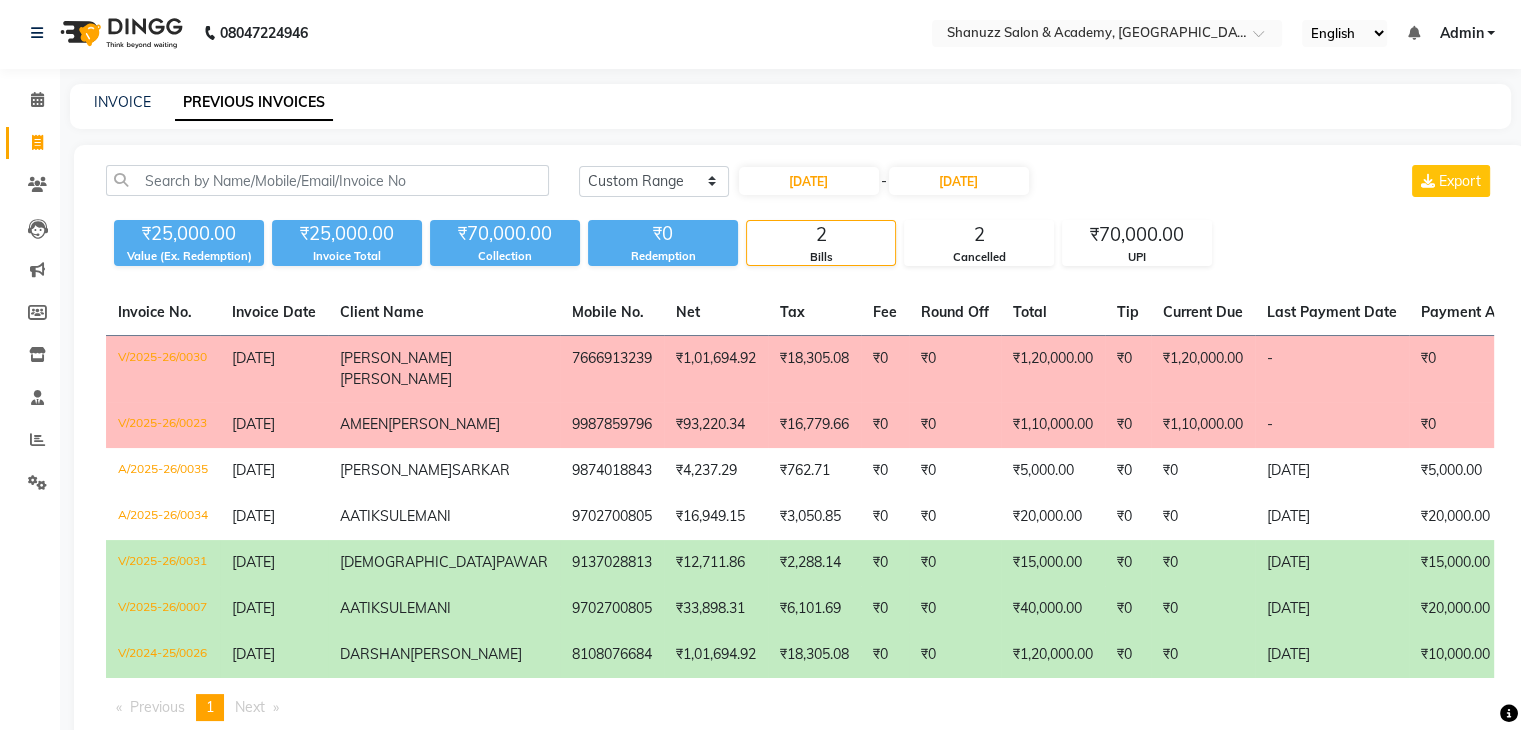 scroll, scrollTop: 0, scrollLeft: 0, axis: both 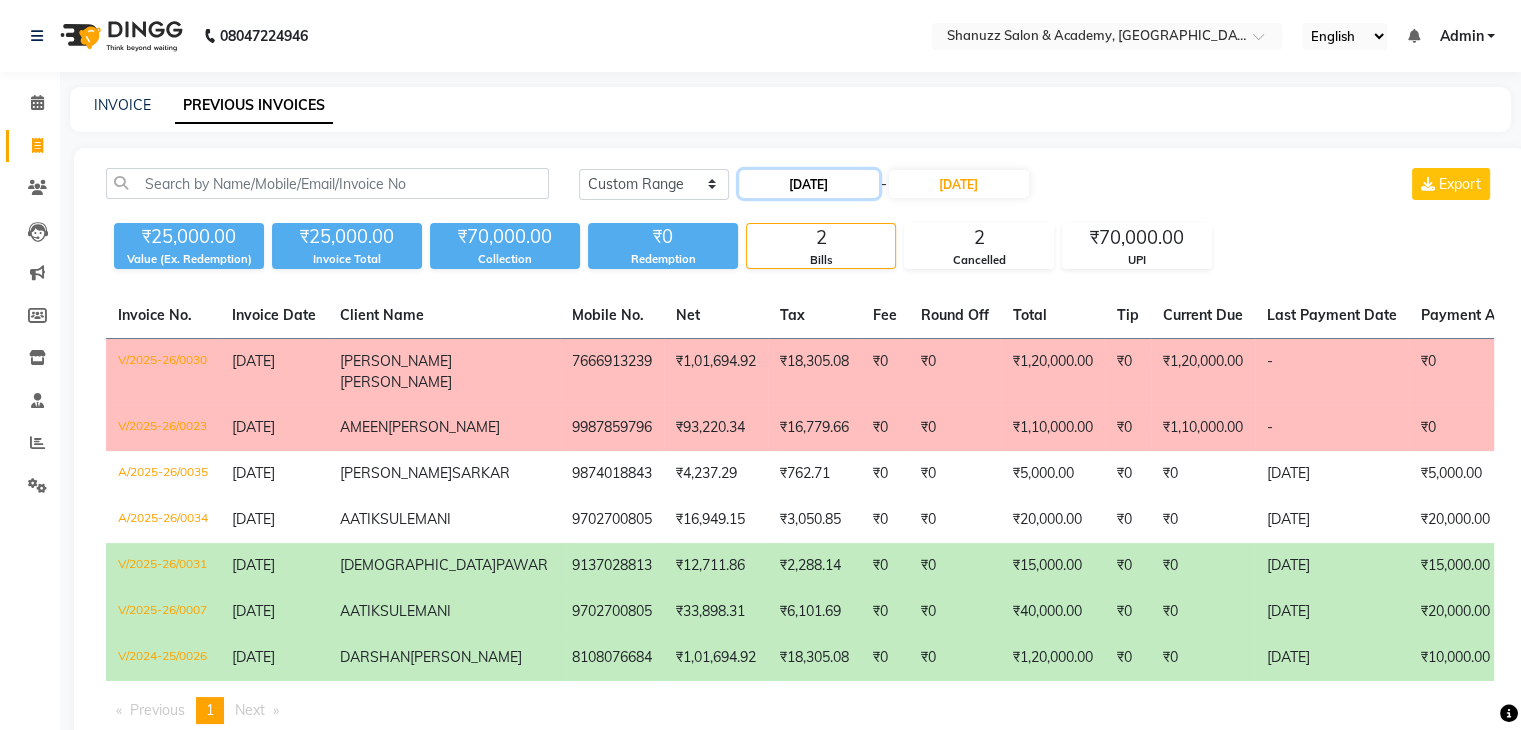 click on "01-06-2025" 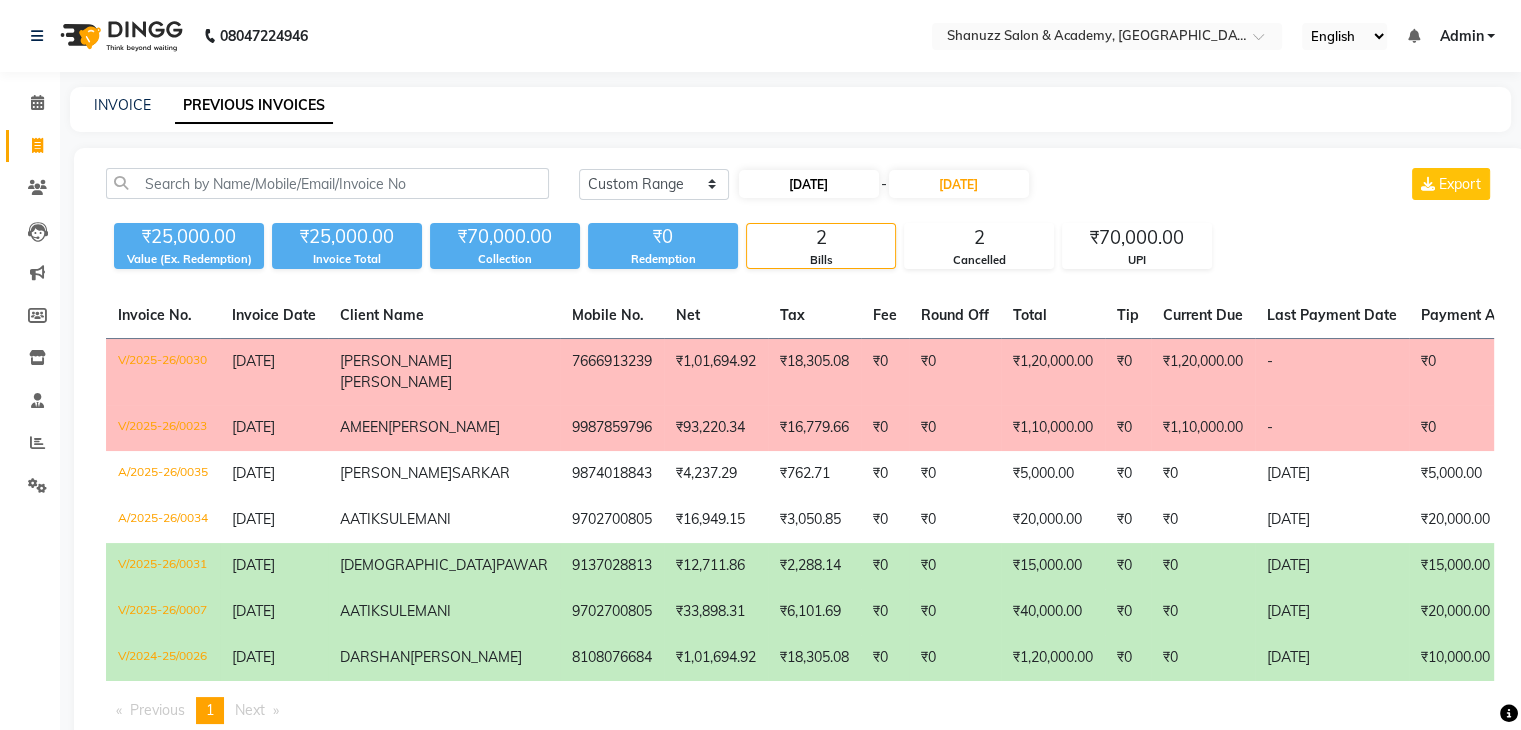 select on "6" 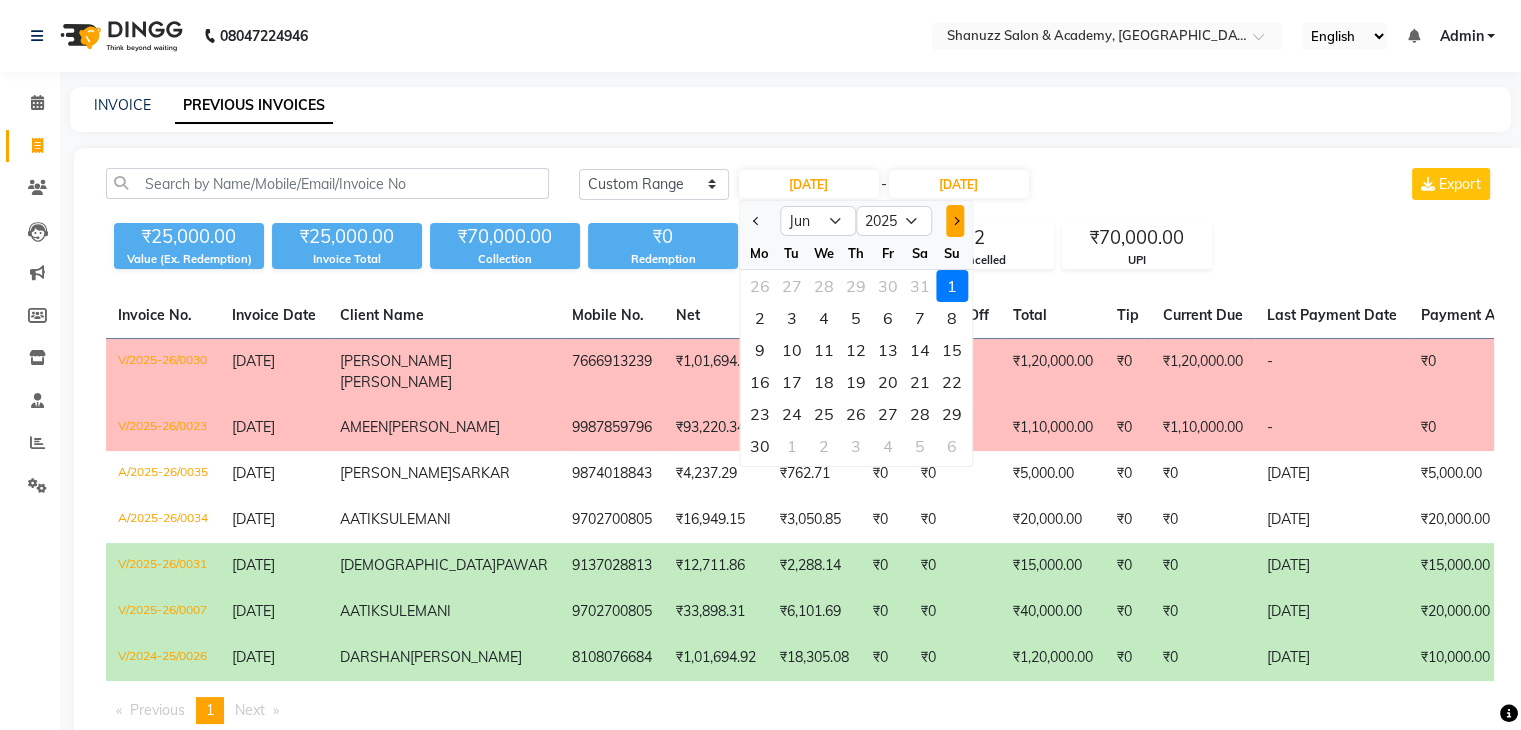 click 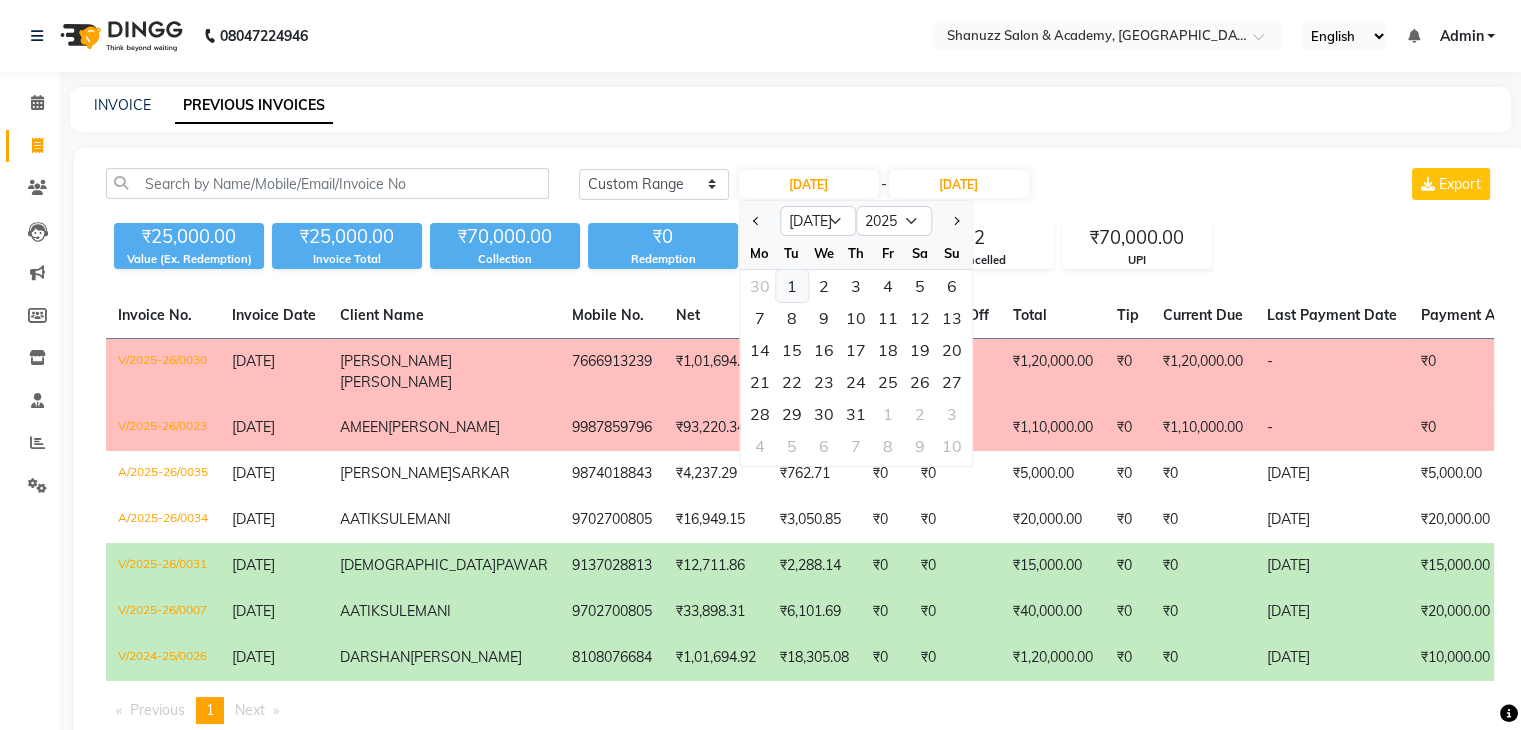 click on "1" 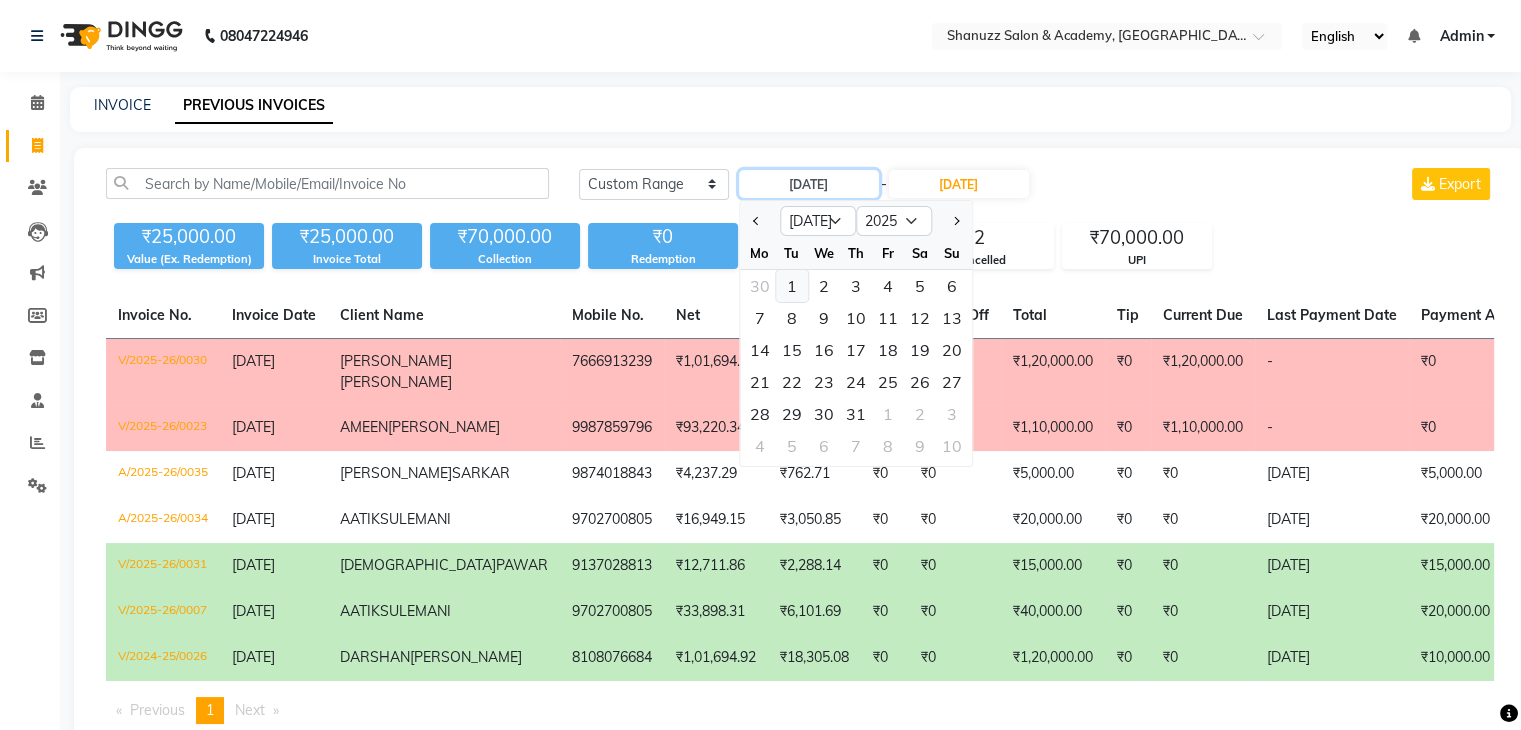 type on "01-07-2025" 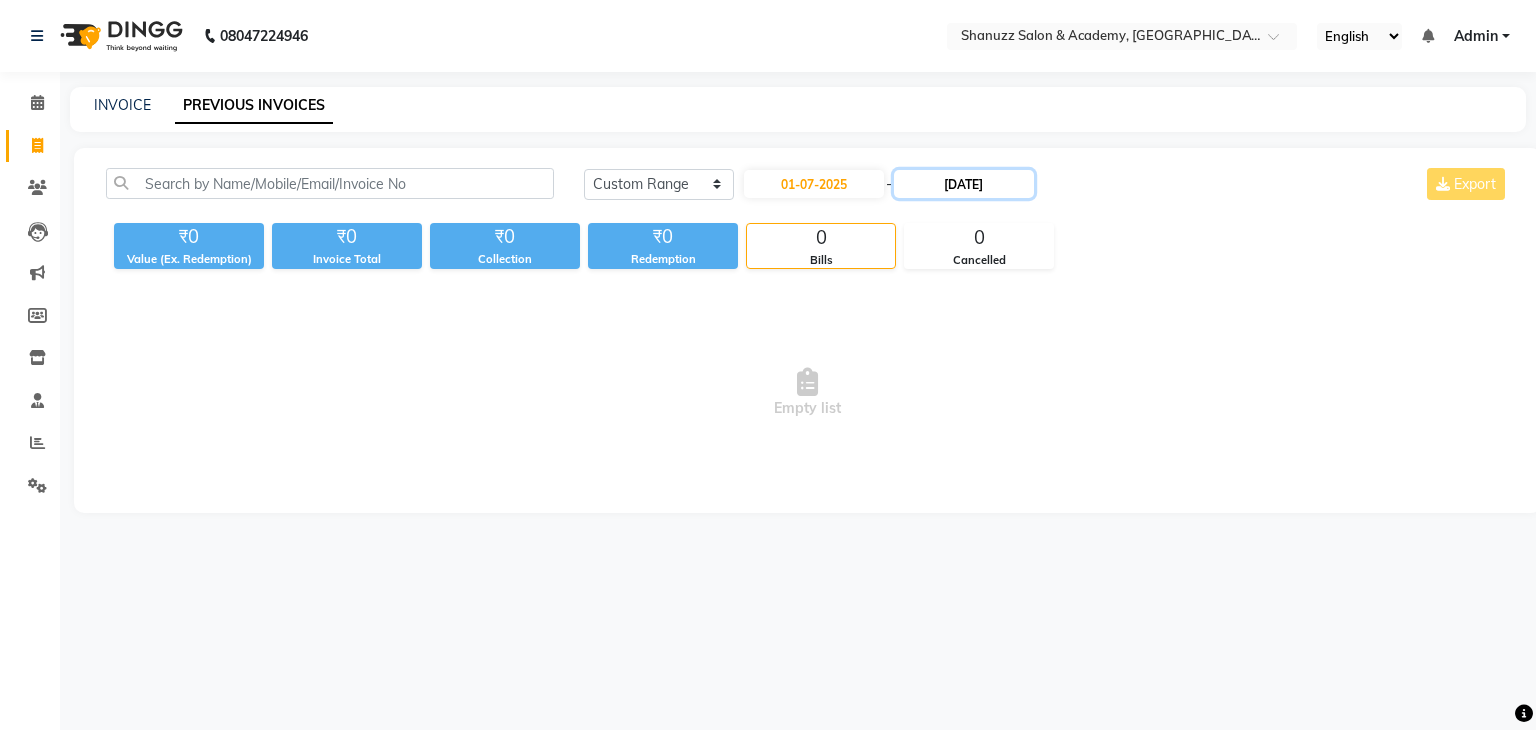 click on "30-06-2025" 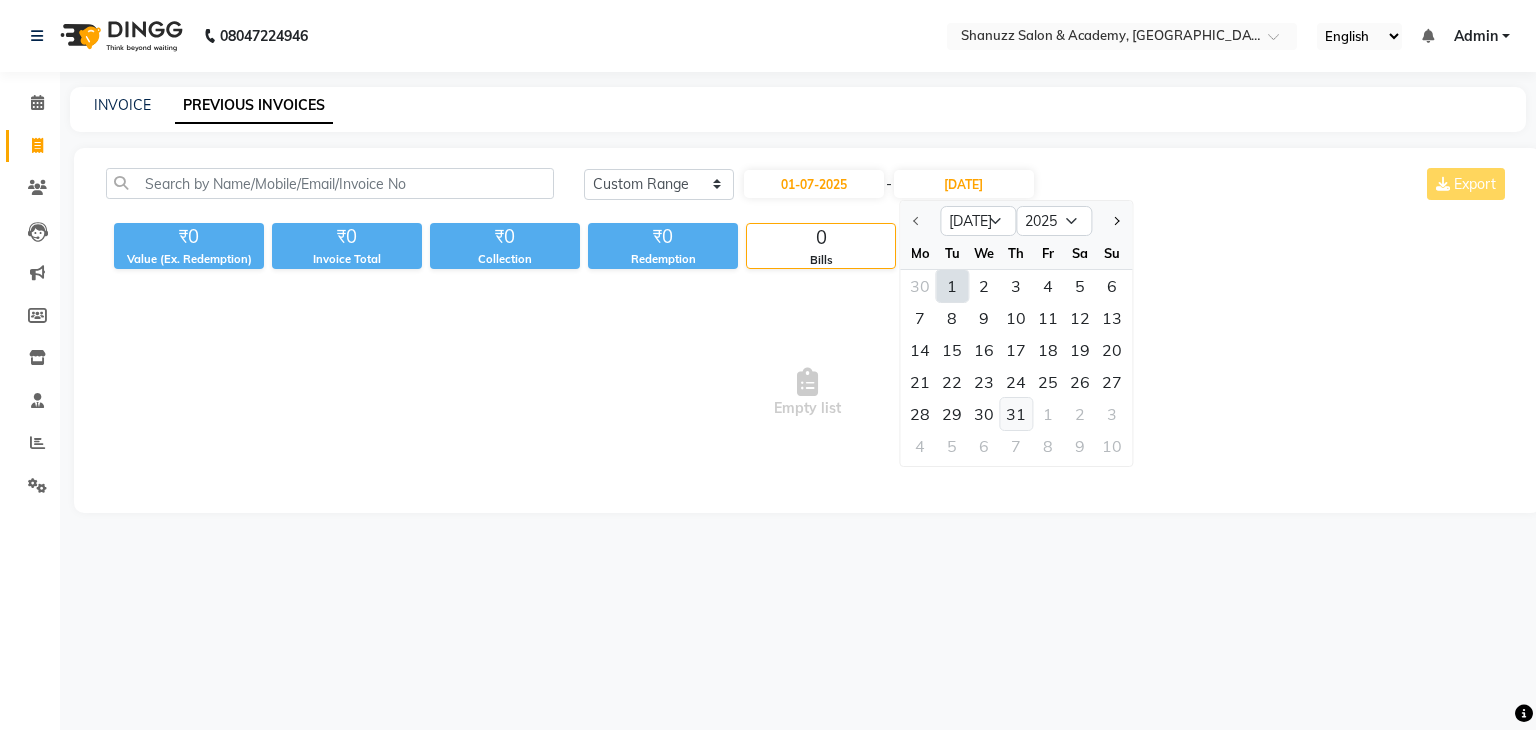 click on "31" 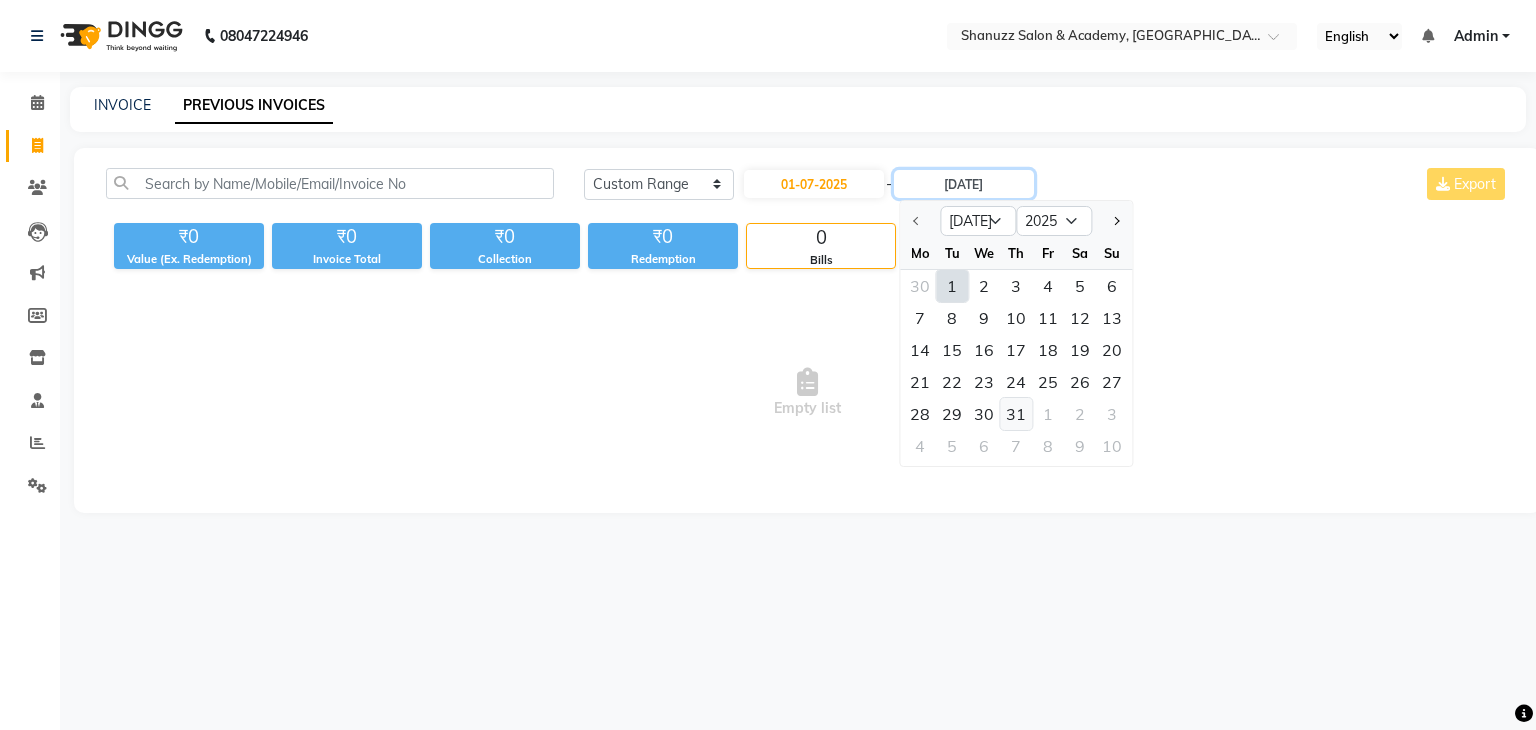type on "31-07-2025" 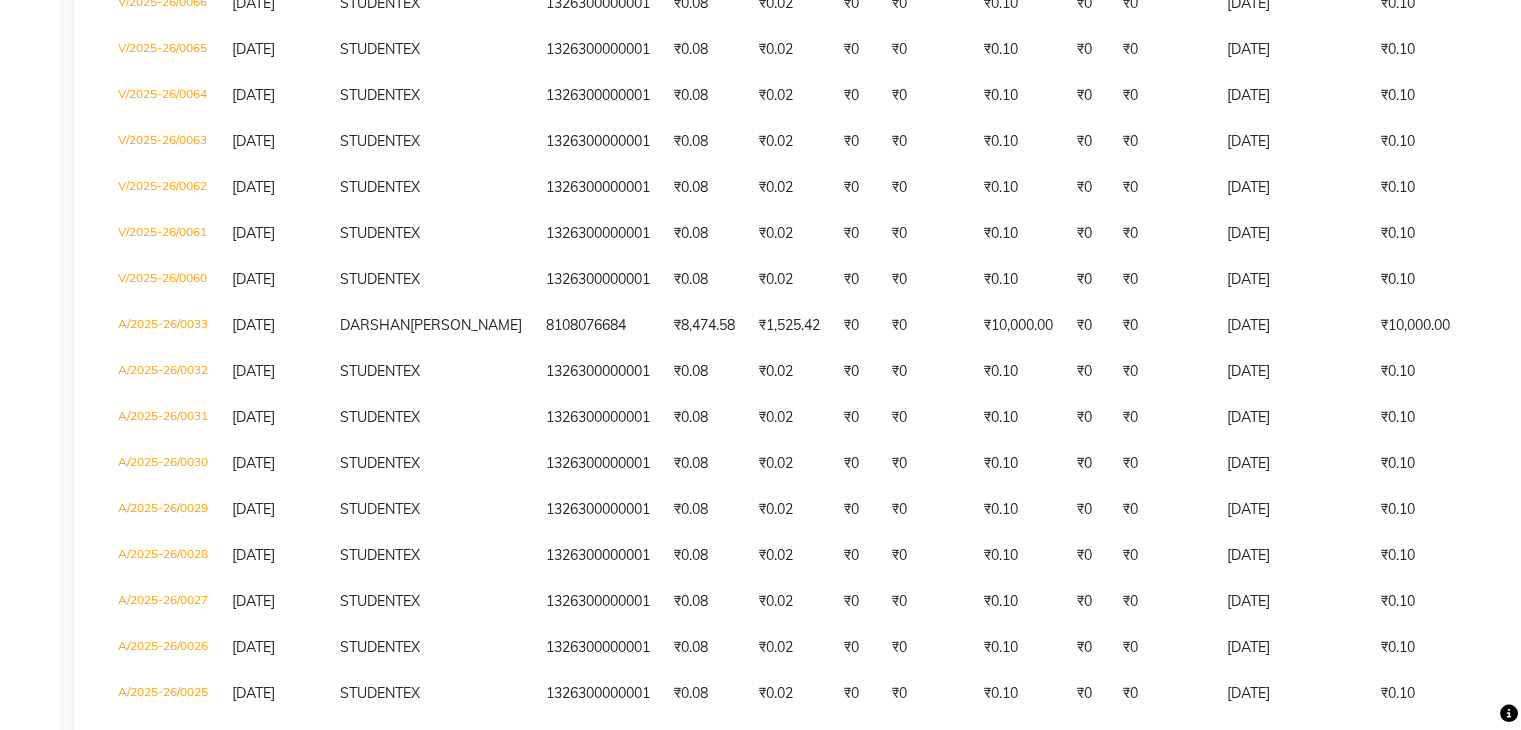 scroll, scrollTop: 498, scrollLeft: 0, axis: vertical 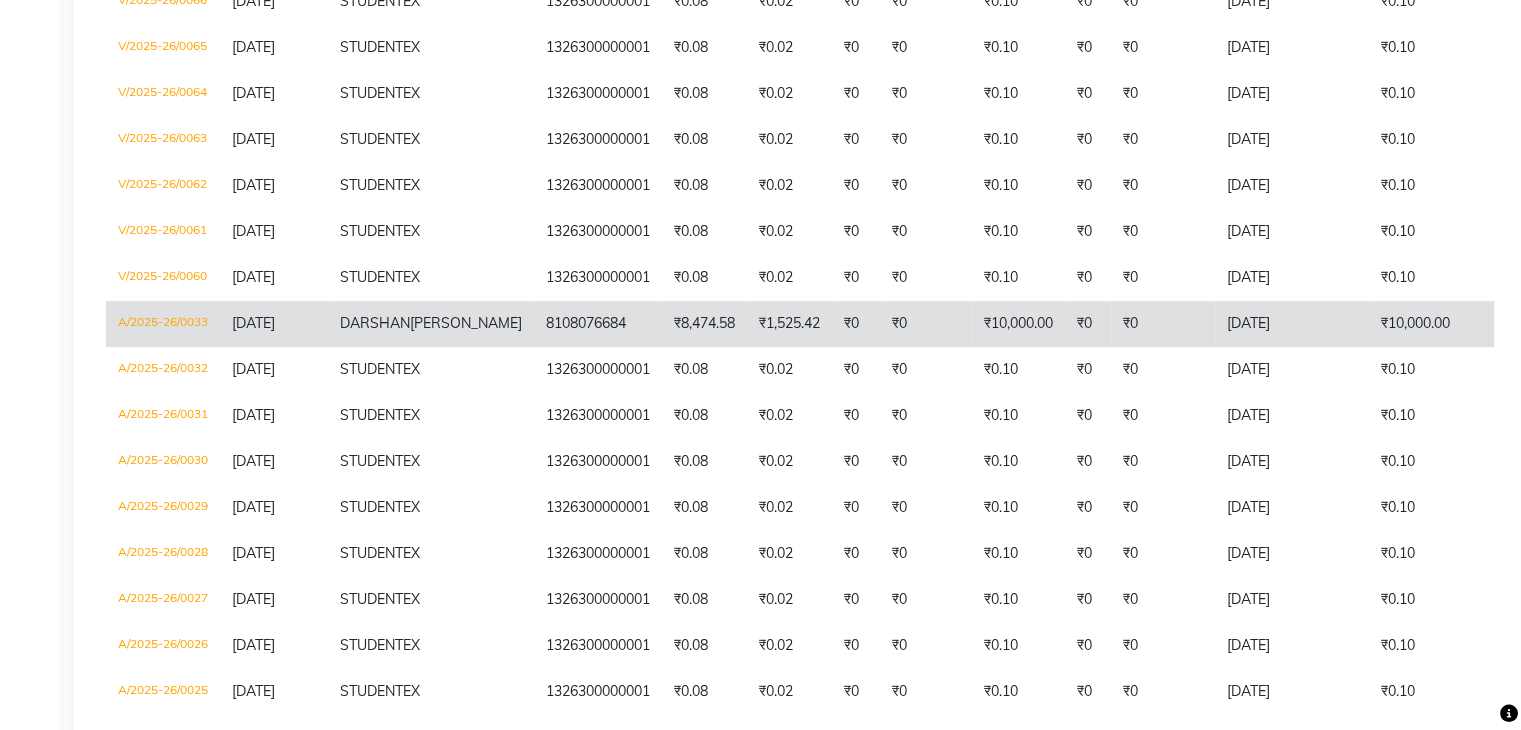 click on "A/2025-26/0033" 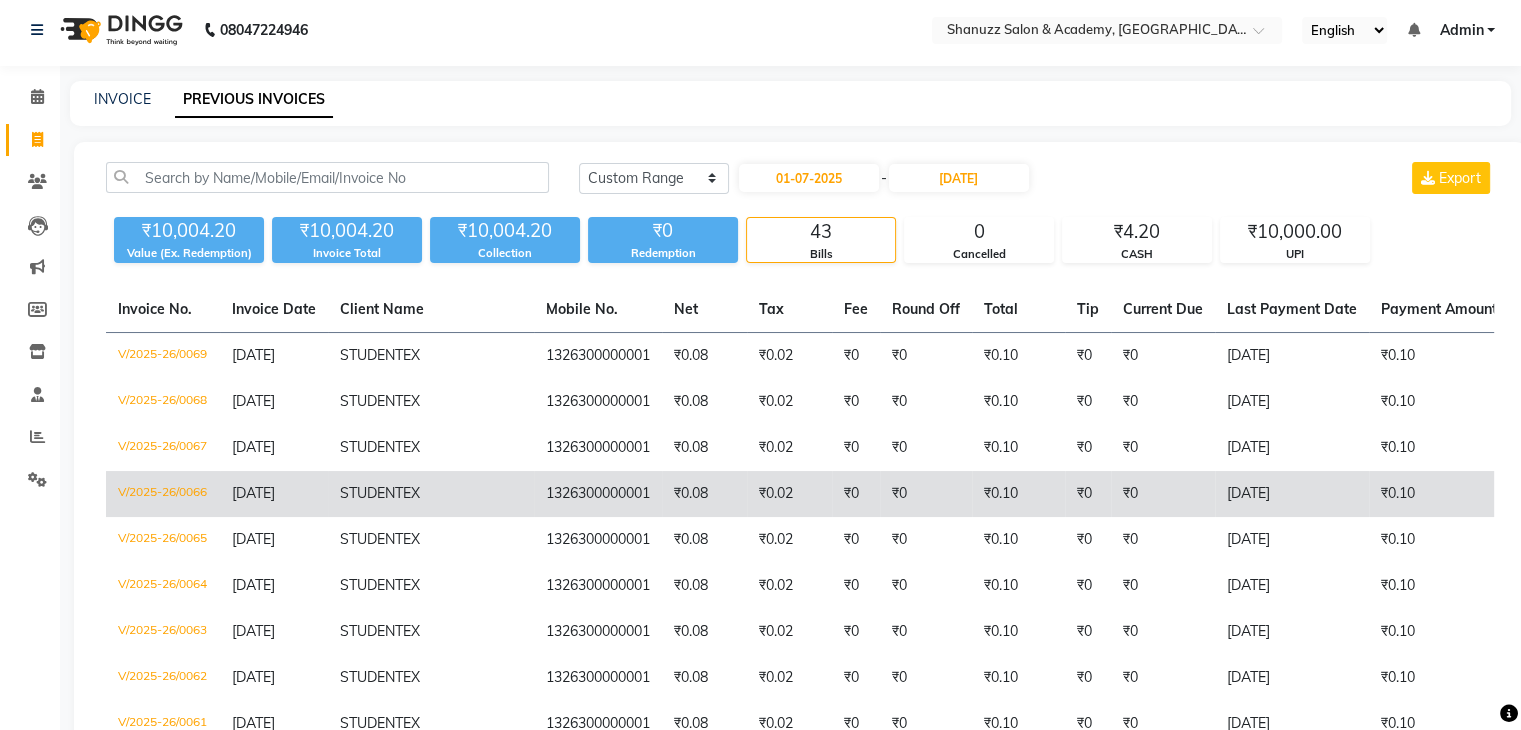 scroll, scrollTop: 0, scrollLeft: 0, axis: both 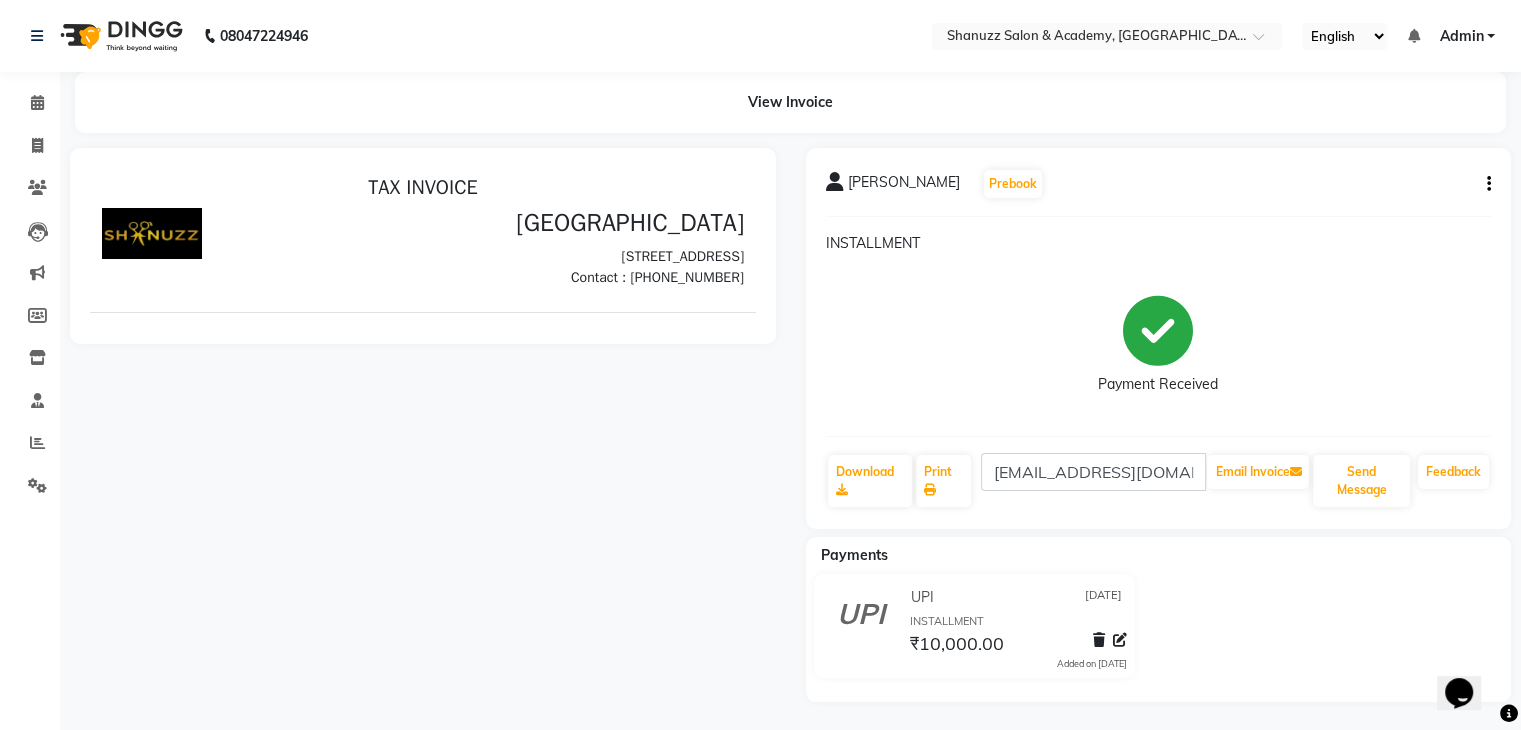 click 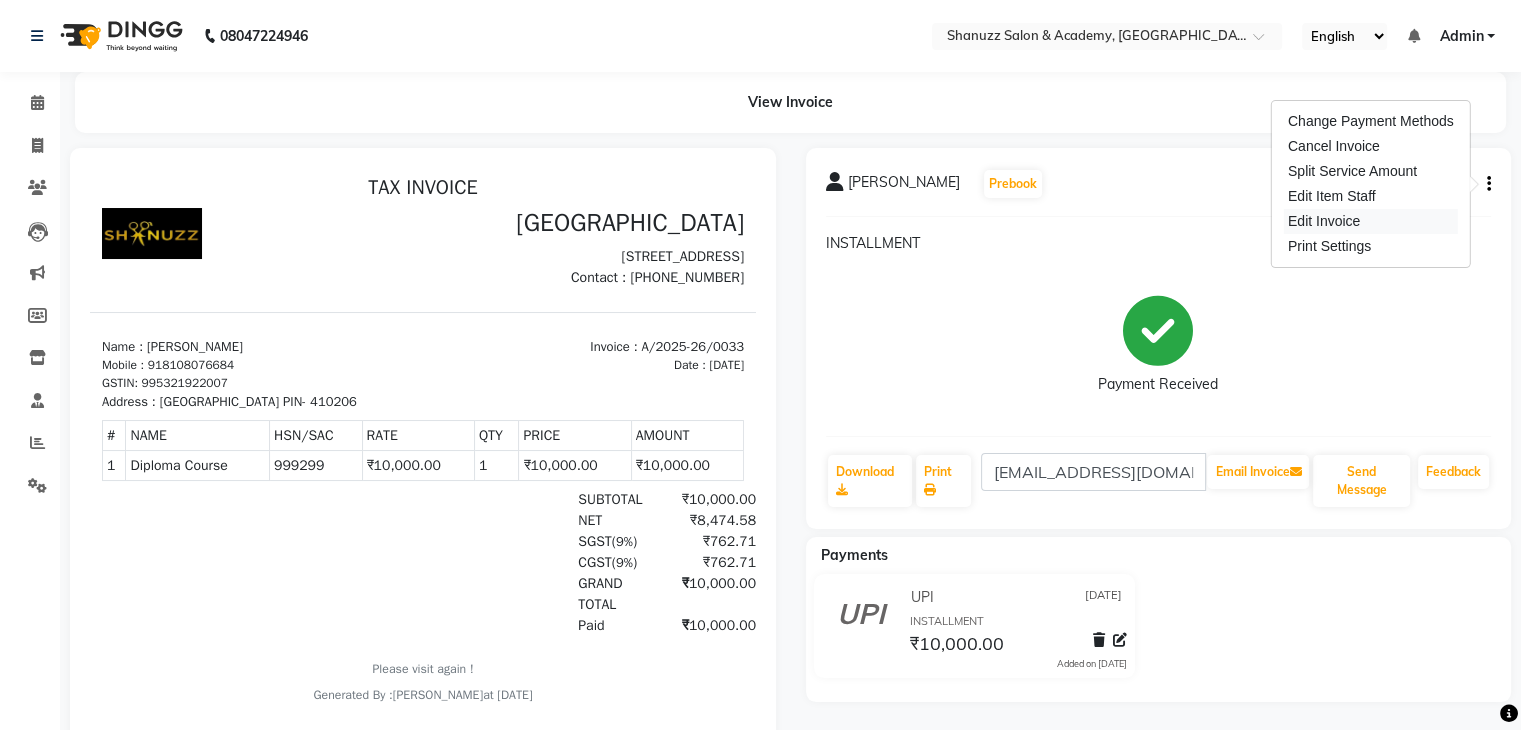click on "Edit Invoice" at bounding box center (1371, 221) 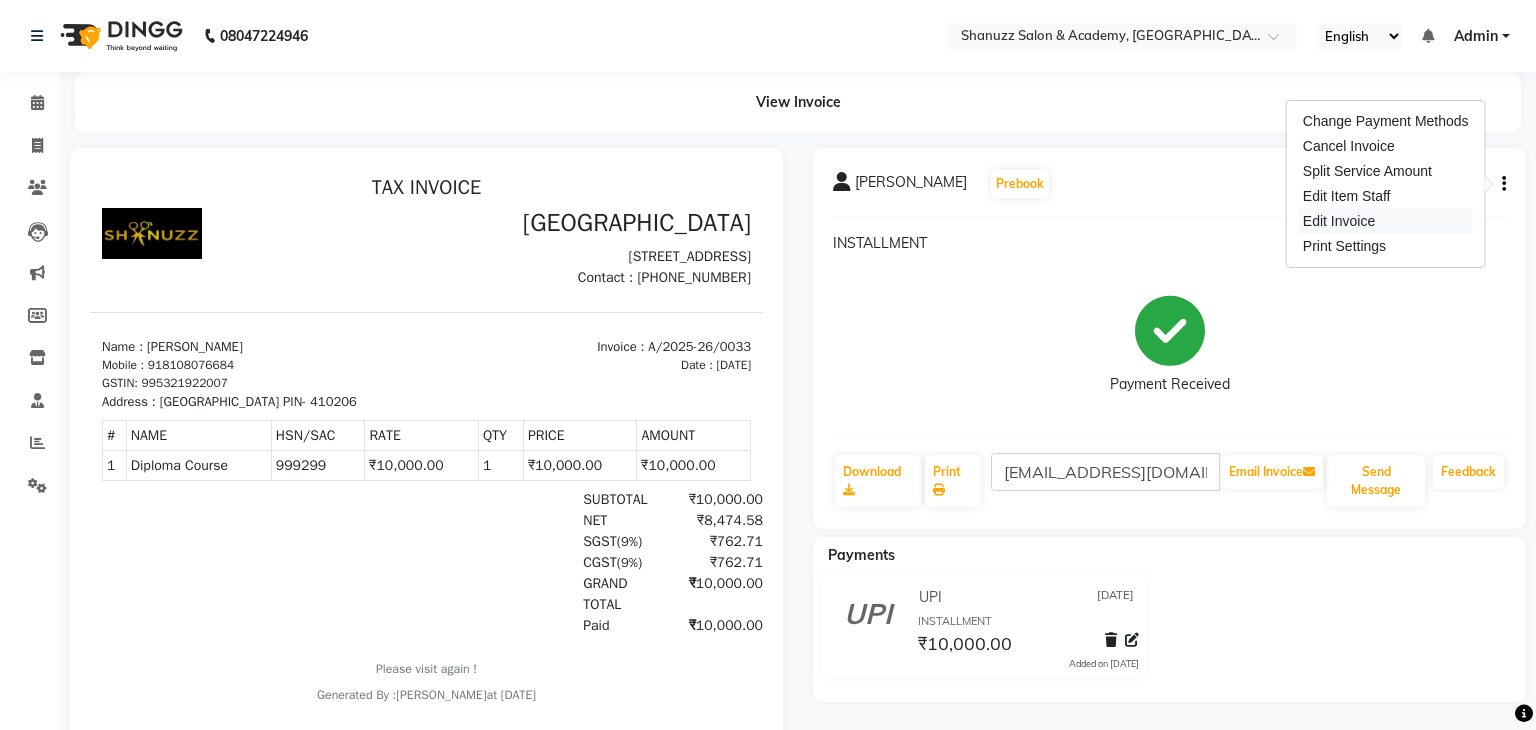 select on "service" 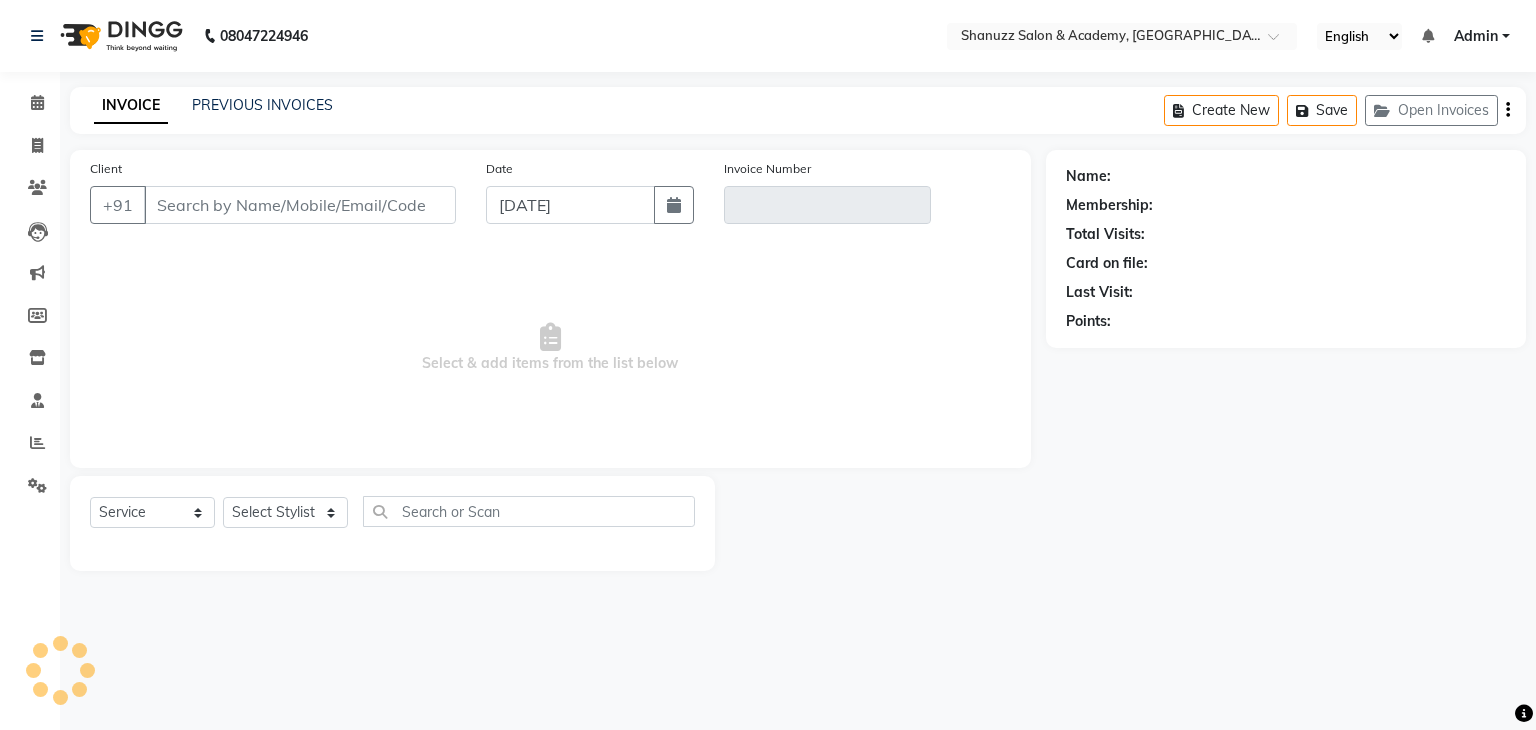 type on "8108076684" 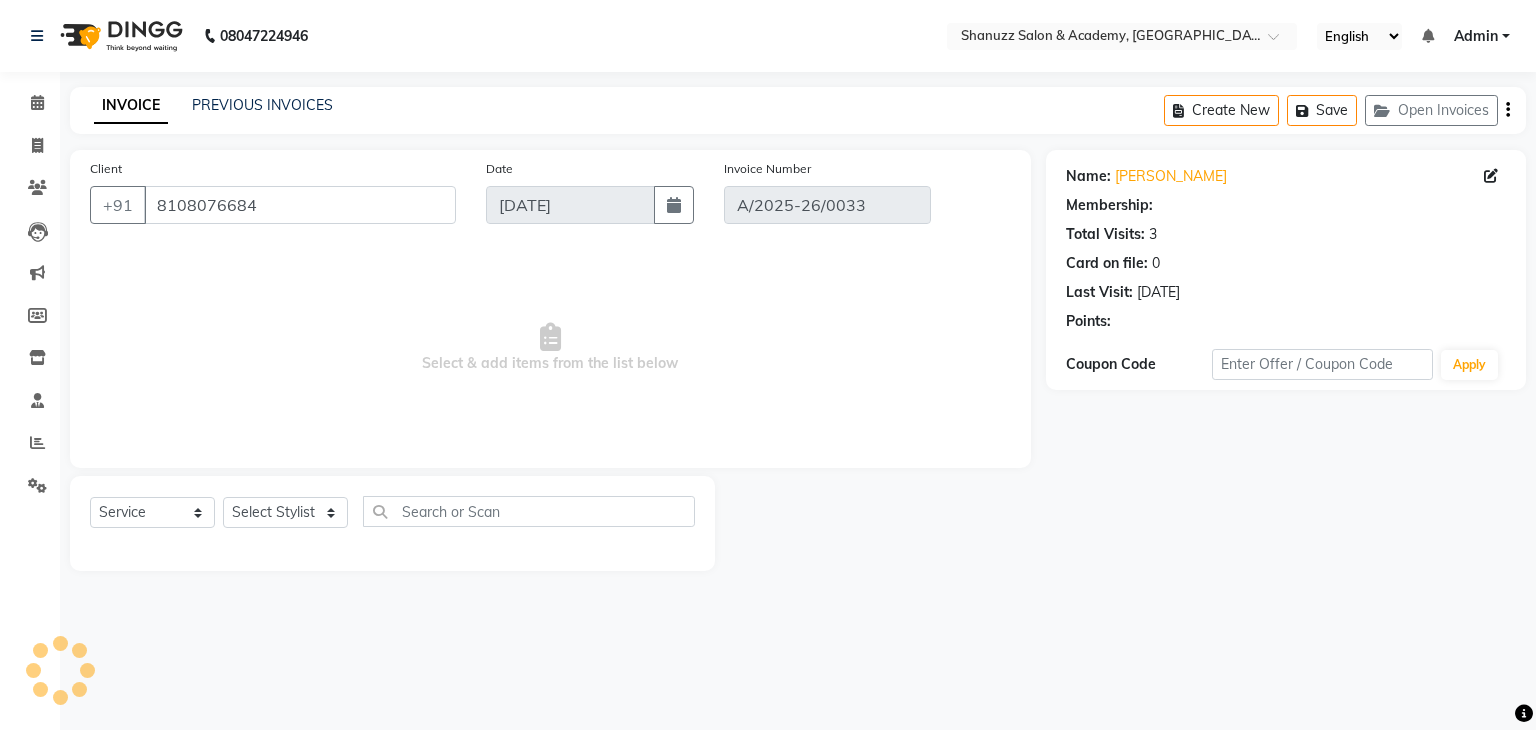 select on "select" 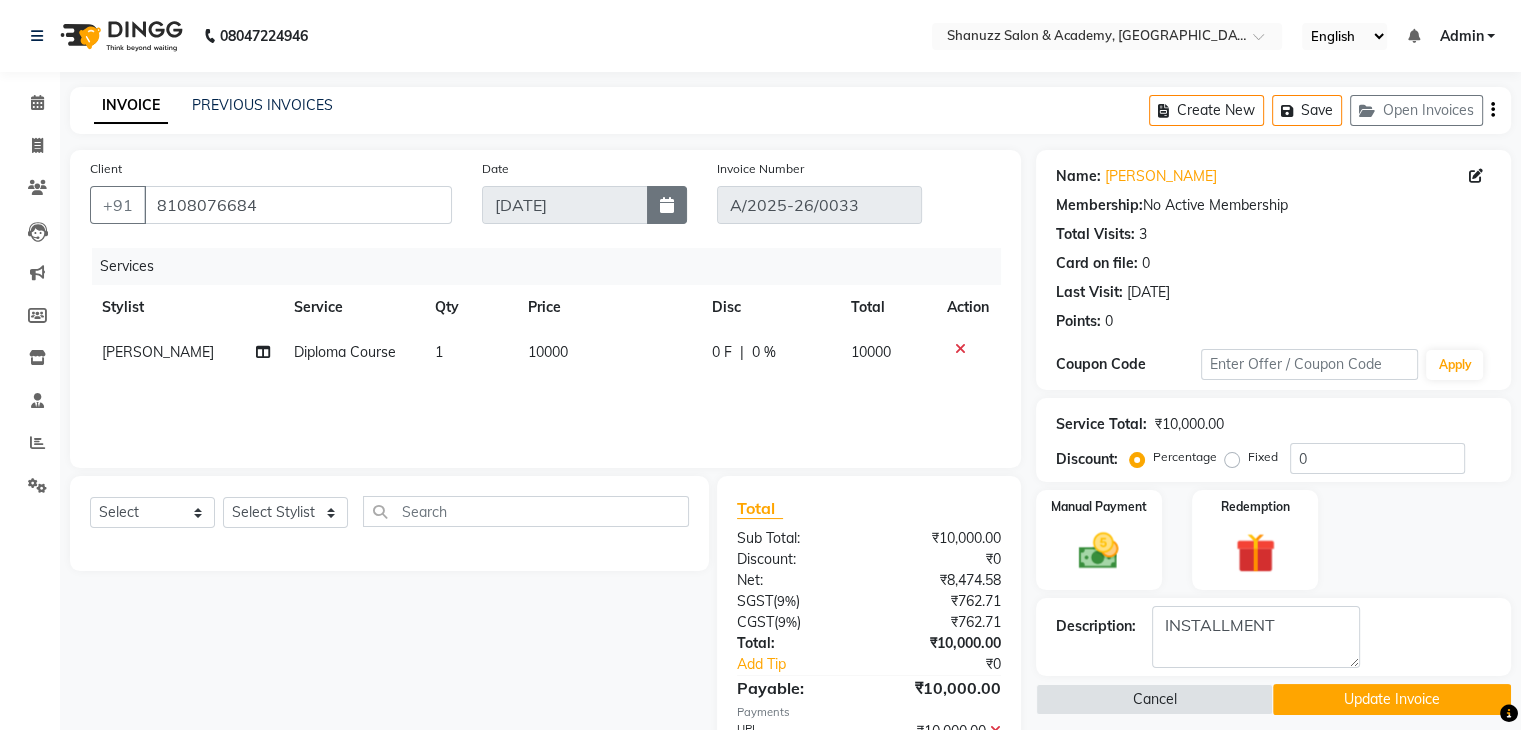 click 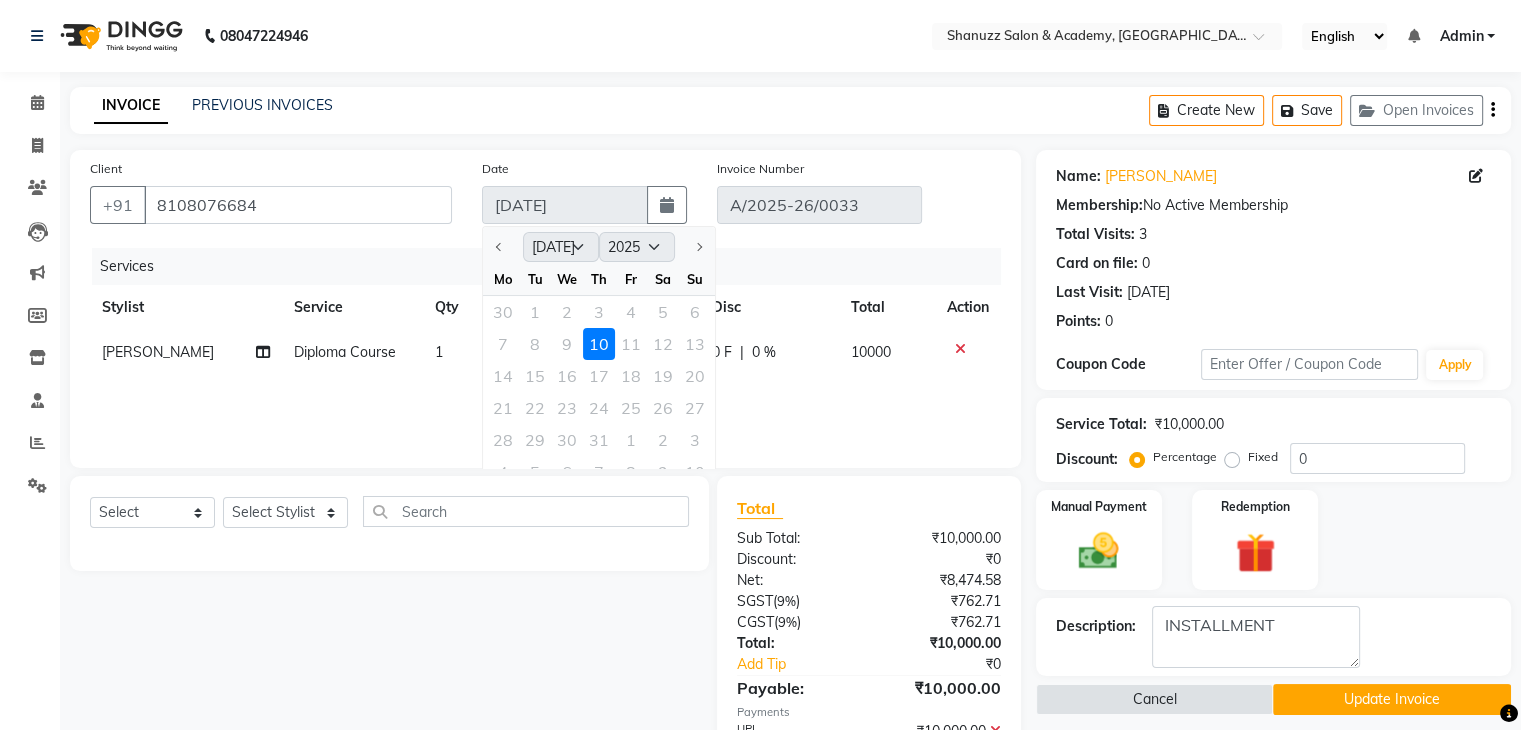 click 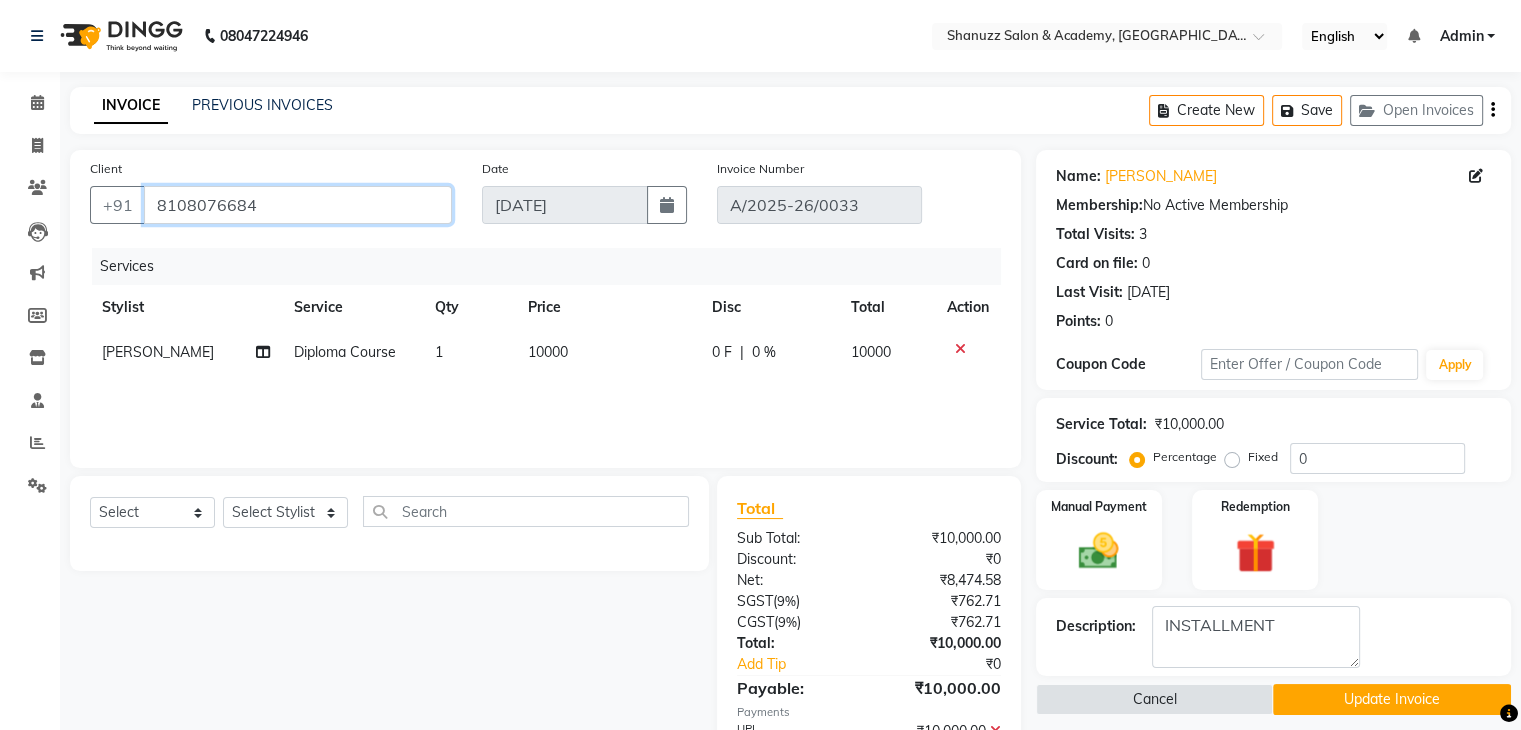click on "8108076684" at bounding box center (298, 205) 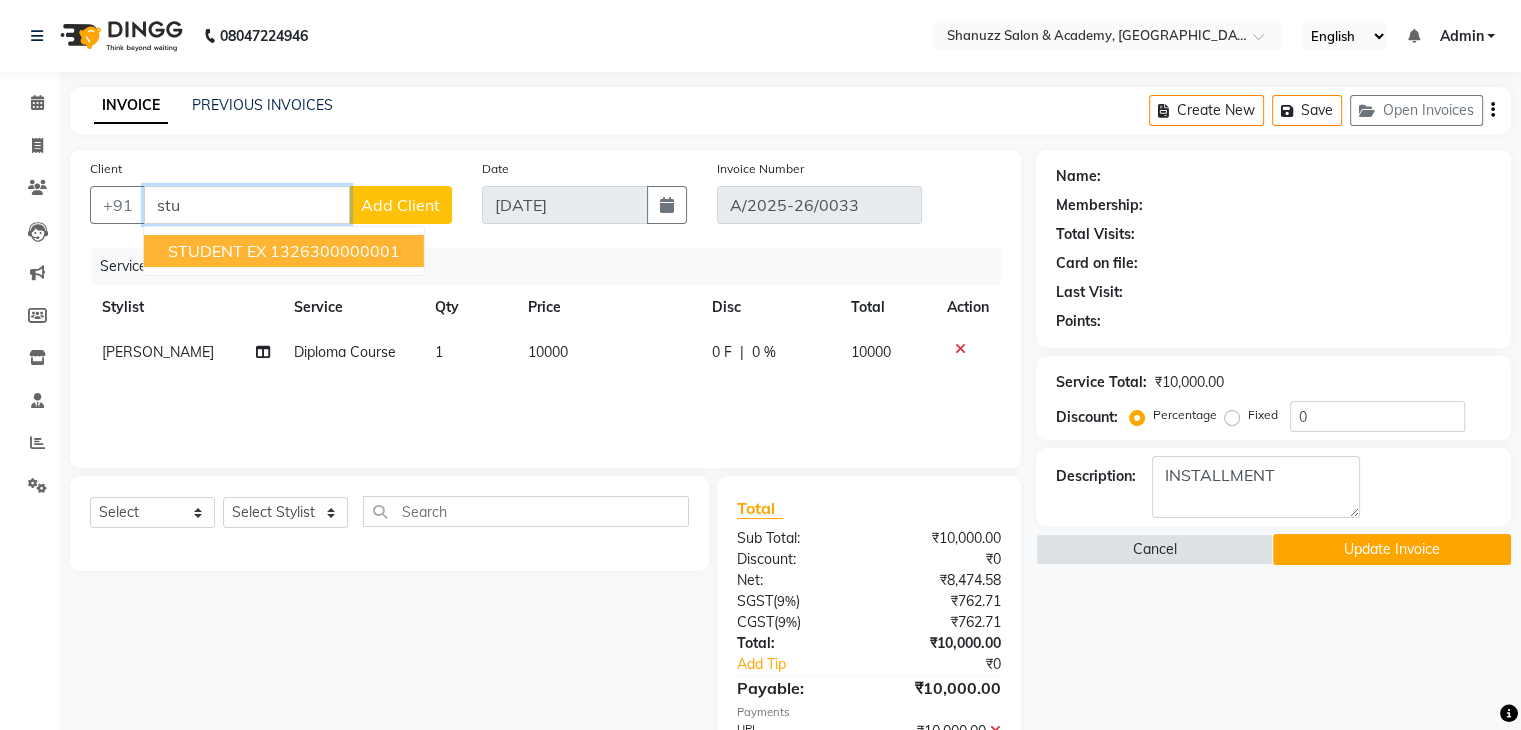 click on "1326300000001" at bounding box center (335, 251) 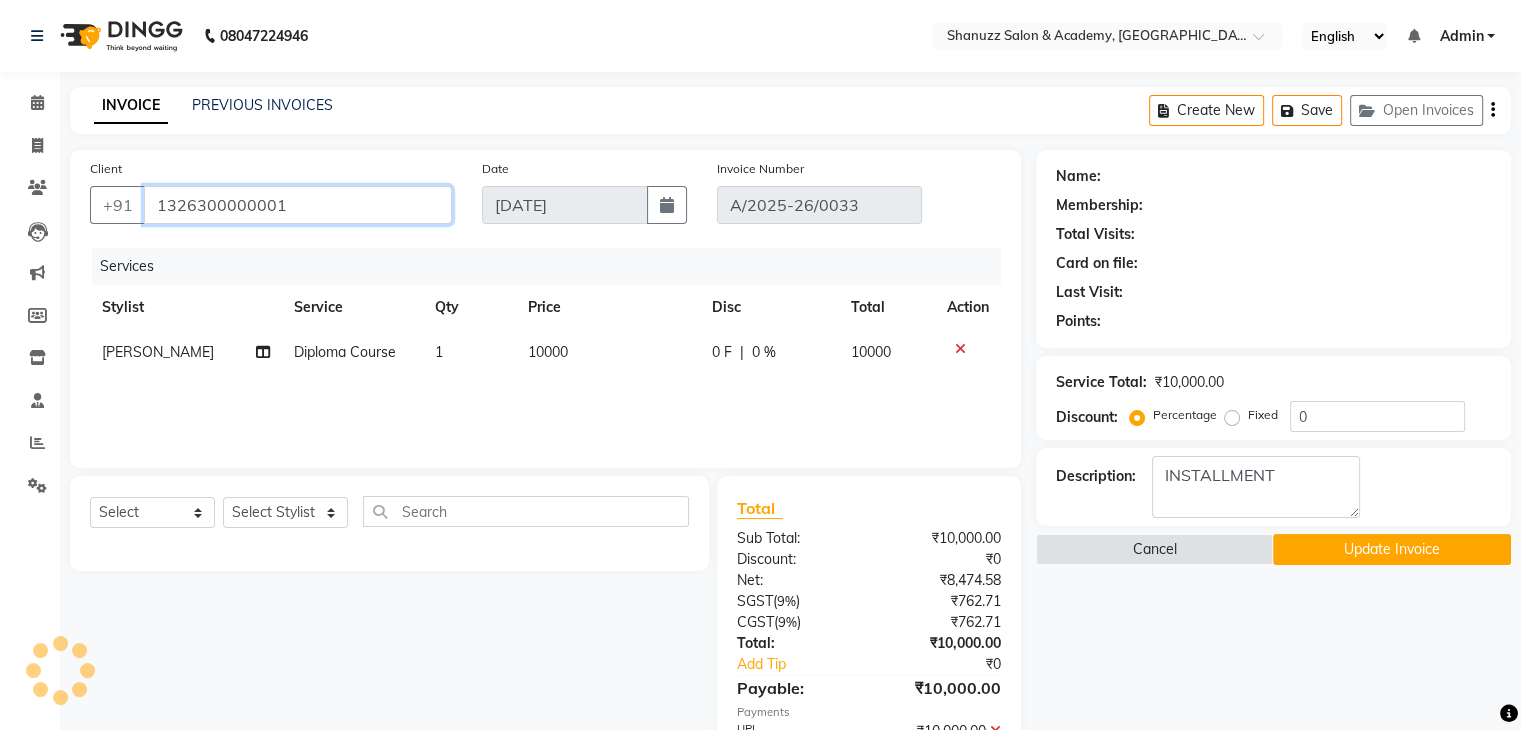 type on "1326300000001" 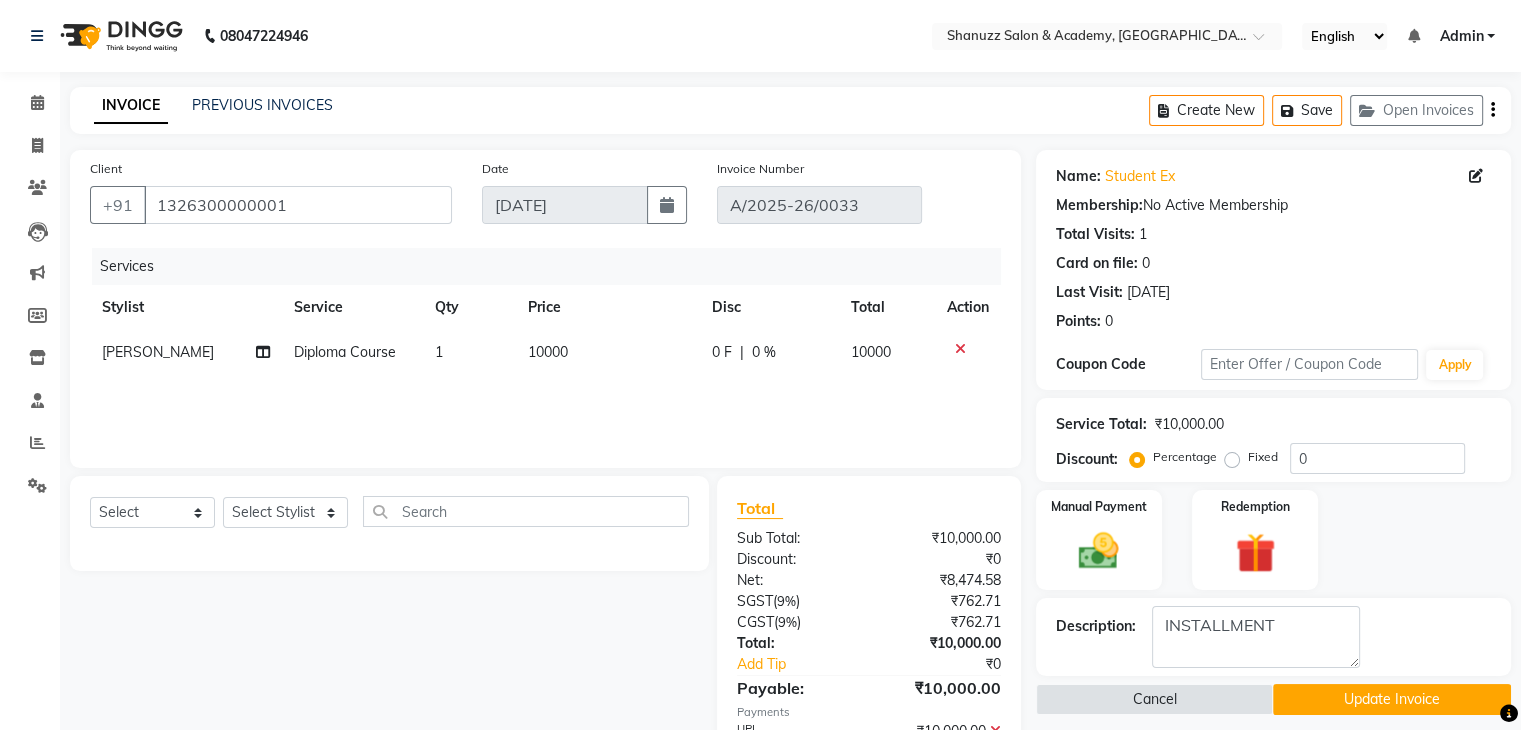 click on "[PERSON_NAME]" 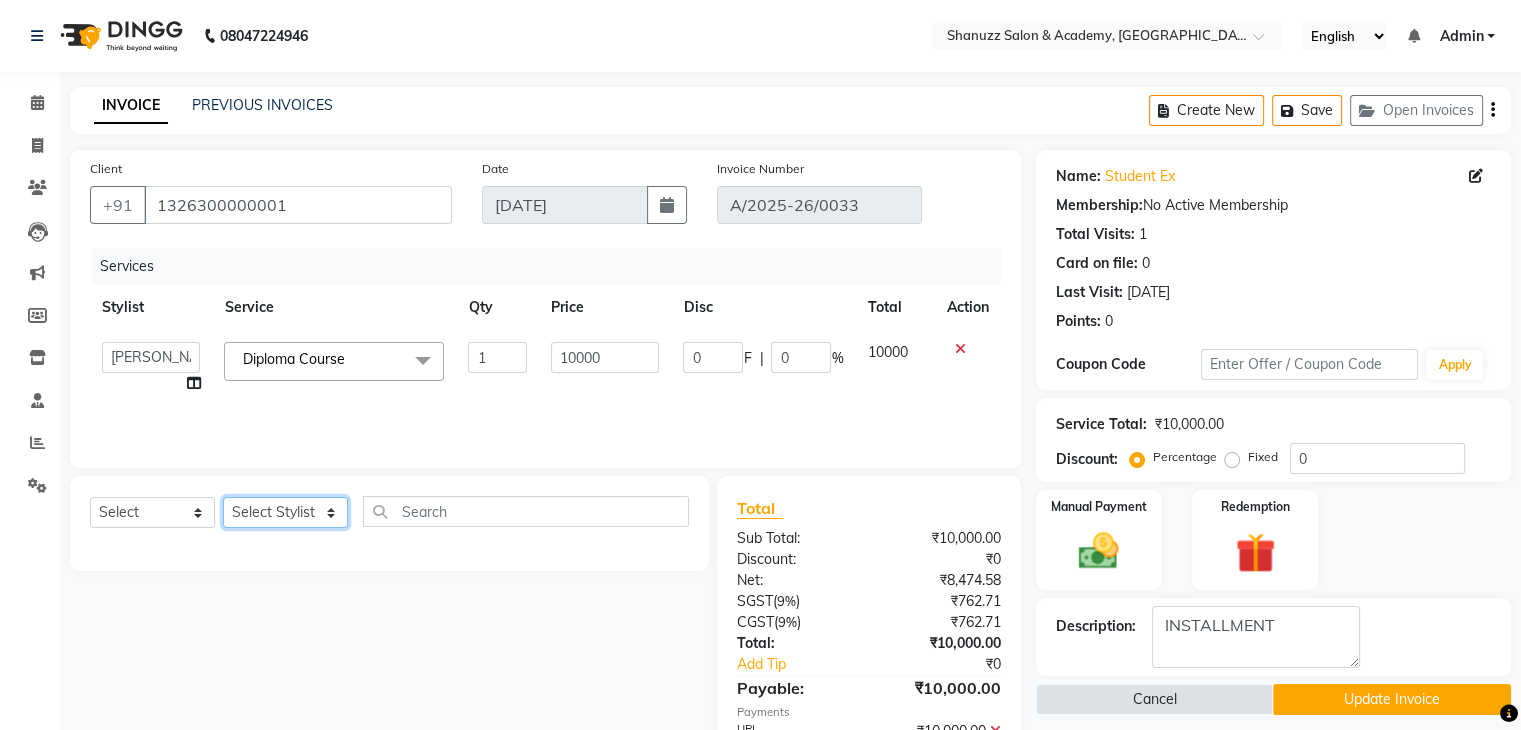 click on "Select Stylist Asma Jagruti Shinde Lalit Kamble Prajakta Mestry Shanky Shinde Shivanee Bhosale Varsha Shah" 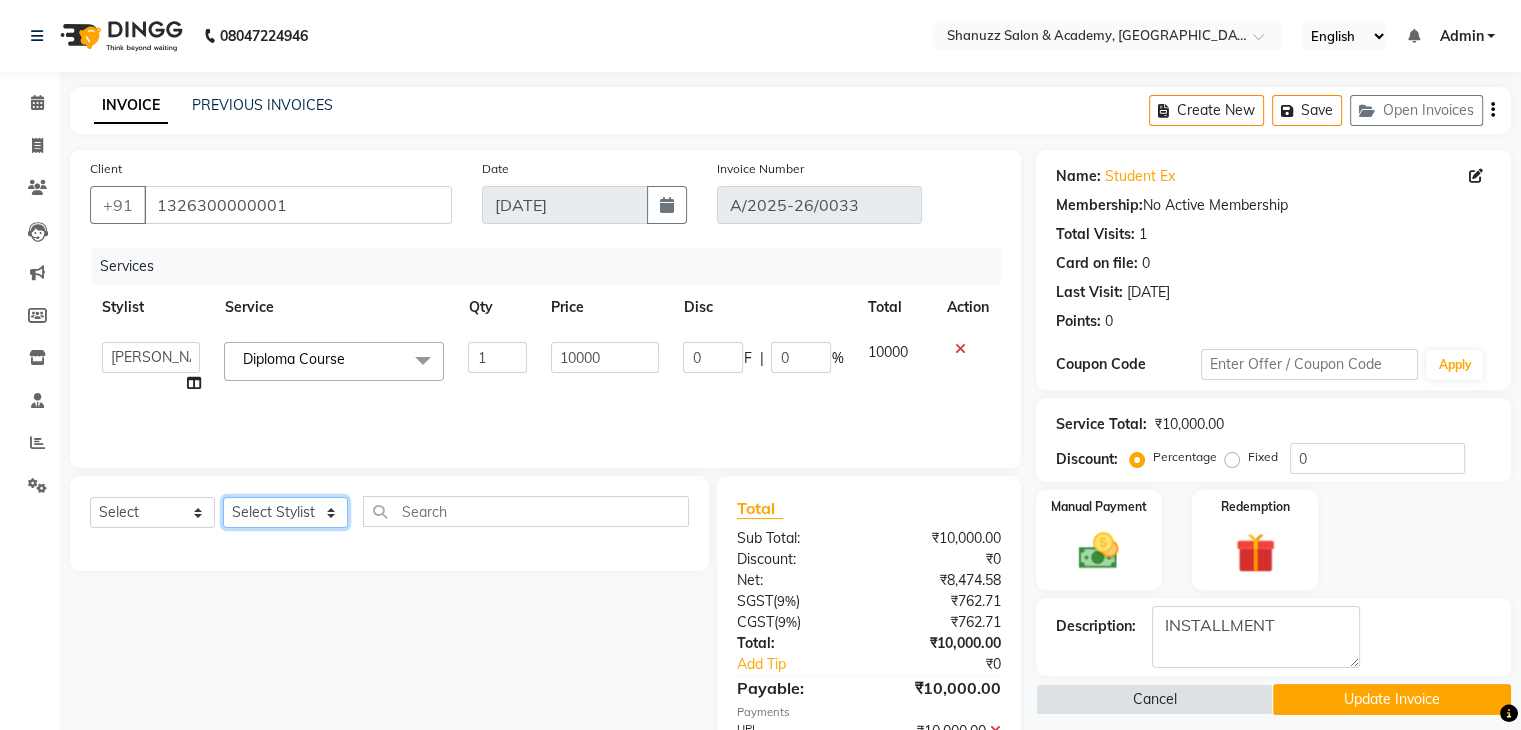 select on "65304" 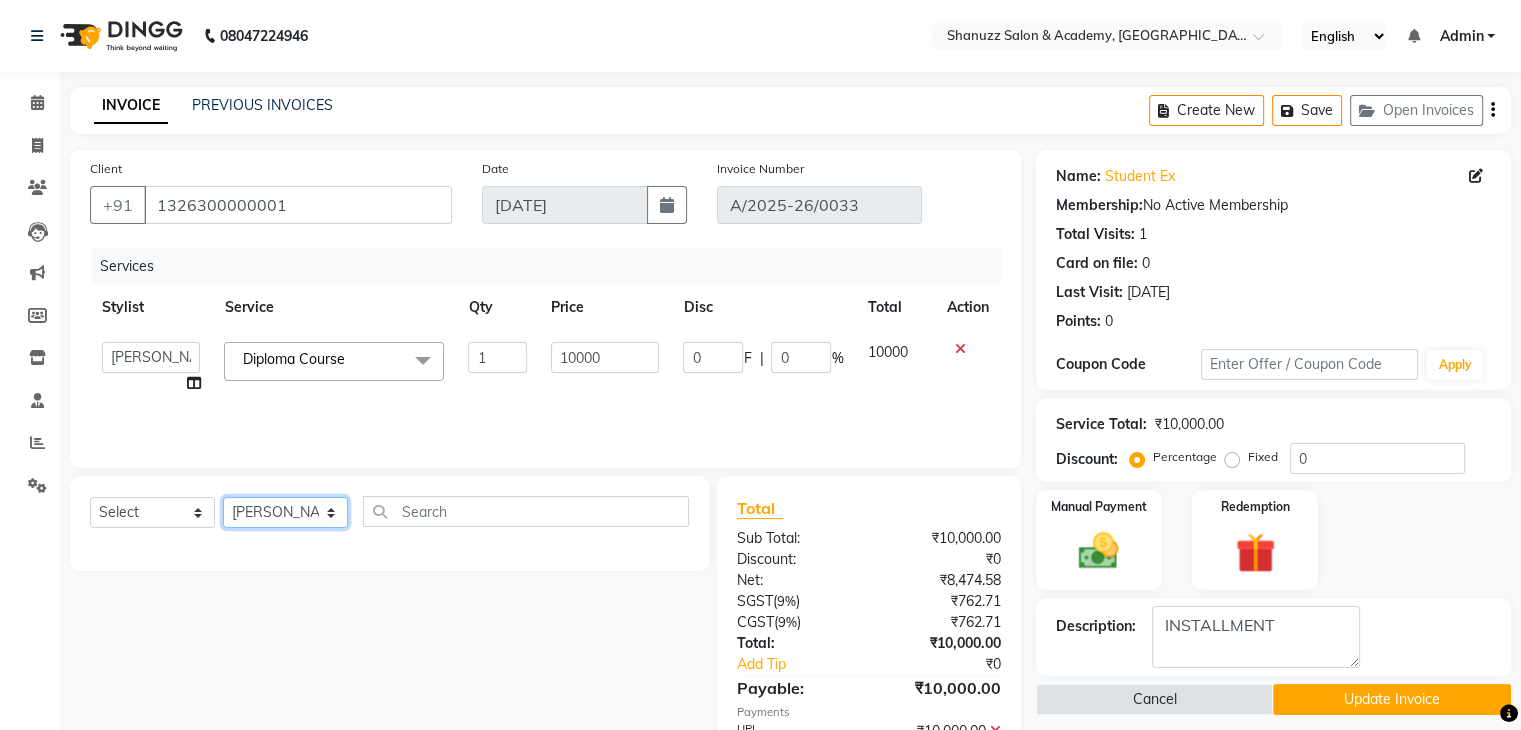 click on "Select Stylist Asma Jagruti Shinde Lalit Kamble Prajakta Mestry Shanky Shinde Shivanee Bhosale Varsha Shah" 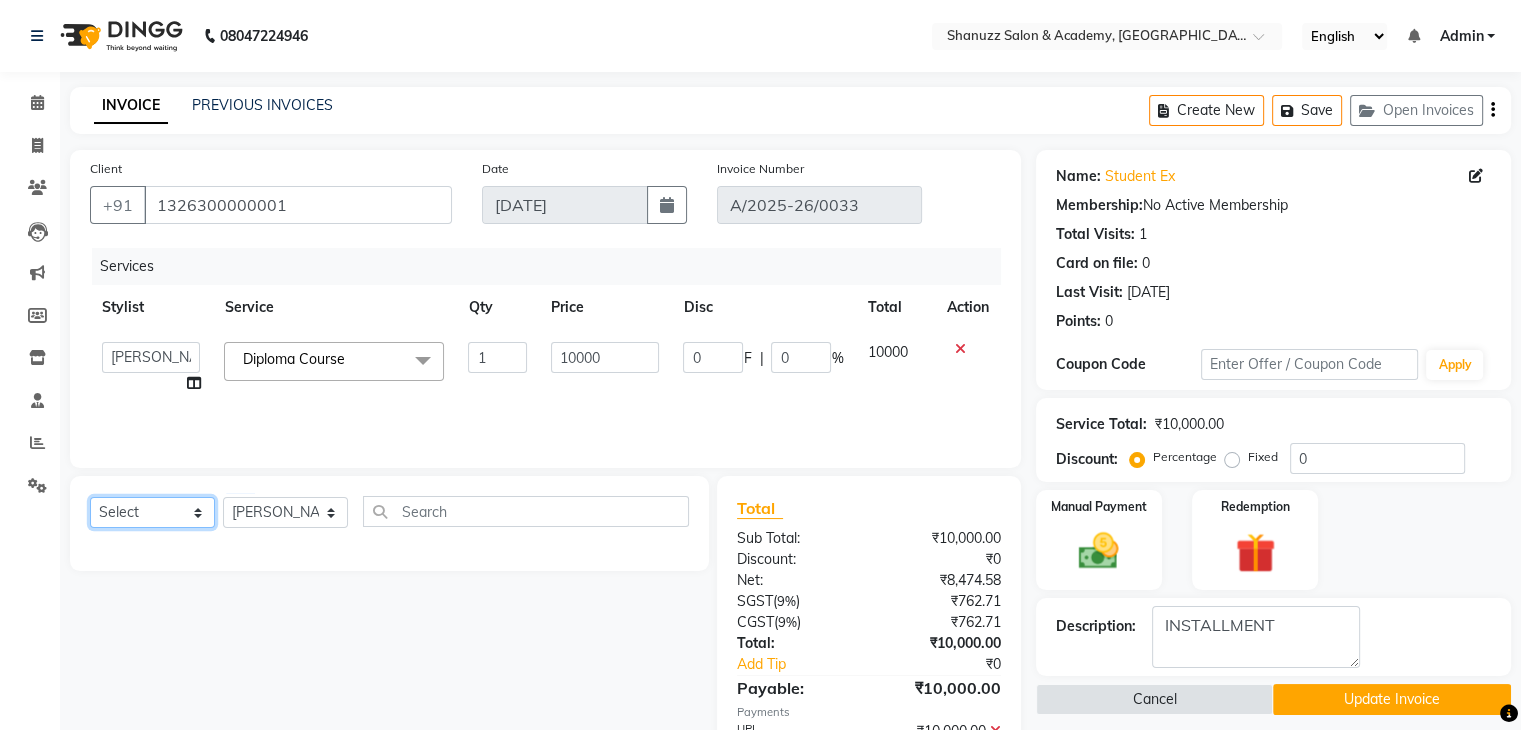 click on "Select  Service  Product  Membership  Package Voucher Prepaid Gift Card" 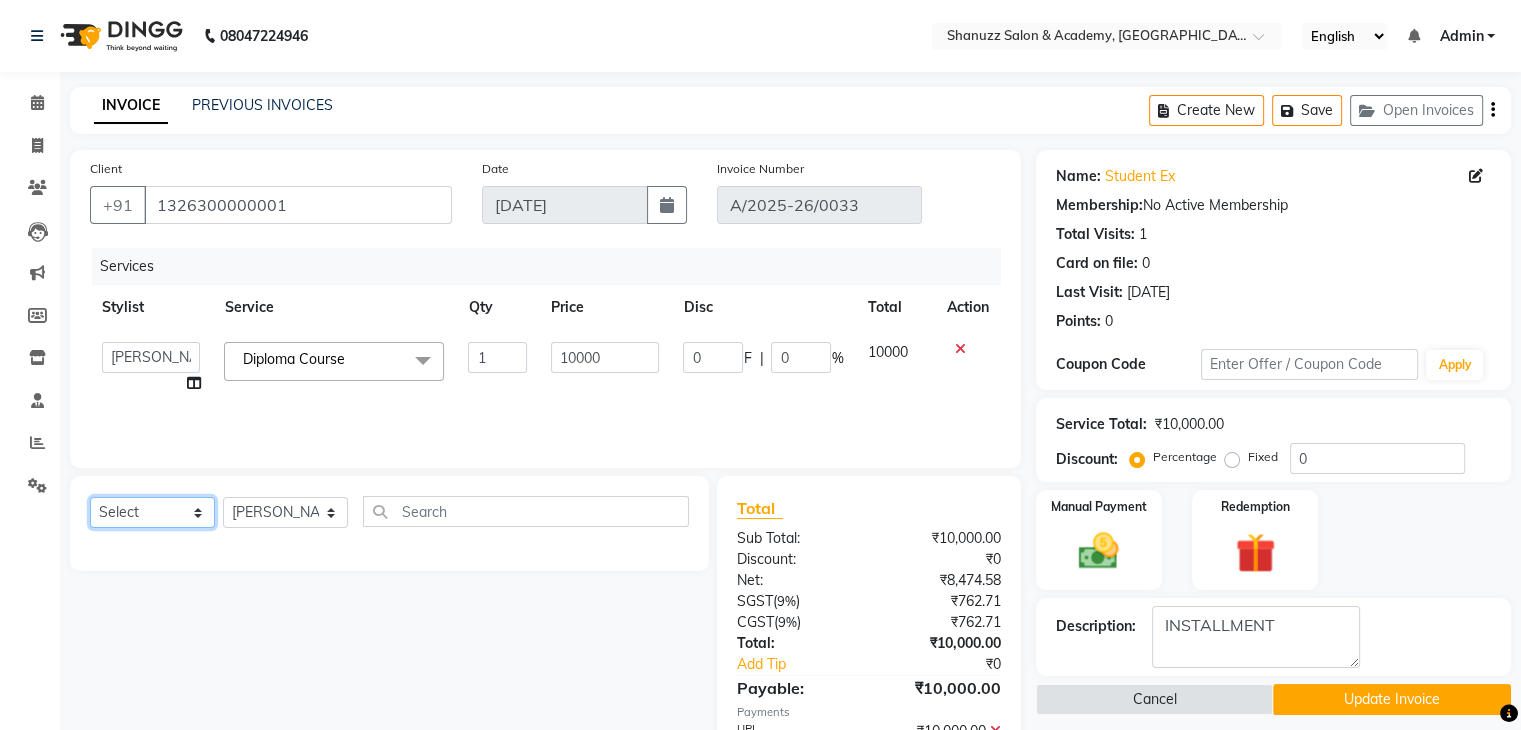 select on "service" 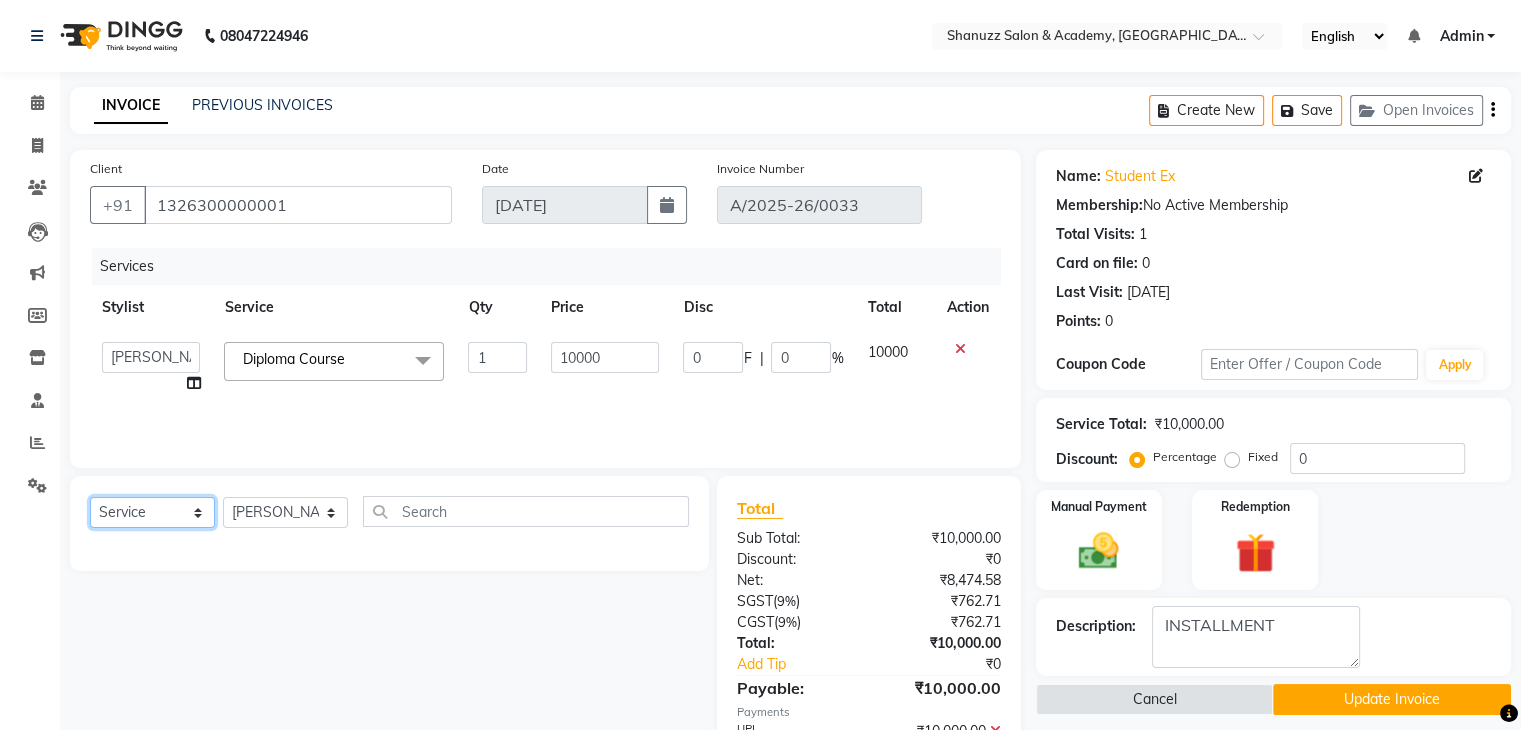 click on "Select  Service  Product  Membership  Package Voucher Prepaid Gift Card" 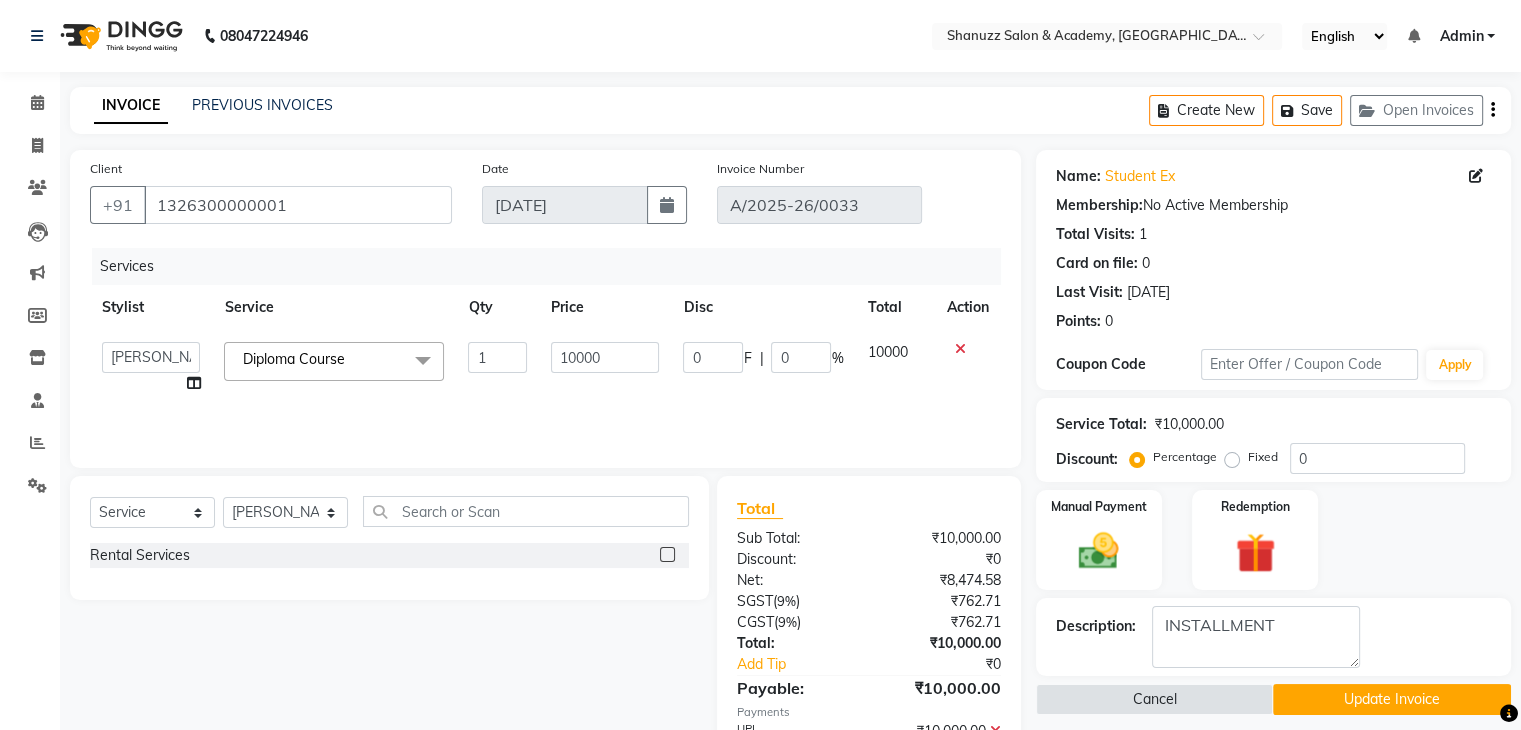 click 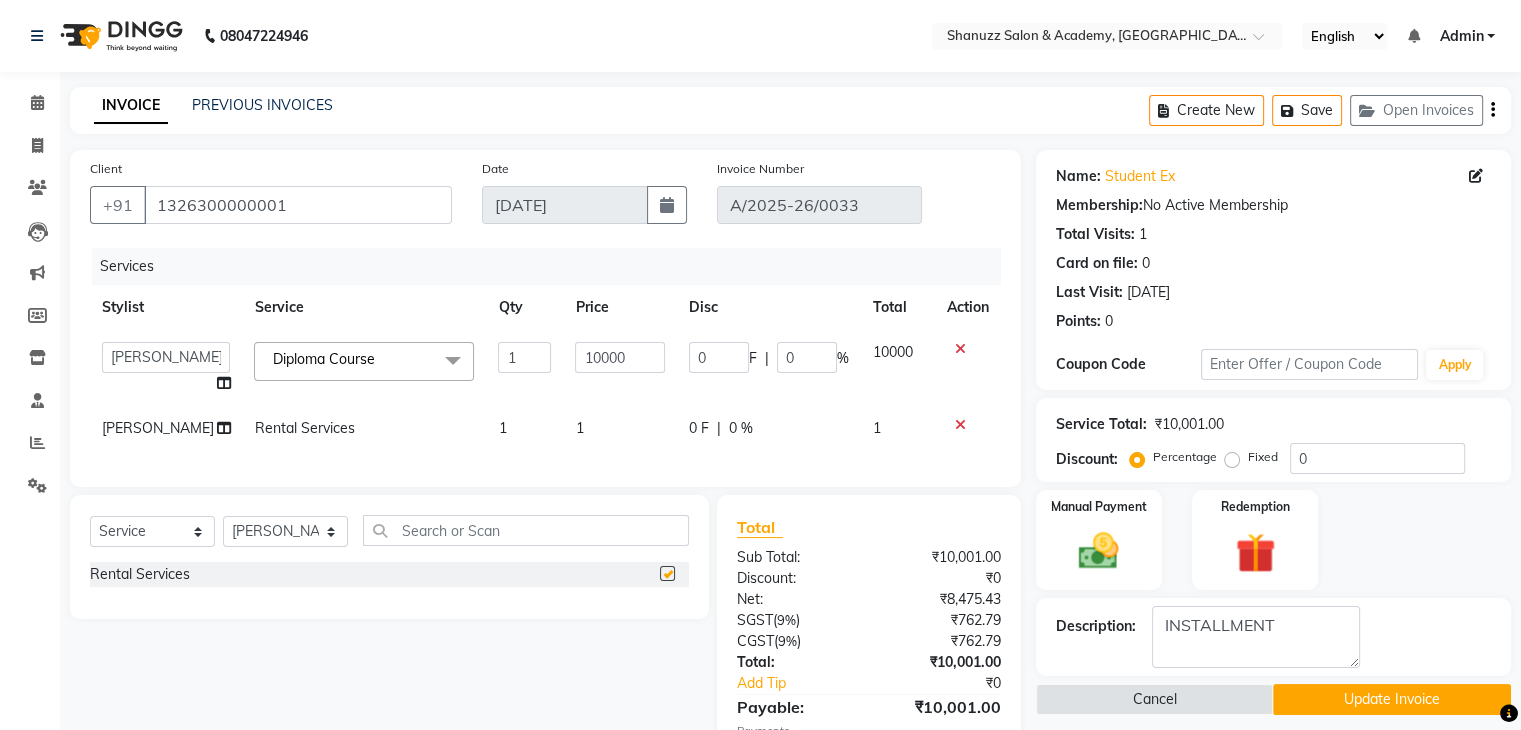 checkbox on "false" 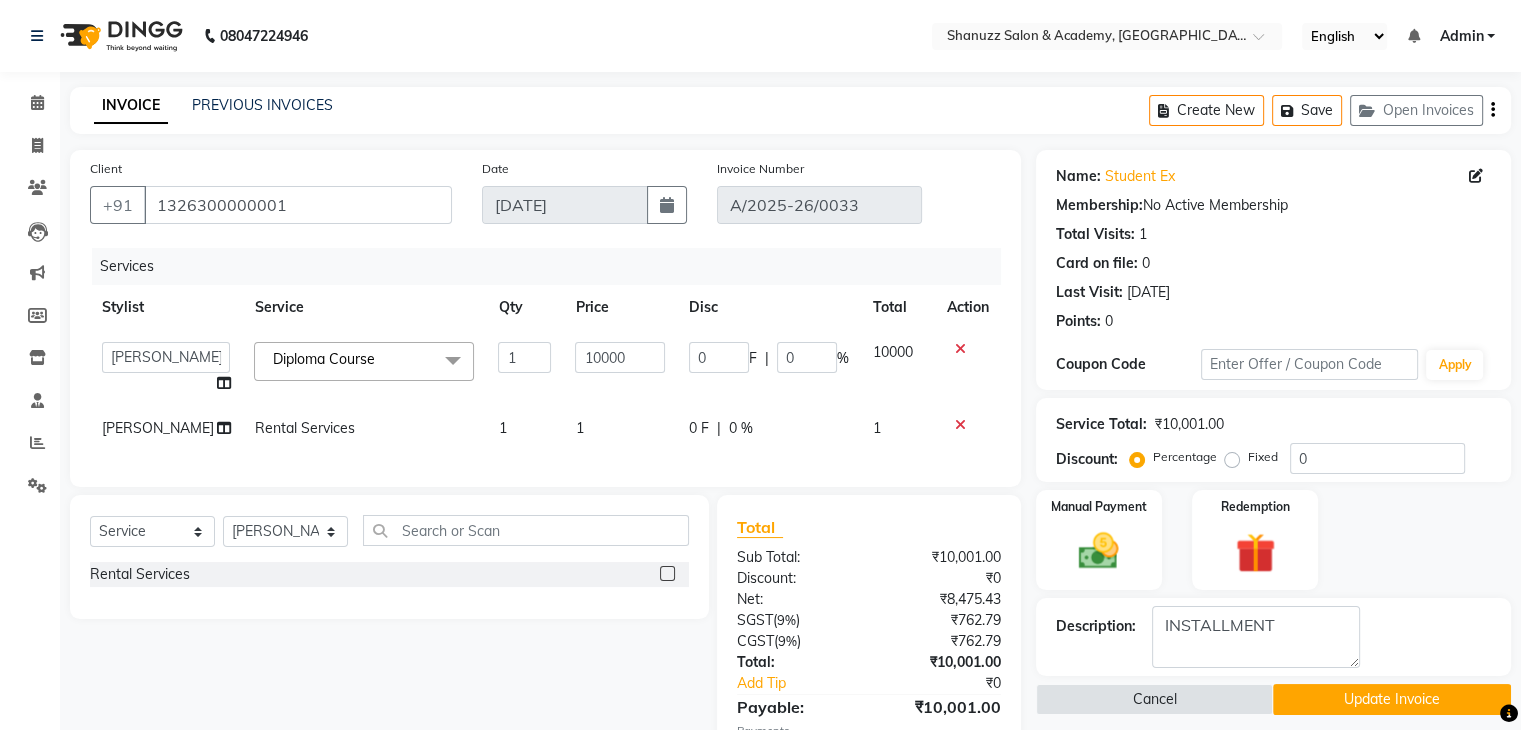 click 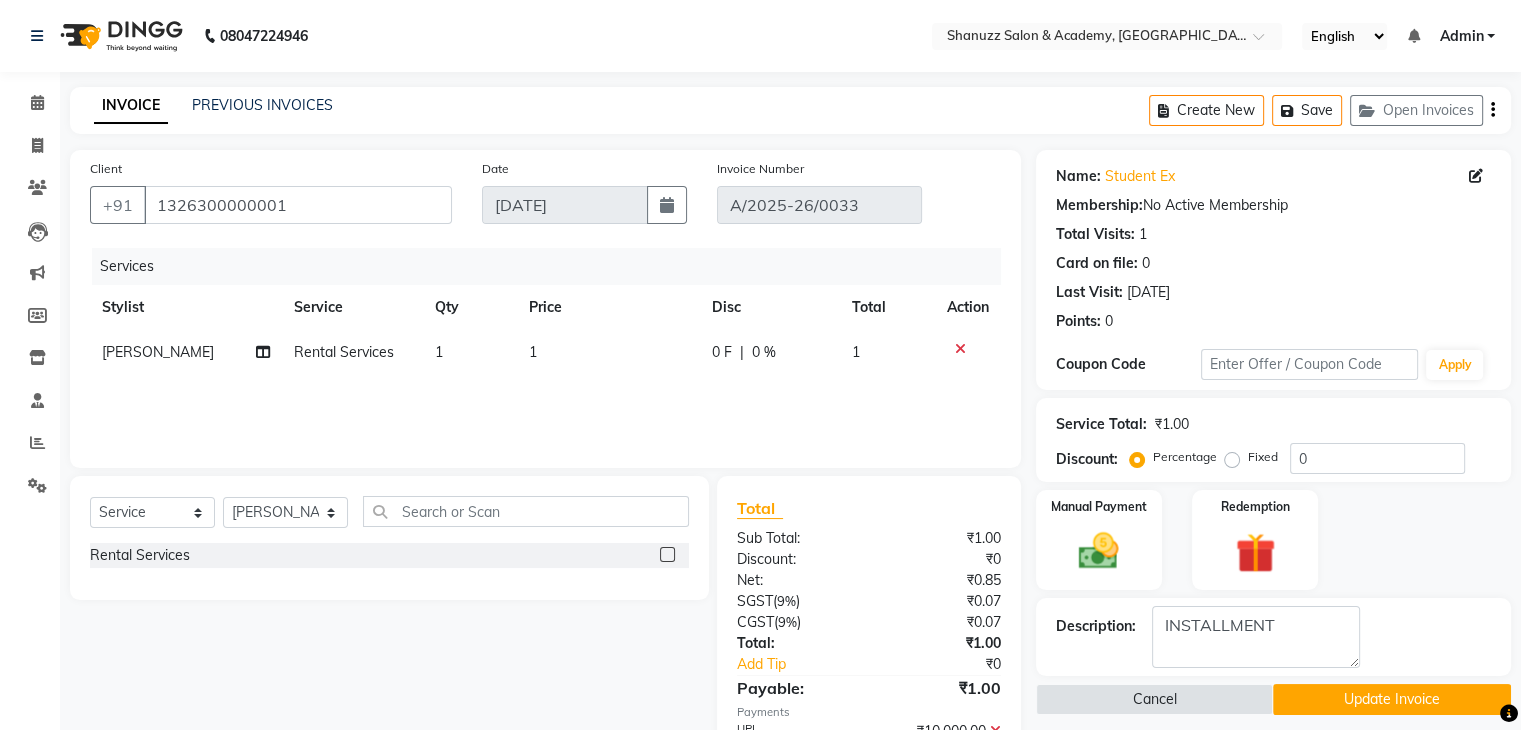 click on "1" 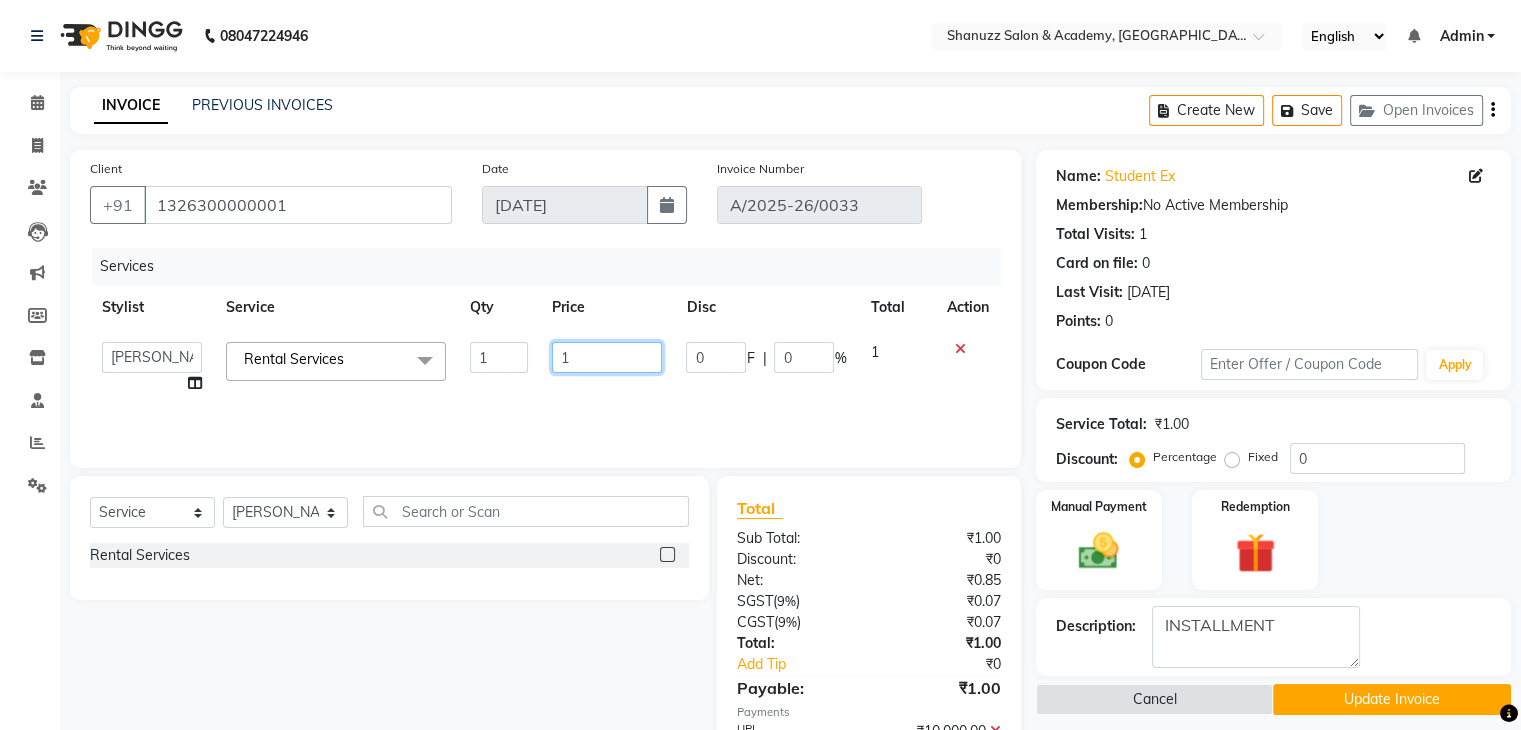 click on "1" 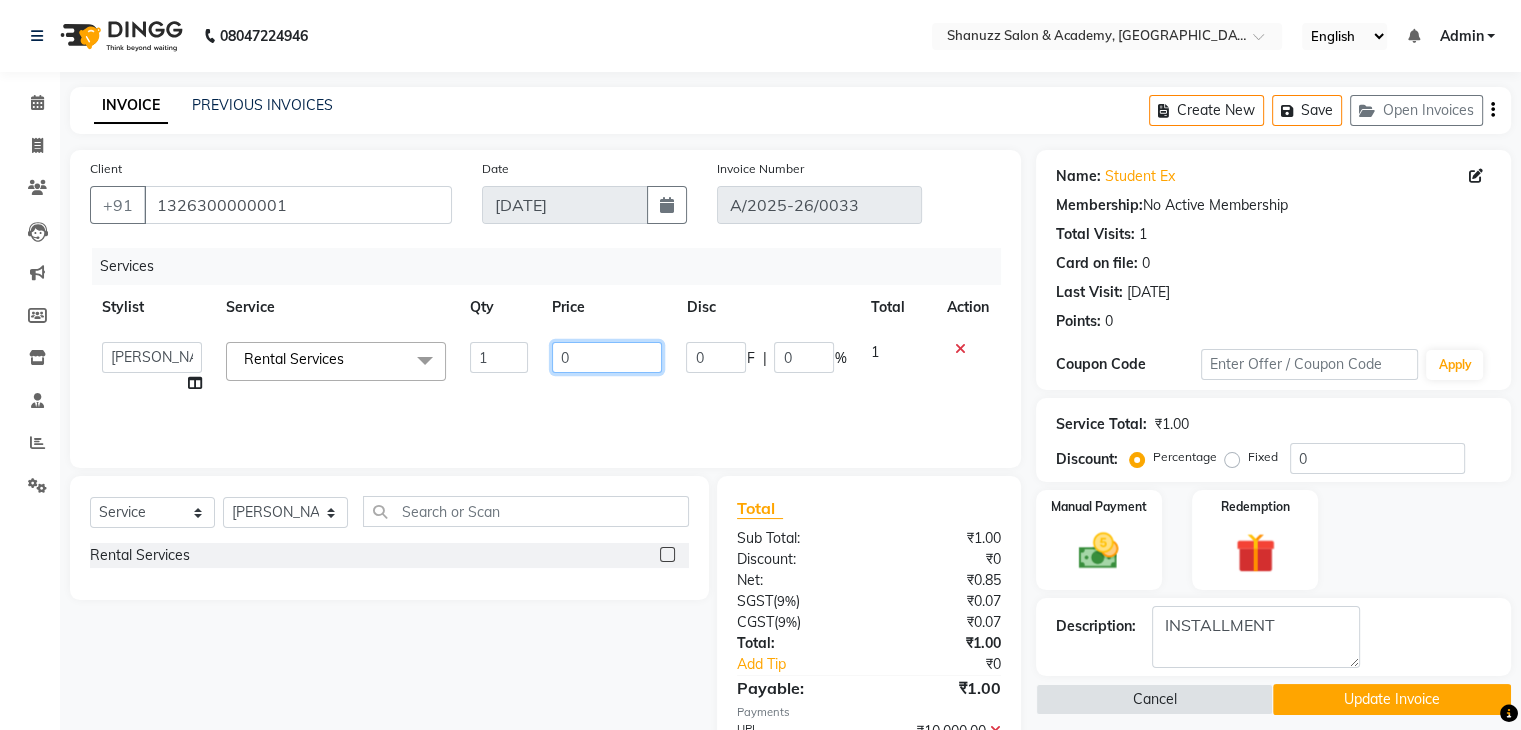 type on "0.1" 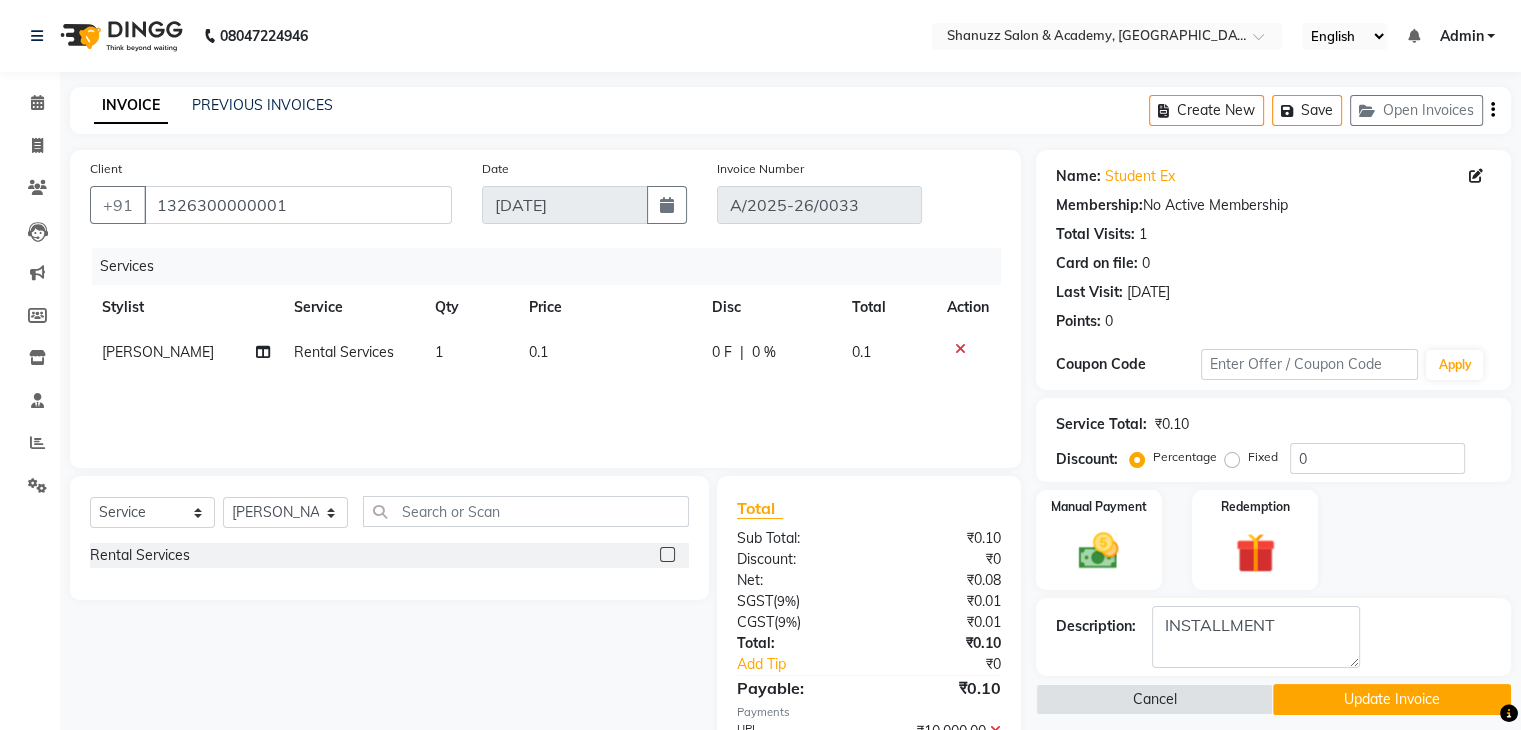 click on "Services Stylist Service Qty Price Disc Total Action Varsha Shah Rental Services 1 0.1 0 F | 0 % 0.1" 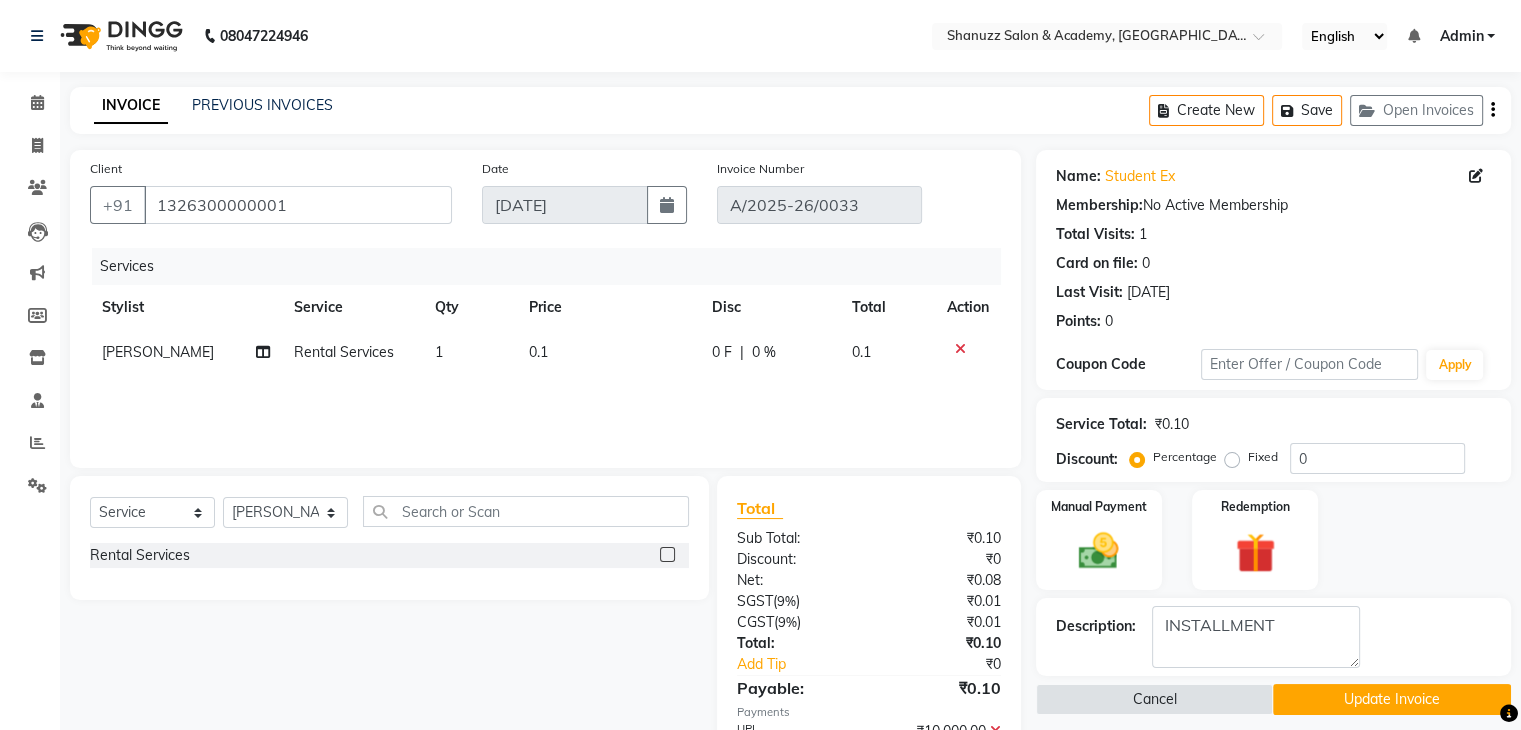 click on "Select  Service  Product  Membership  Package Voucher Prepaid Gift Card  Select Stylist Asma Jagruti Shinde Lalit Kamble Prajakta Mestry Shanky Shinde Shivanee Bhosale Varsha Shah Rental Services" 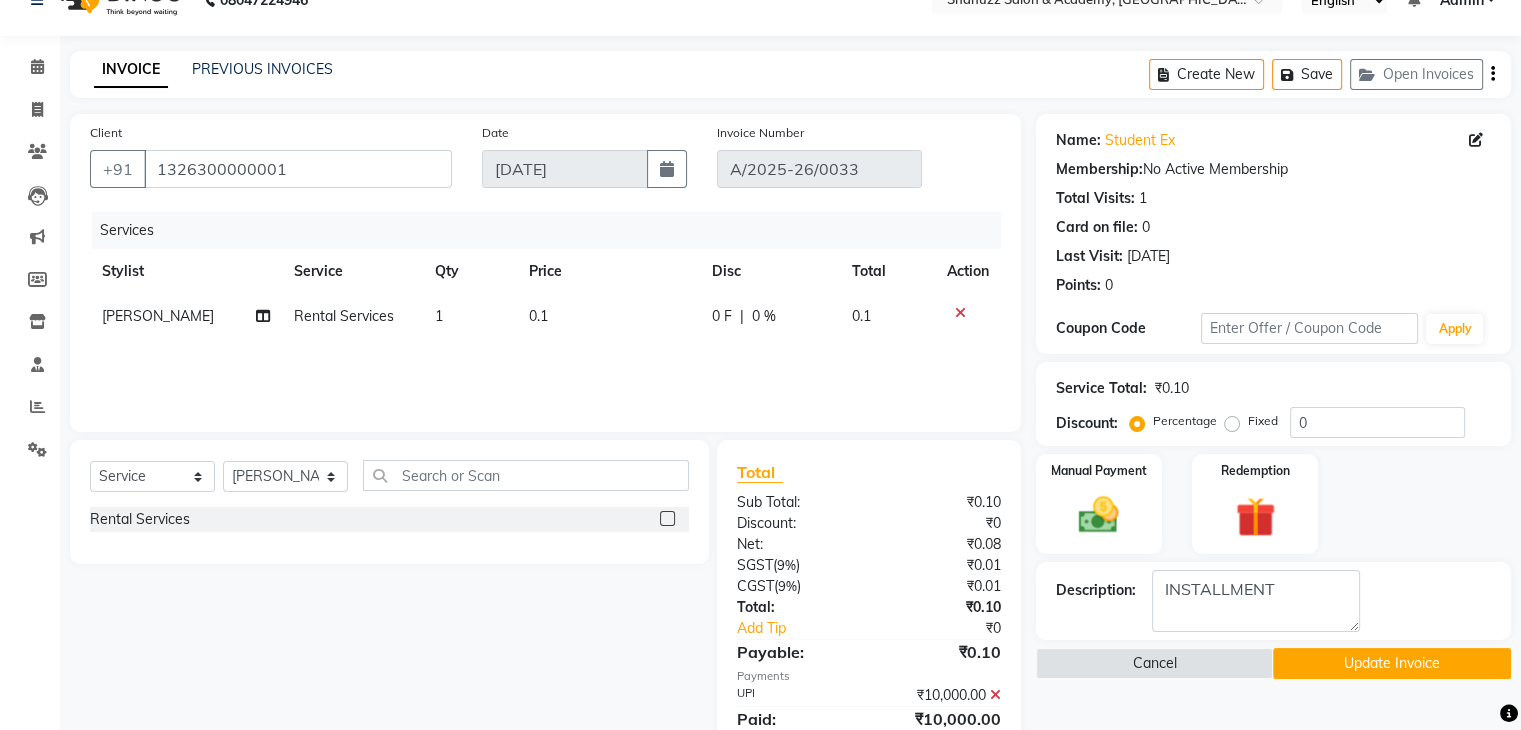 scroll, scrollTop: 129, scrollLeft: 0, axis: vertical 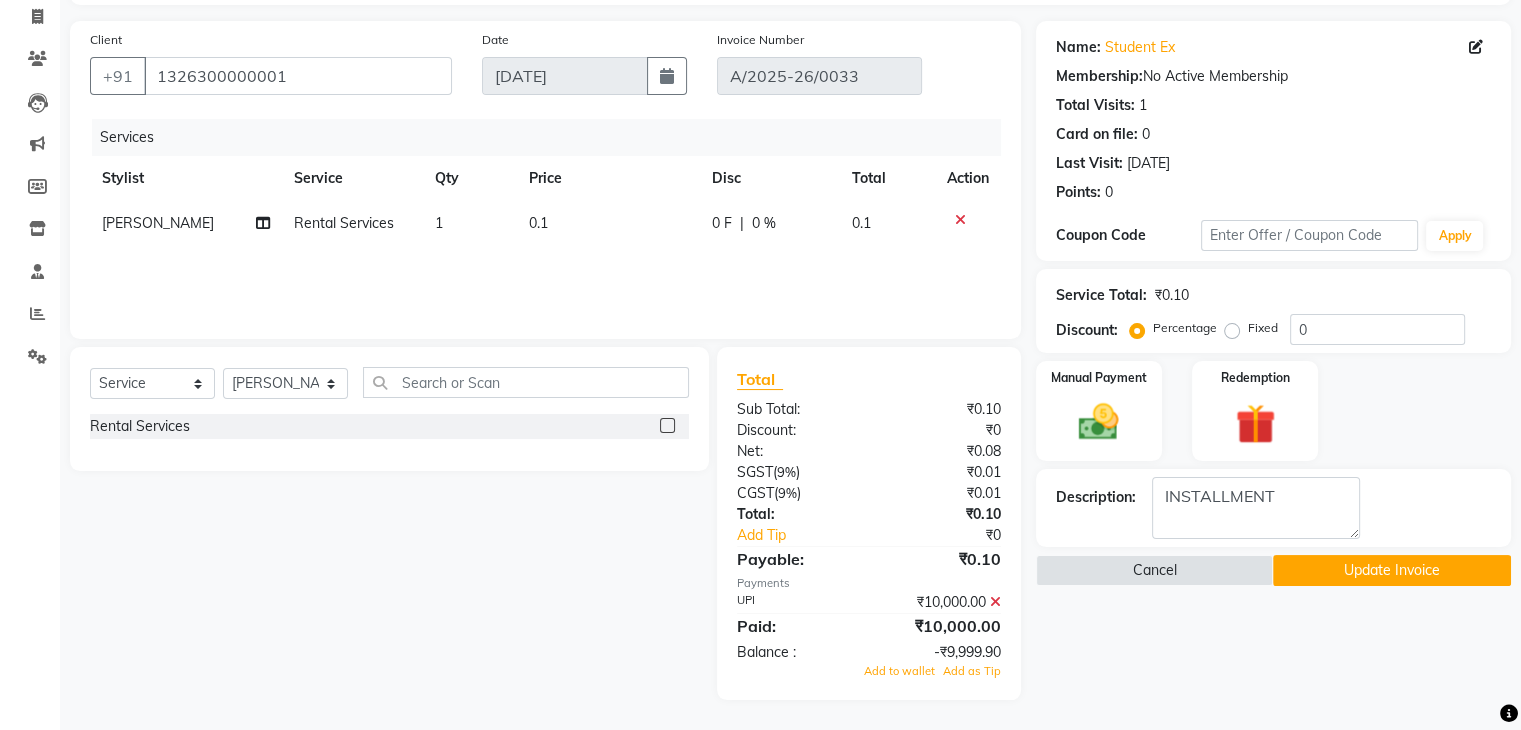 click 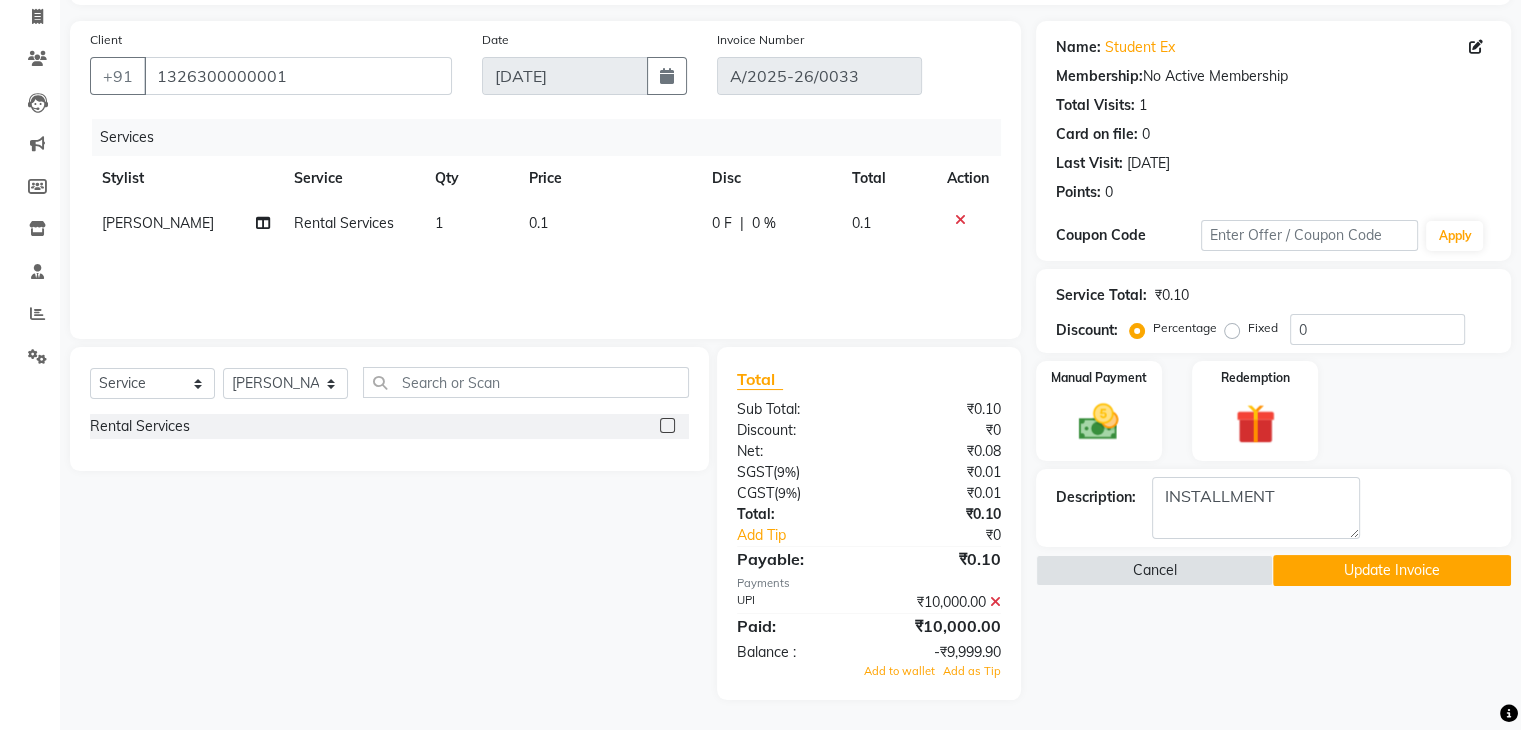 scroll, scrollTop: 71, scrollLeft: 0, axis: vertical 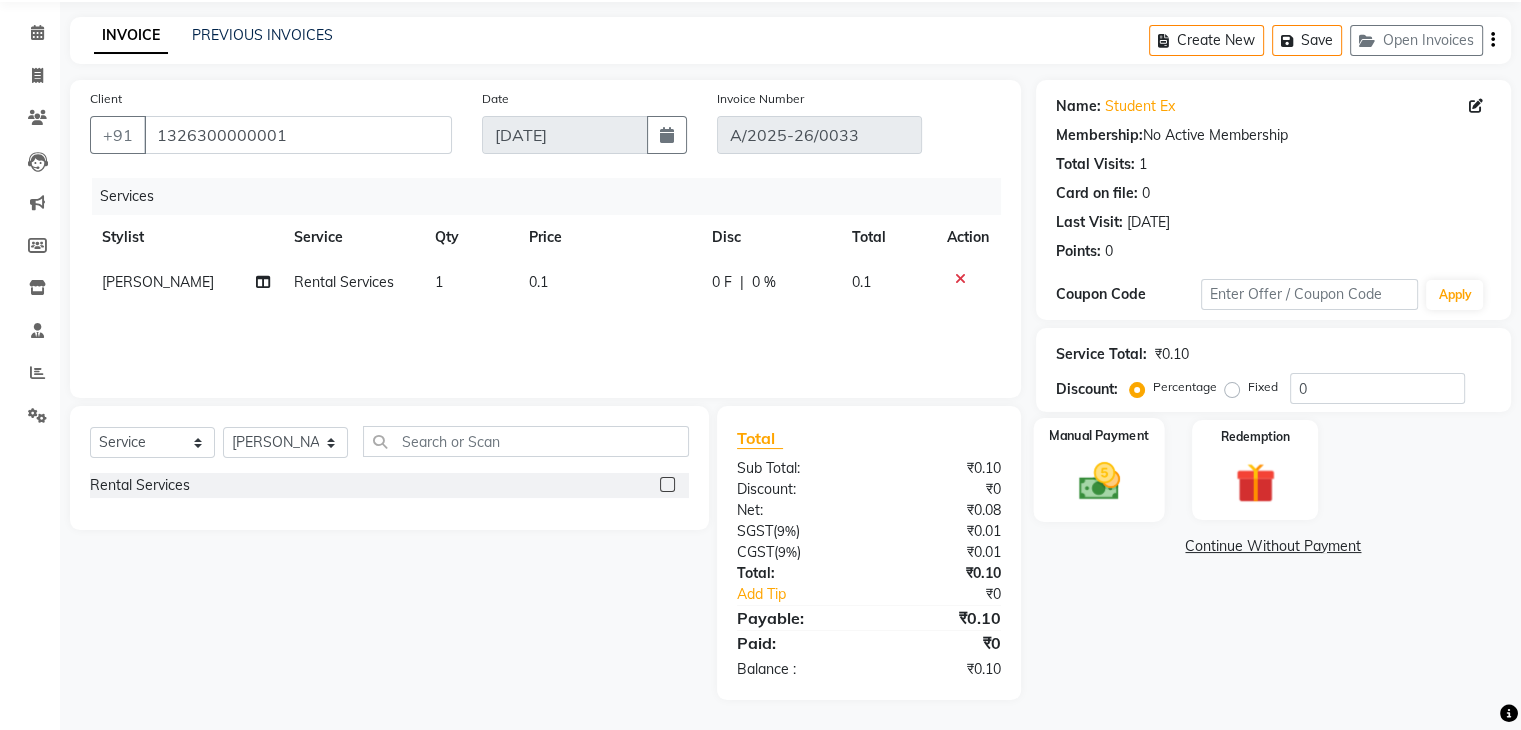 click 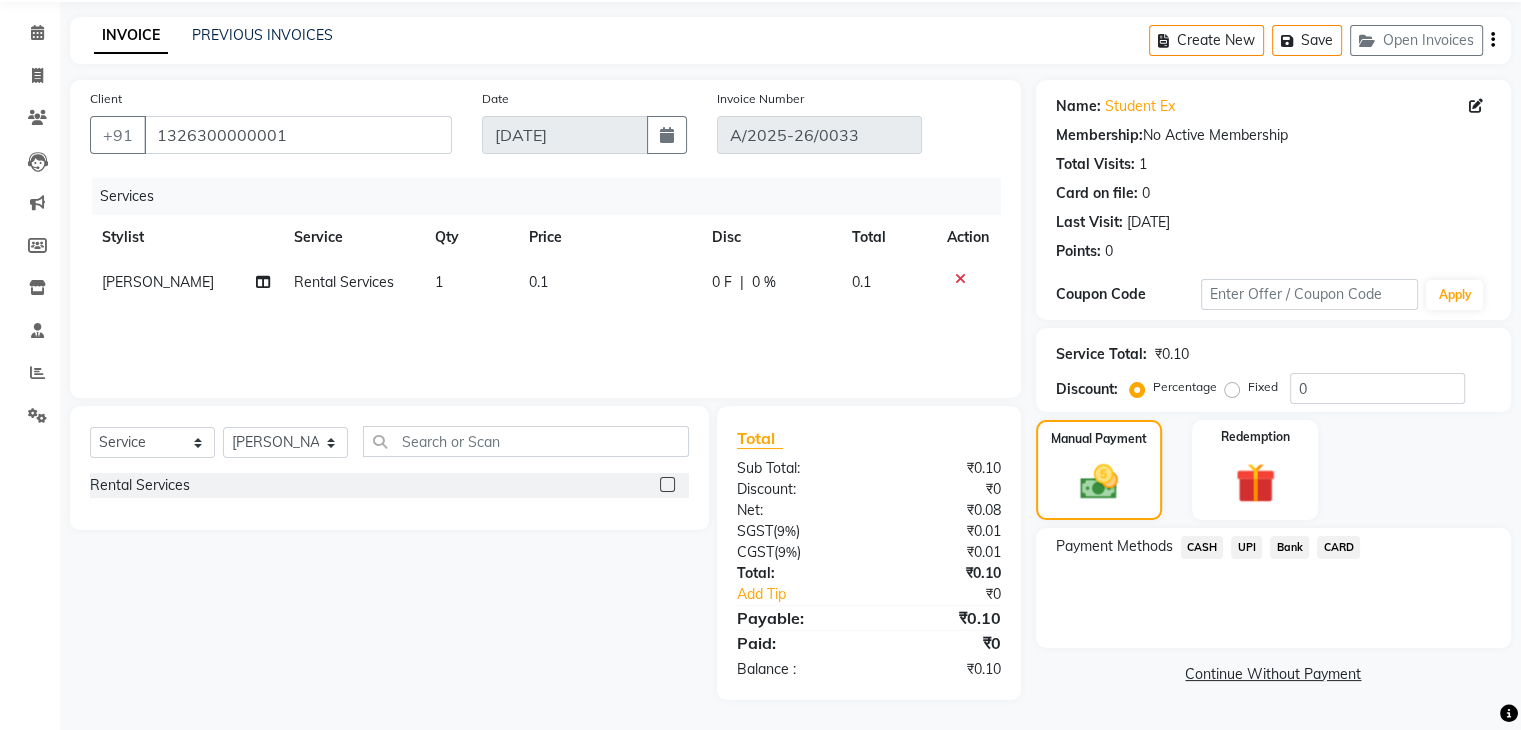 click on "CASH" 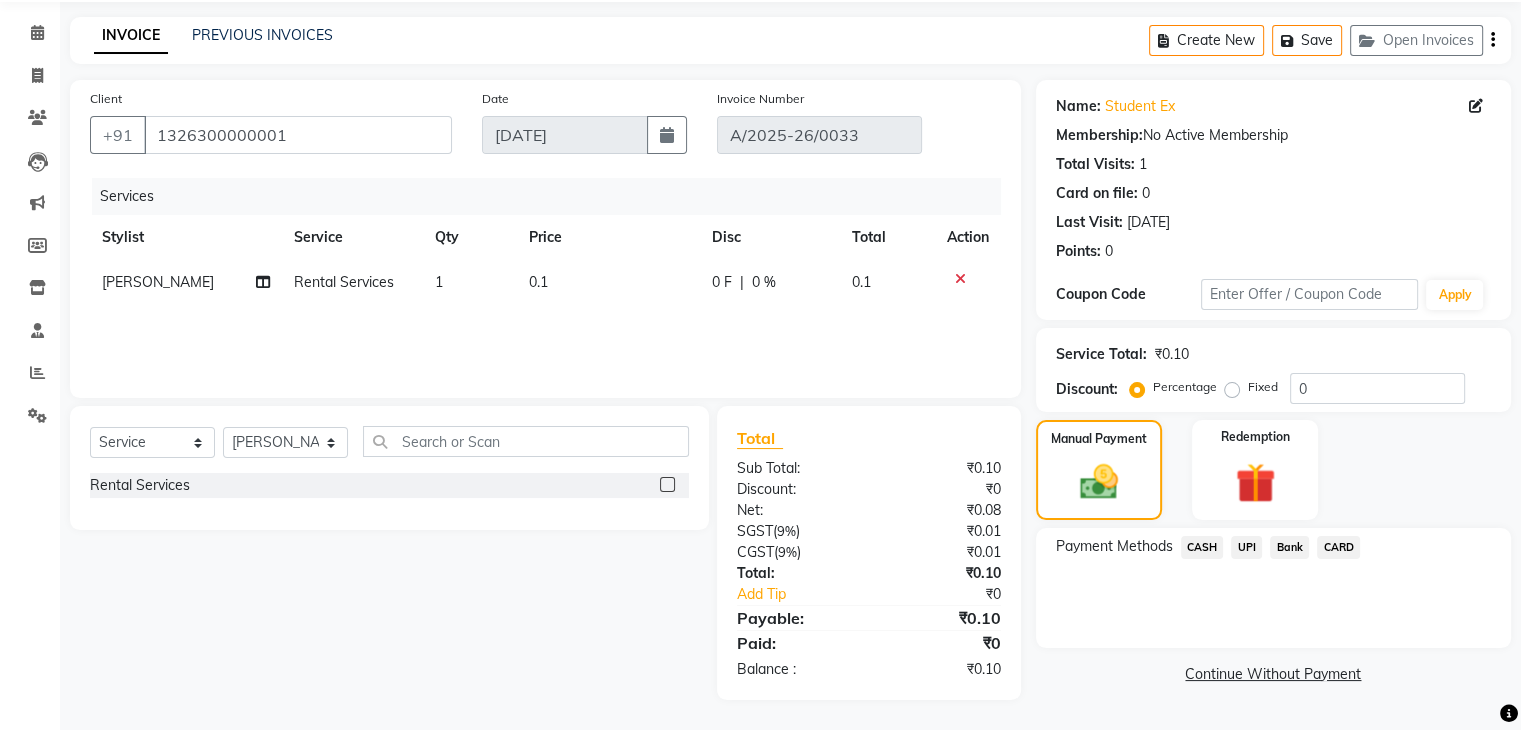 scroll, scrollTop: 89, scrollLeft: 0, axis: vertical 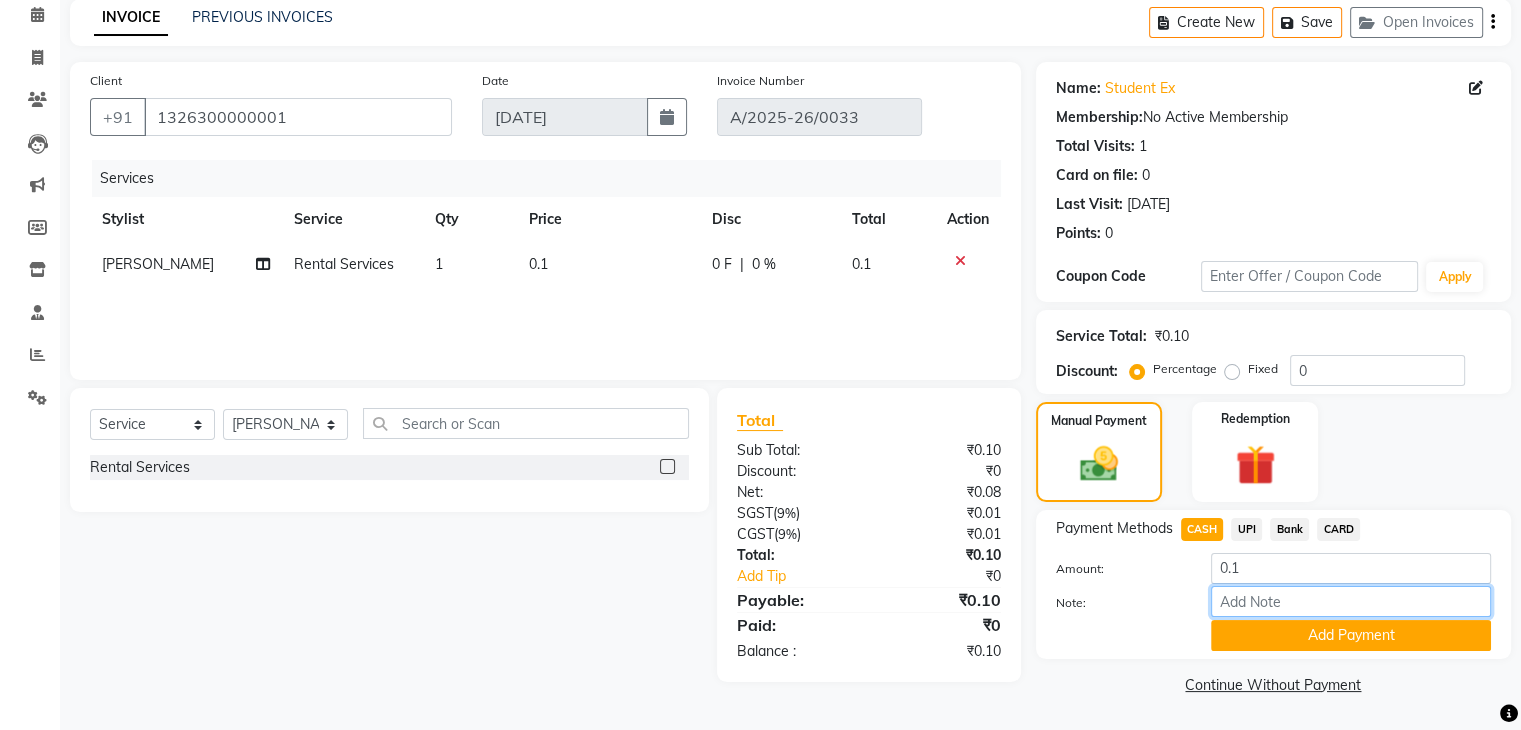 click on "Note:" at bounding box center [1351, 601] 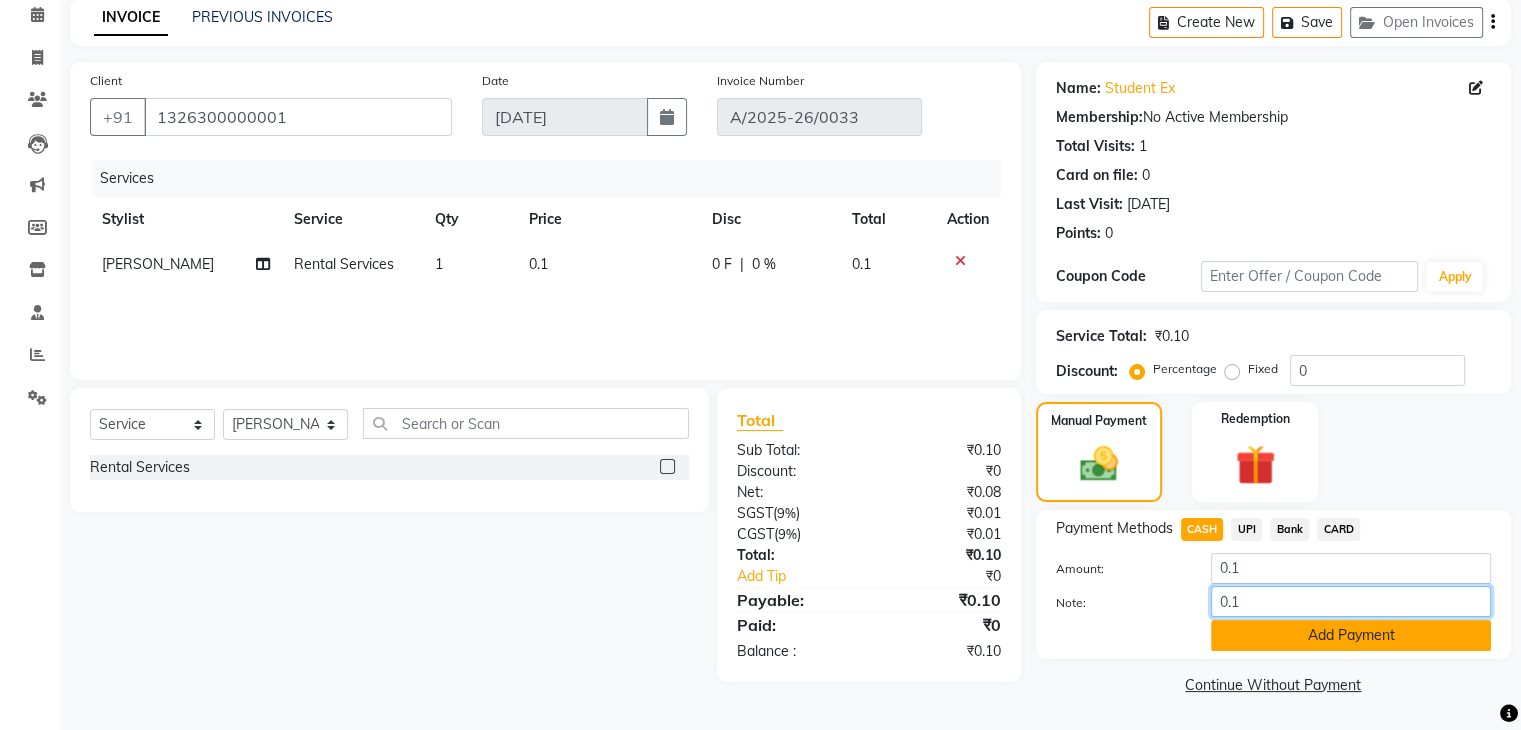 type on "0.1" 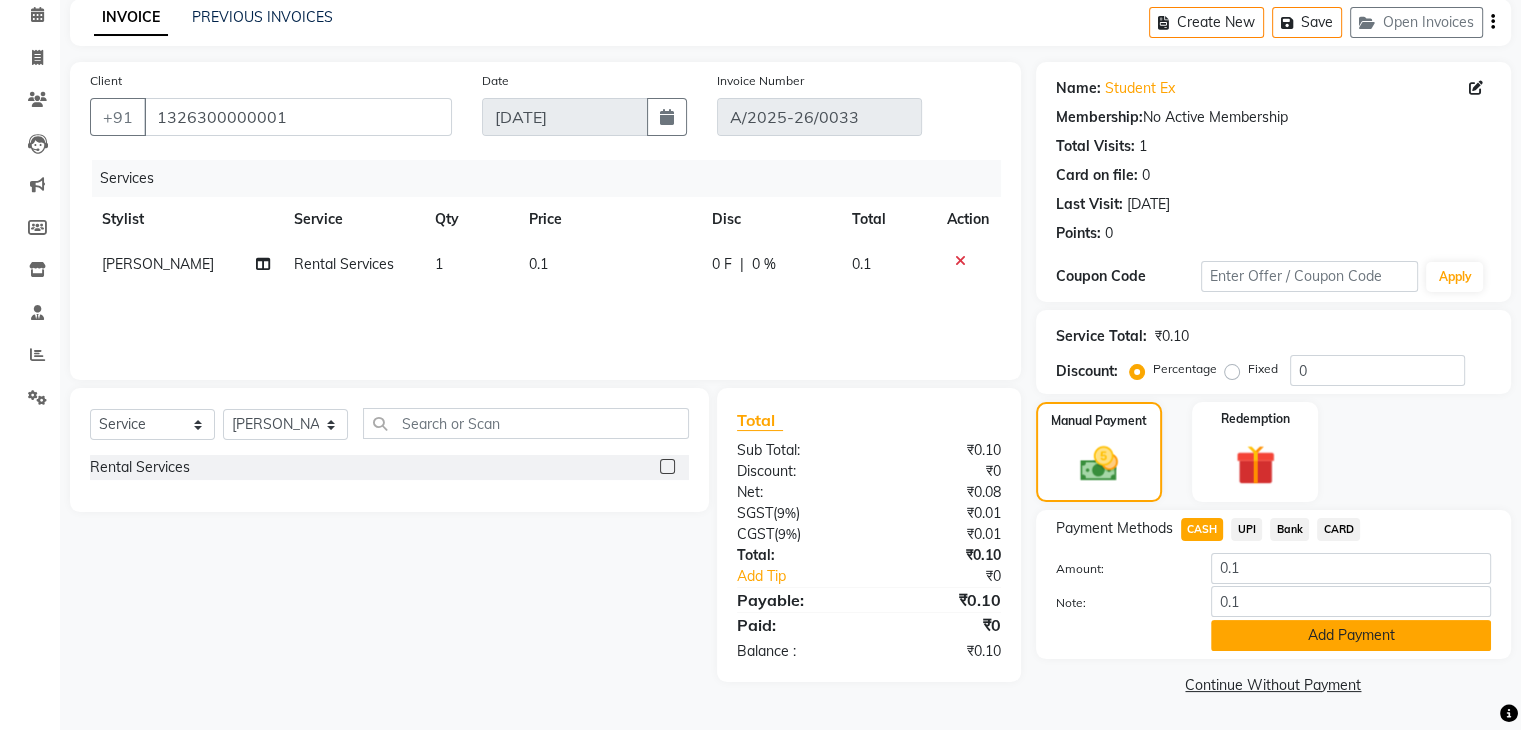 click on "Add Payment" 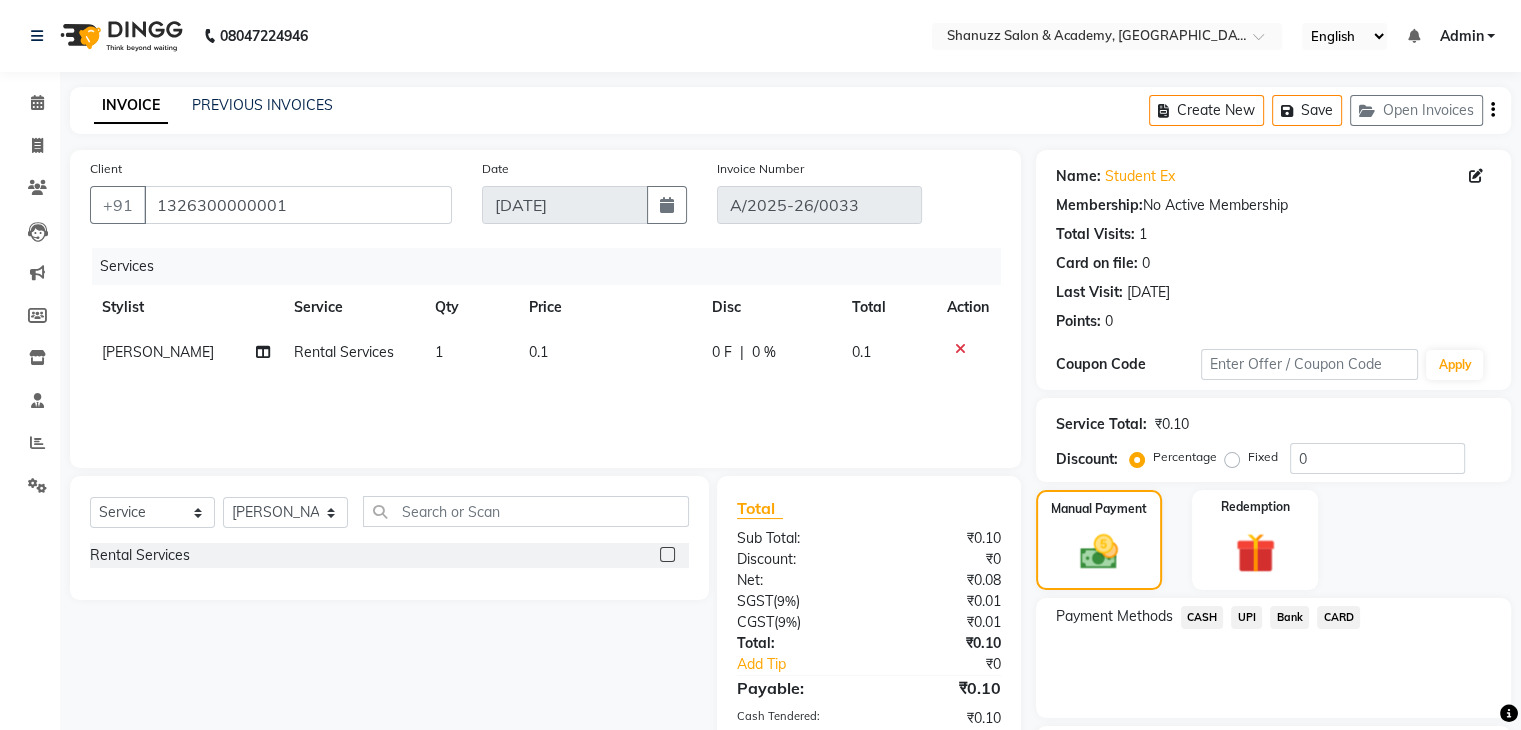 scroll, scrollTop: 141, scrollLeft: 0, axis: vertical 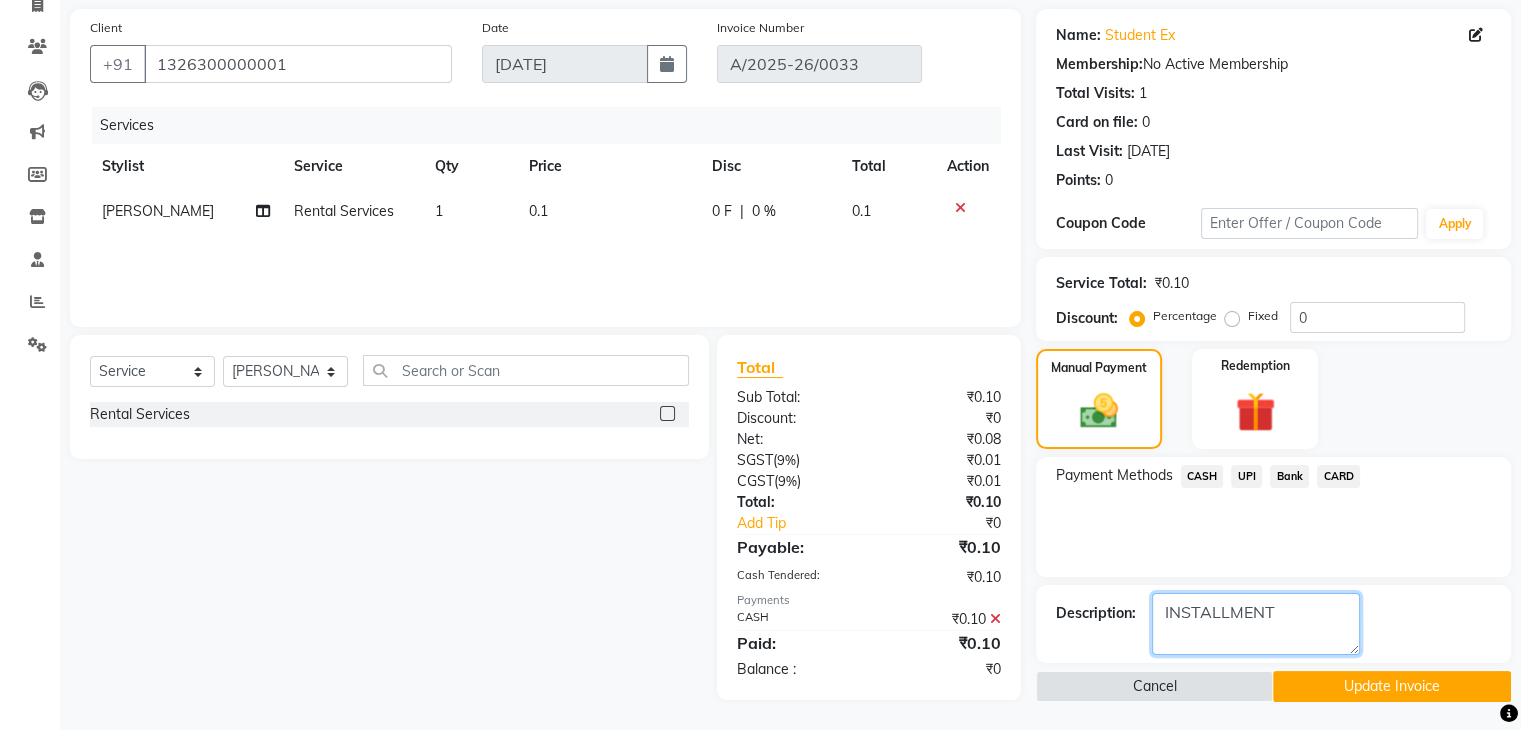 drag, startPoint x: 1282, startPoint y: 618, endPoint x: 1067, endPoint y: 623, distance: 215.05814 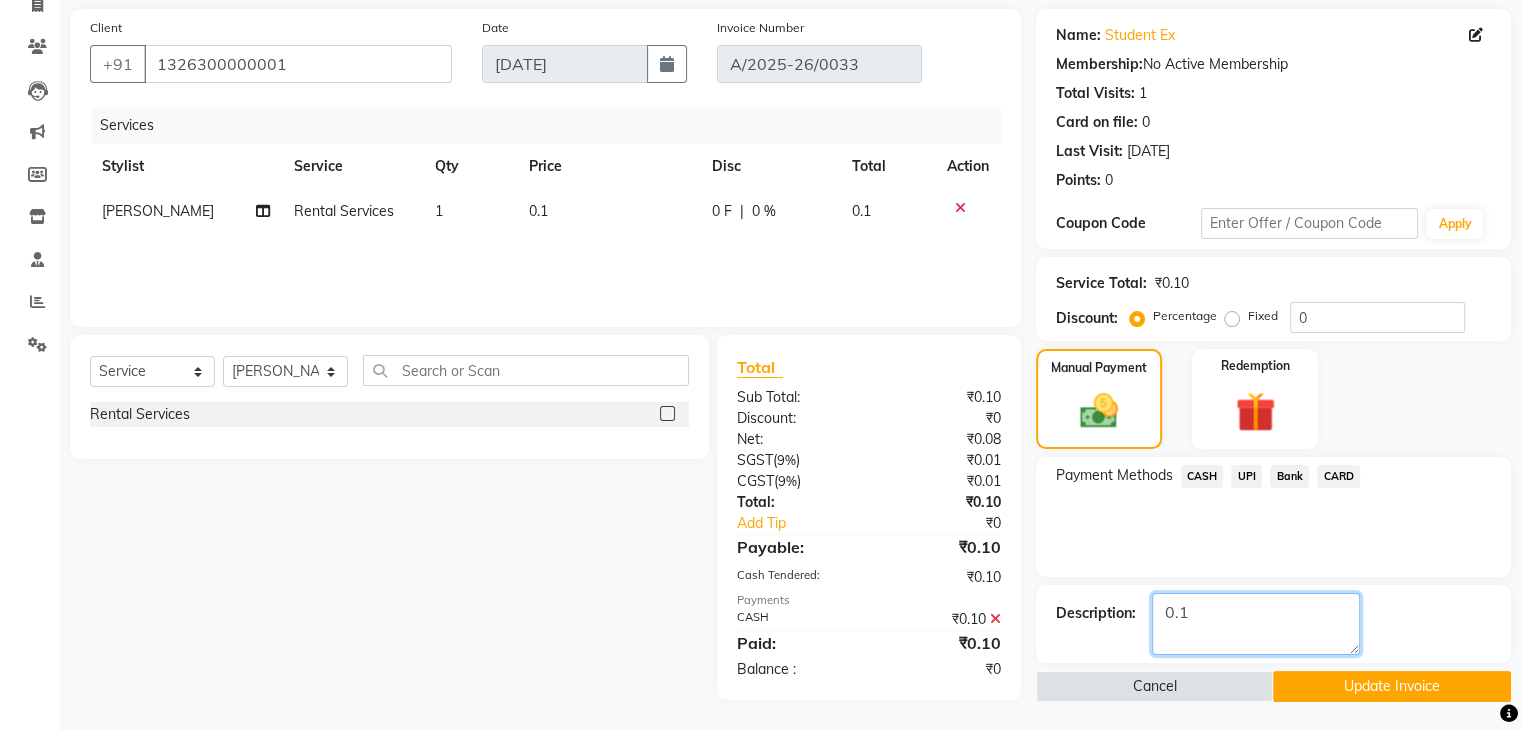 type on "0.1" 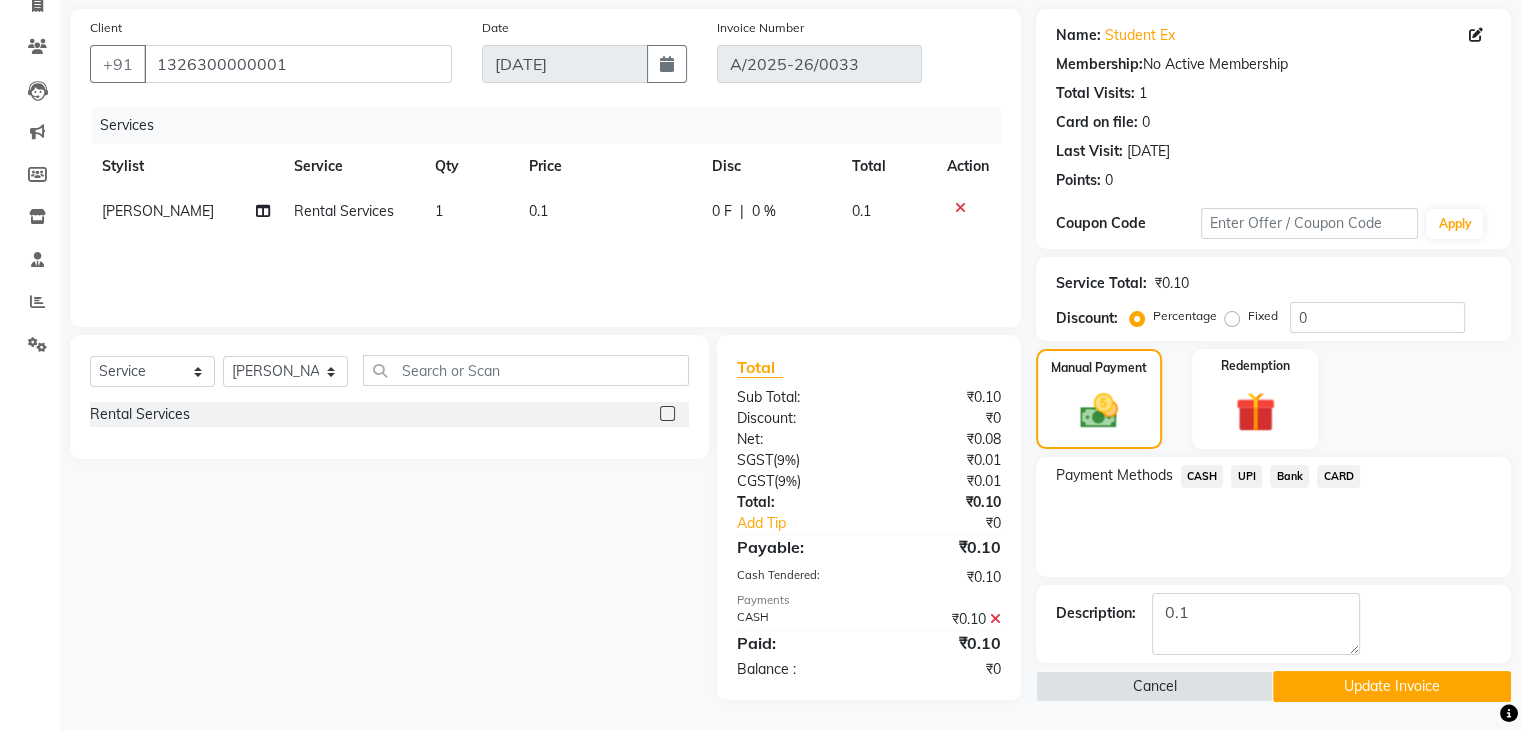 click on "Payment Methods  CASH   UPI   Bank   CARD" 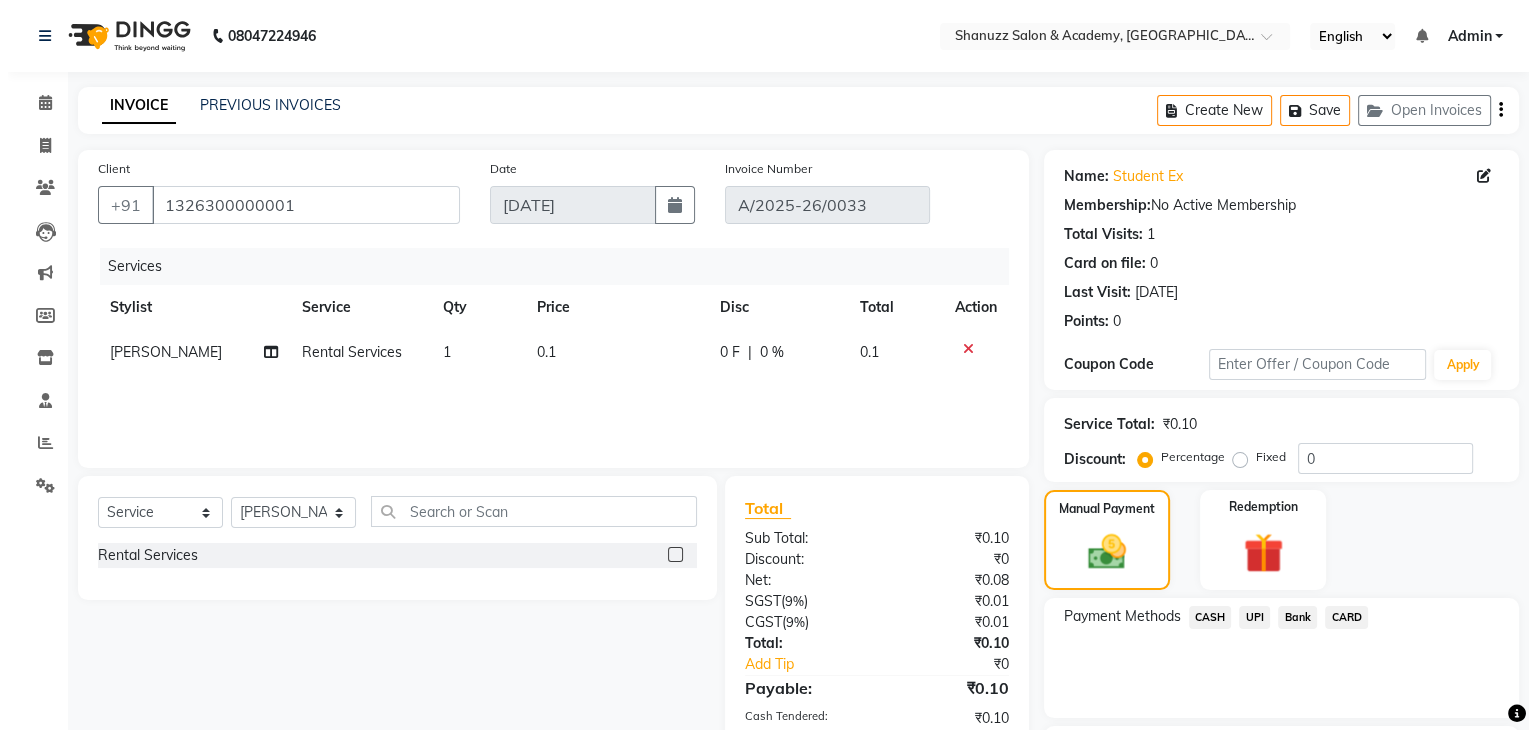 scroll, scrollTop: 141, scrollLeft: 0, axis: vertical 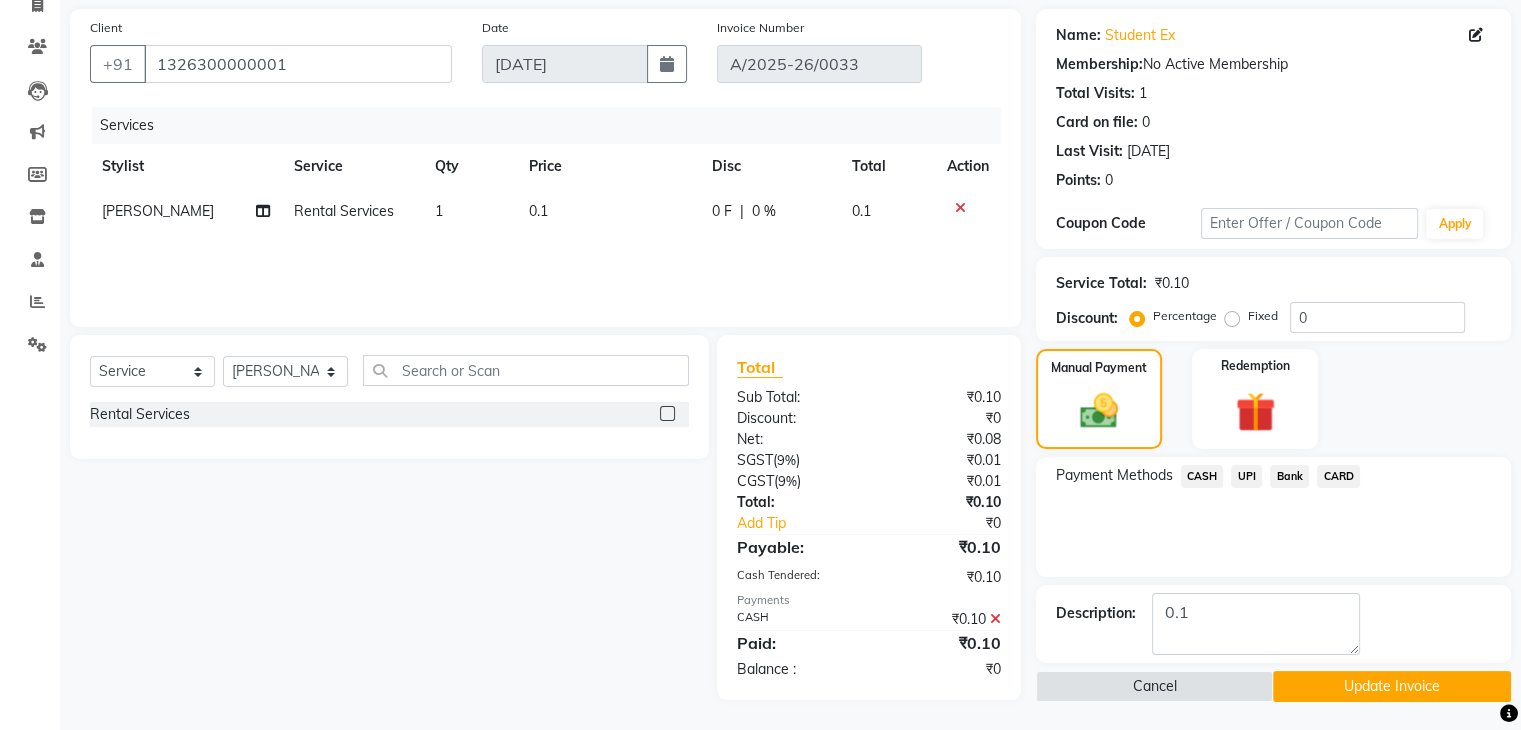 click on "Update Invoice" 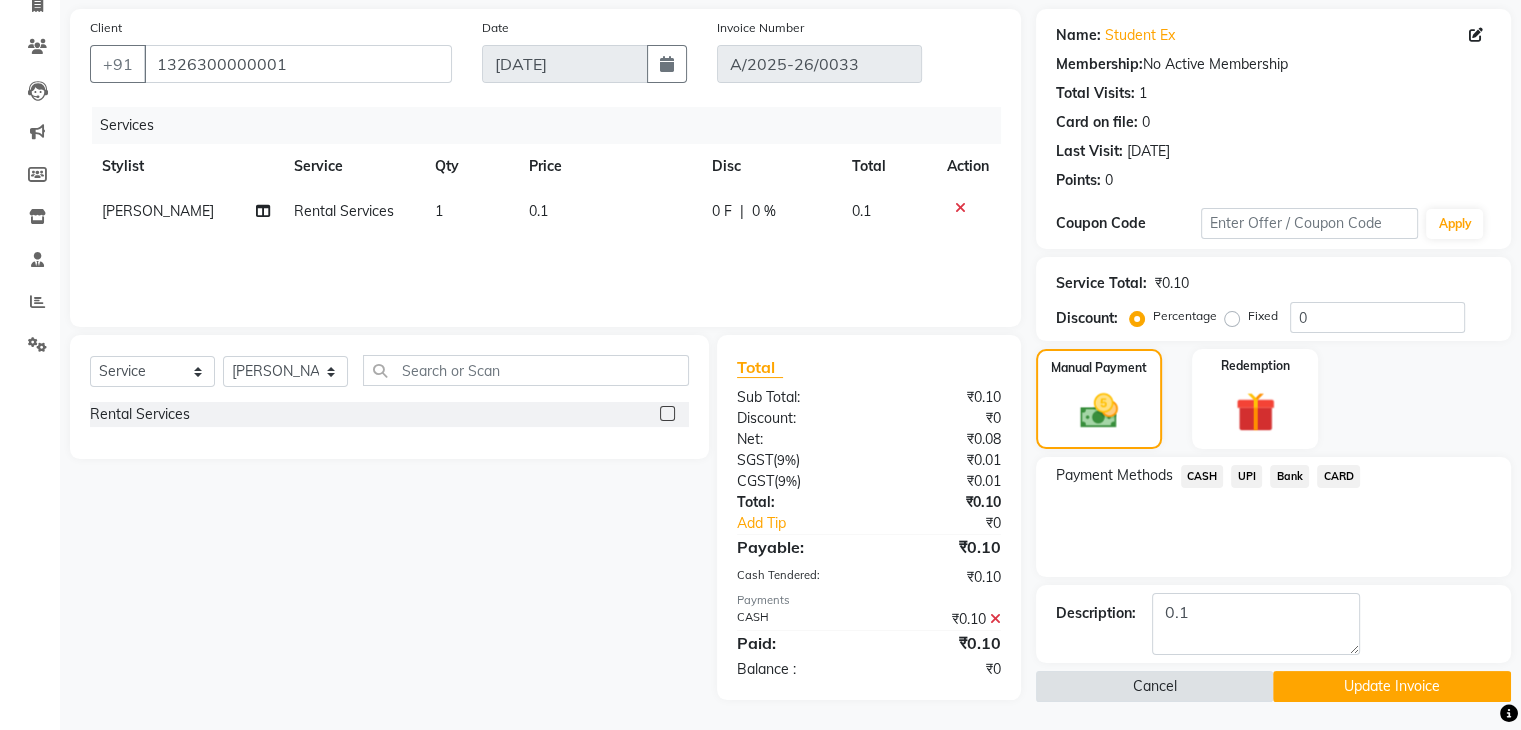 click on "Cancel" 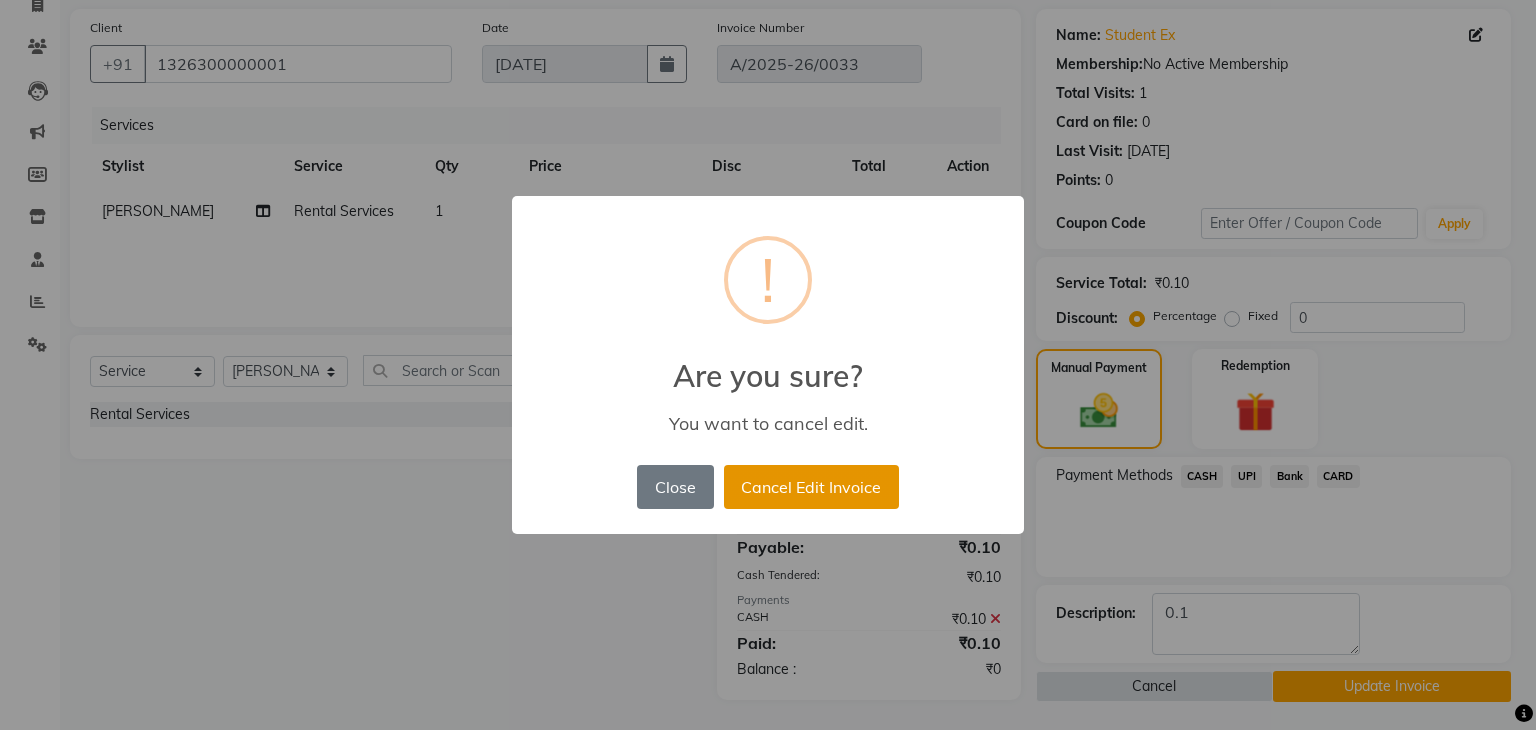 click on "Cancel Edit Invoice" at bounding box center (811, 487) 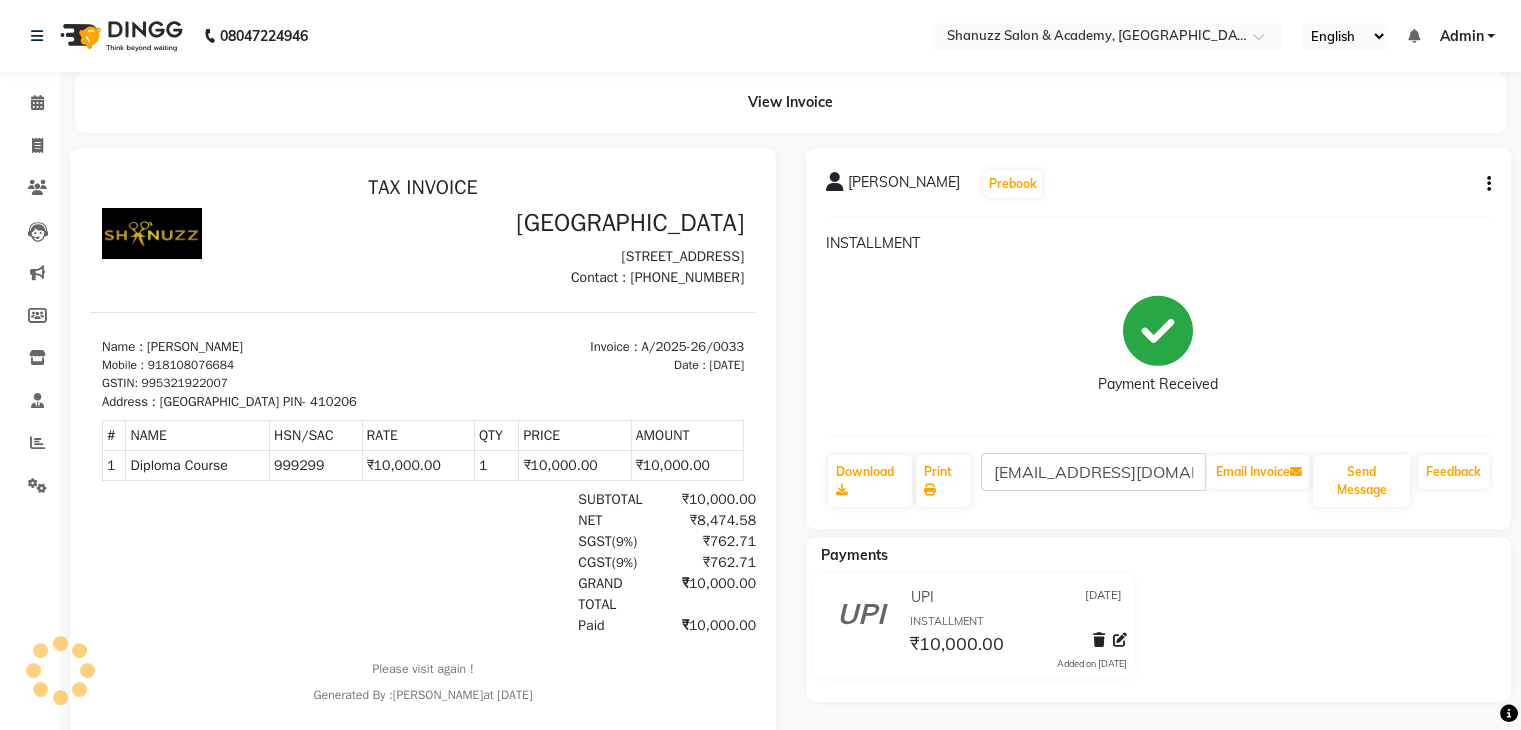 scroll, scrollTop: 0, scrollLeft: 0, axis: both 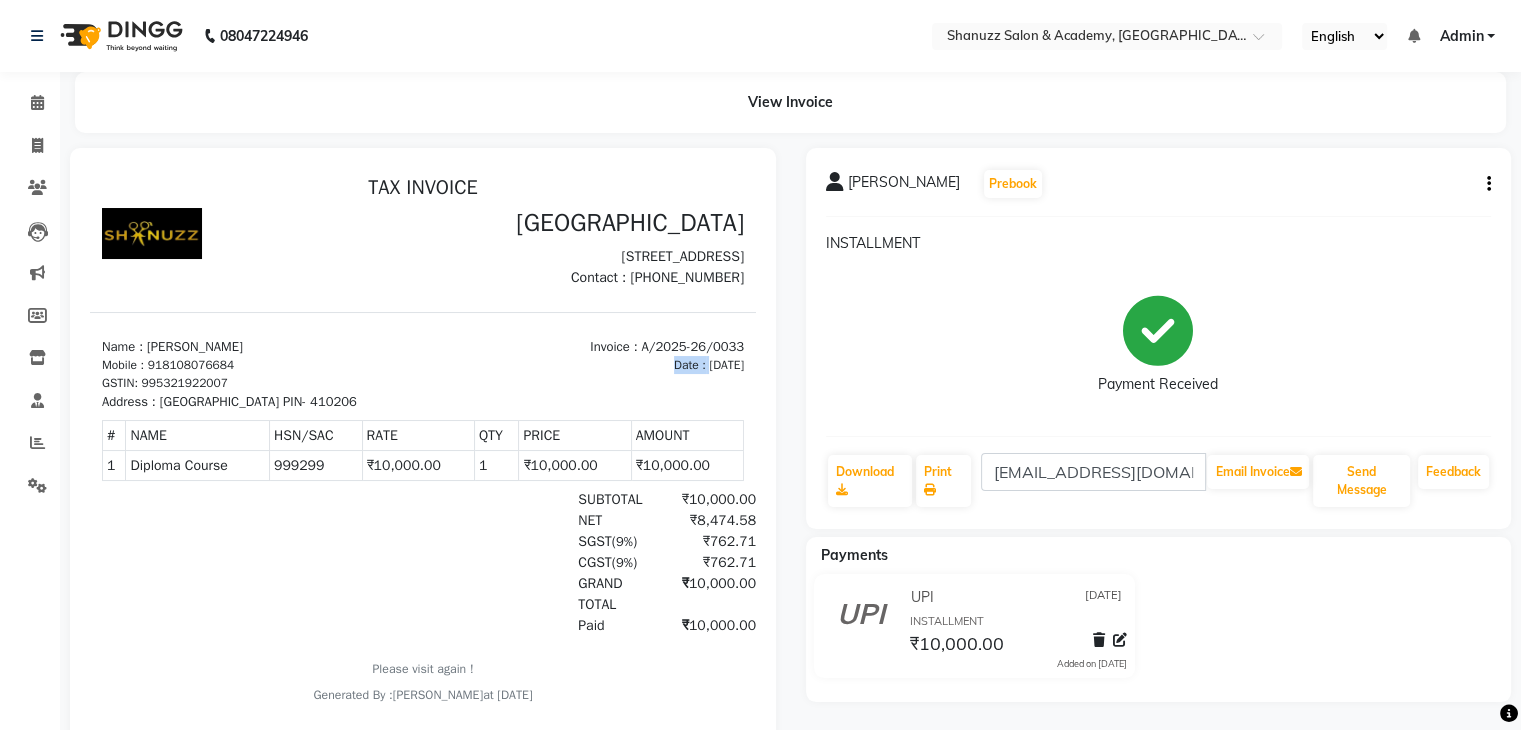 drag, startPoint x: 648, startPoint y: 409, endPoint x: 744, endPoint y: 413, distance: 96.0833 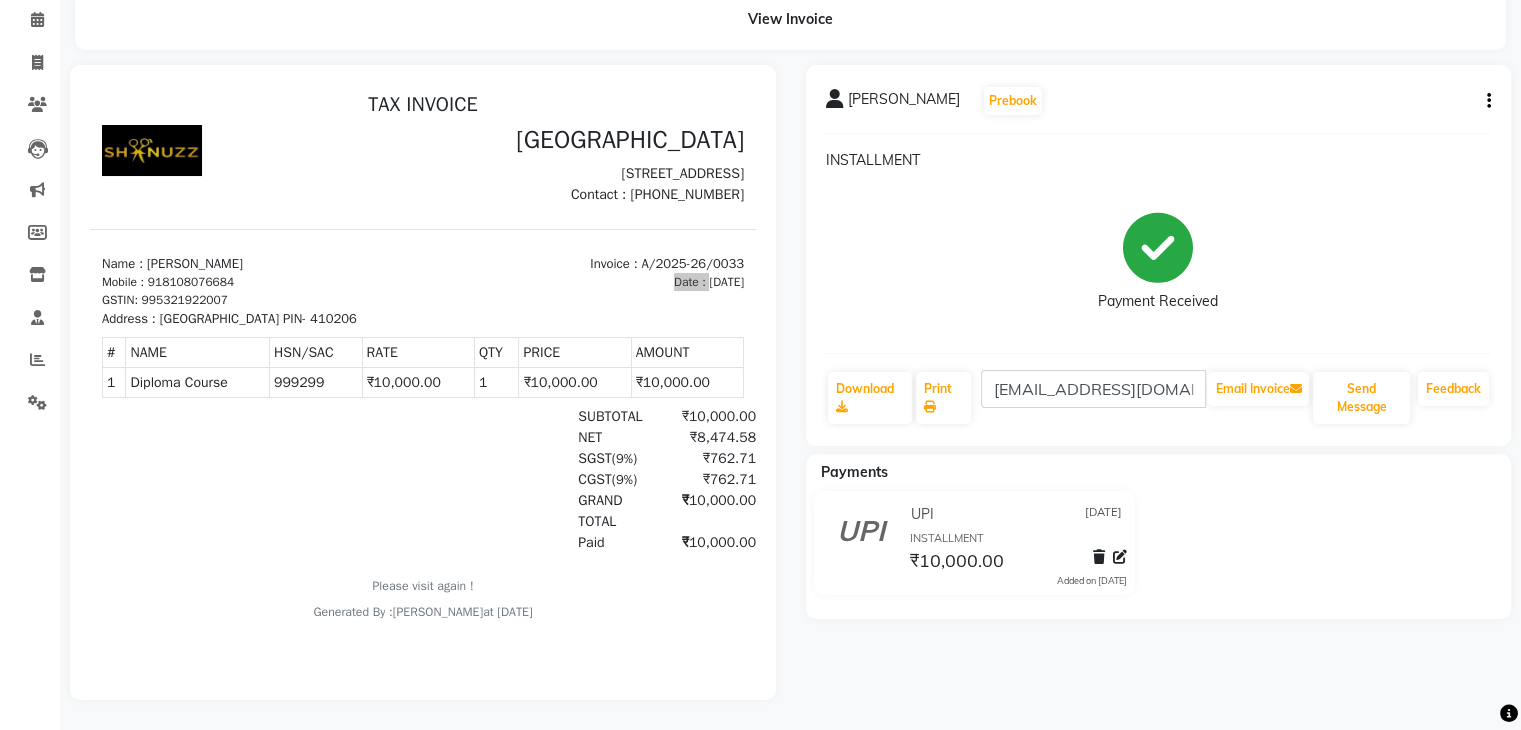 click 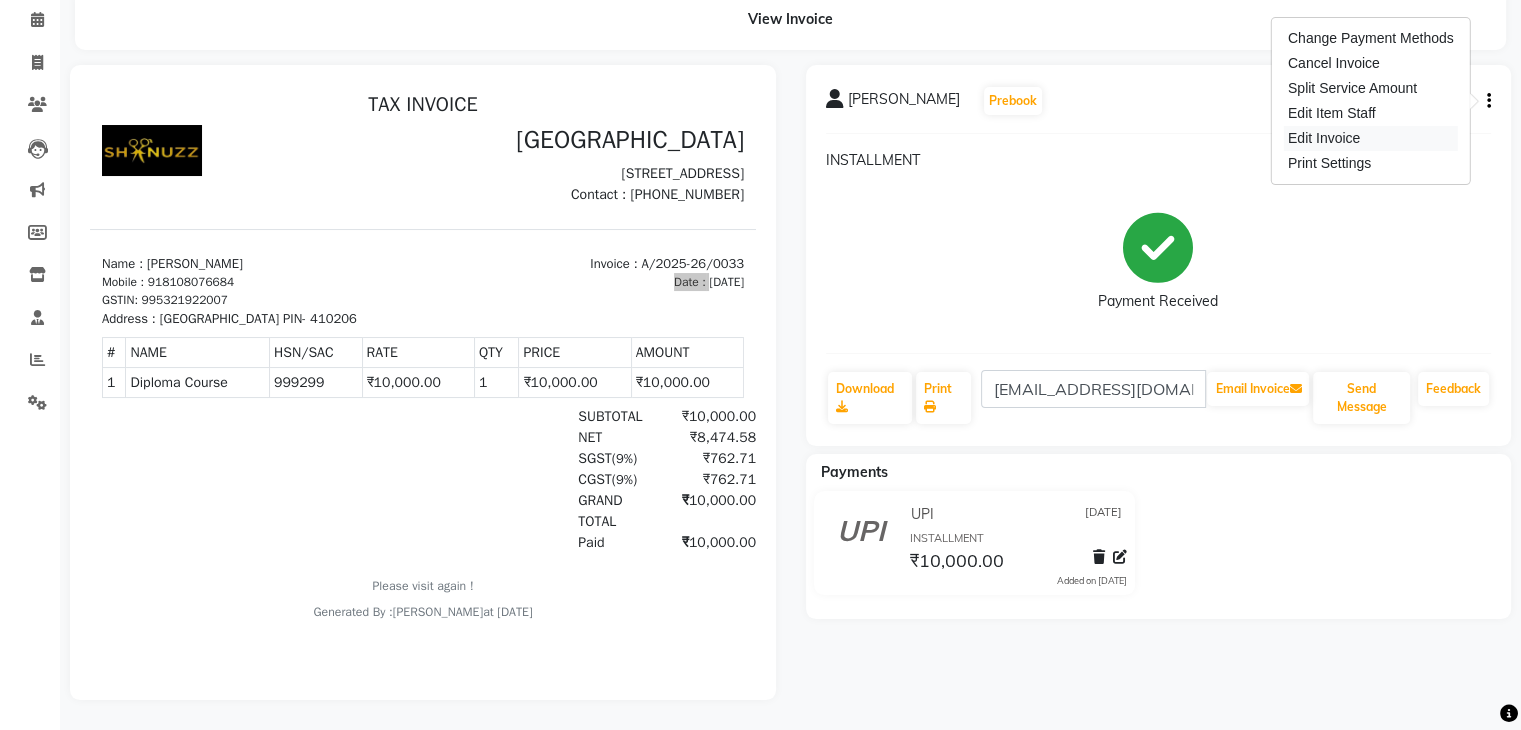 click on "Edit Invoice" at bounding box center (1371, 138) 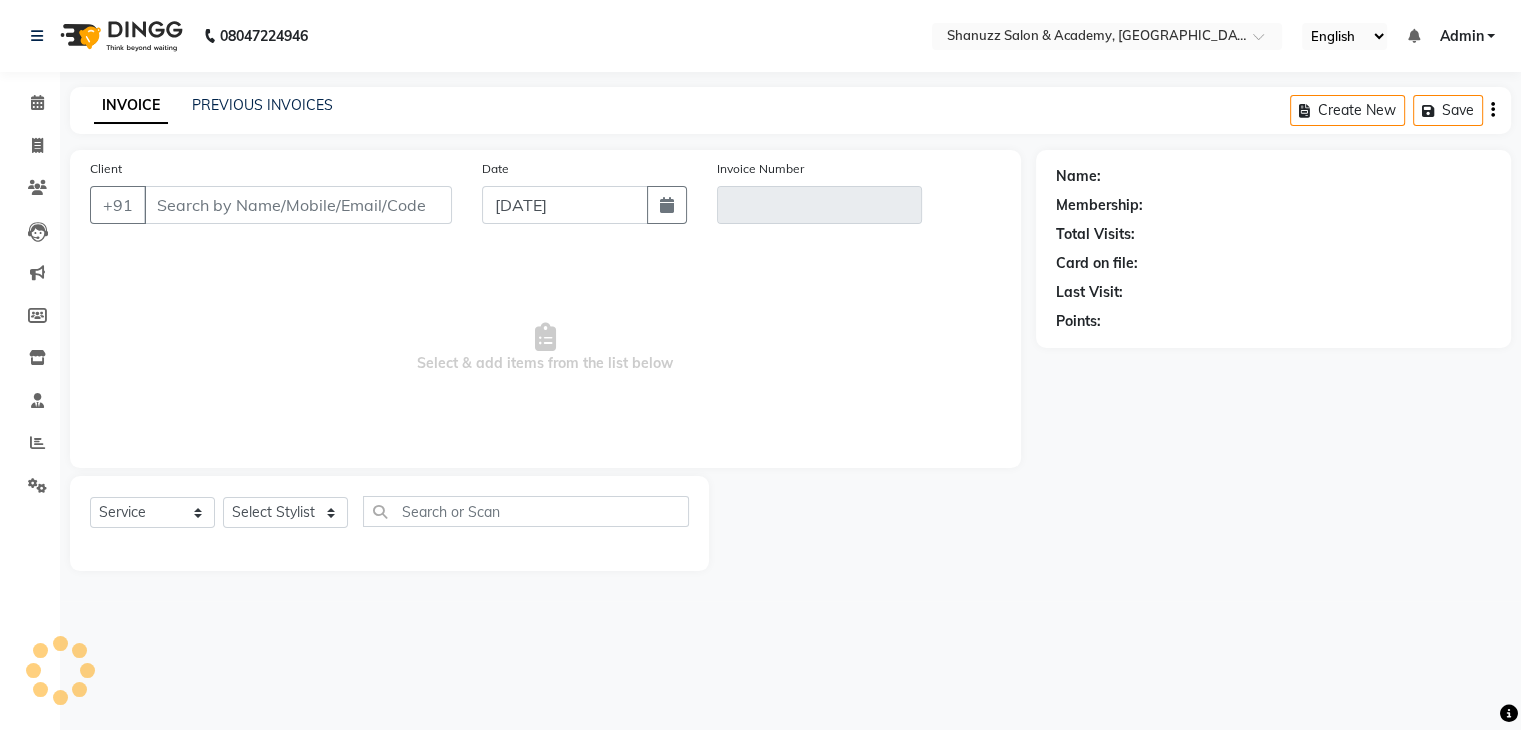 scroll, scrollTop: 0, scrollLeft: 0, axis: both 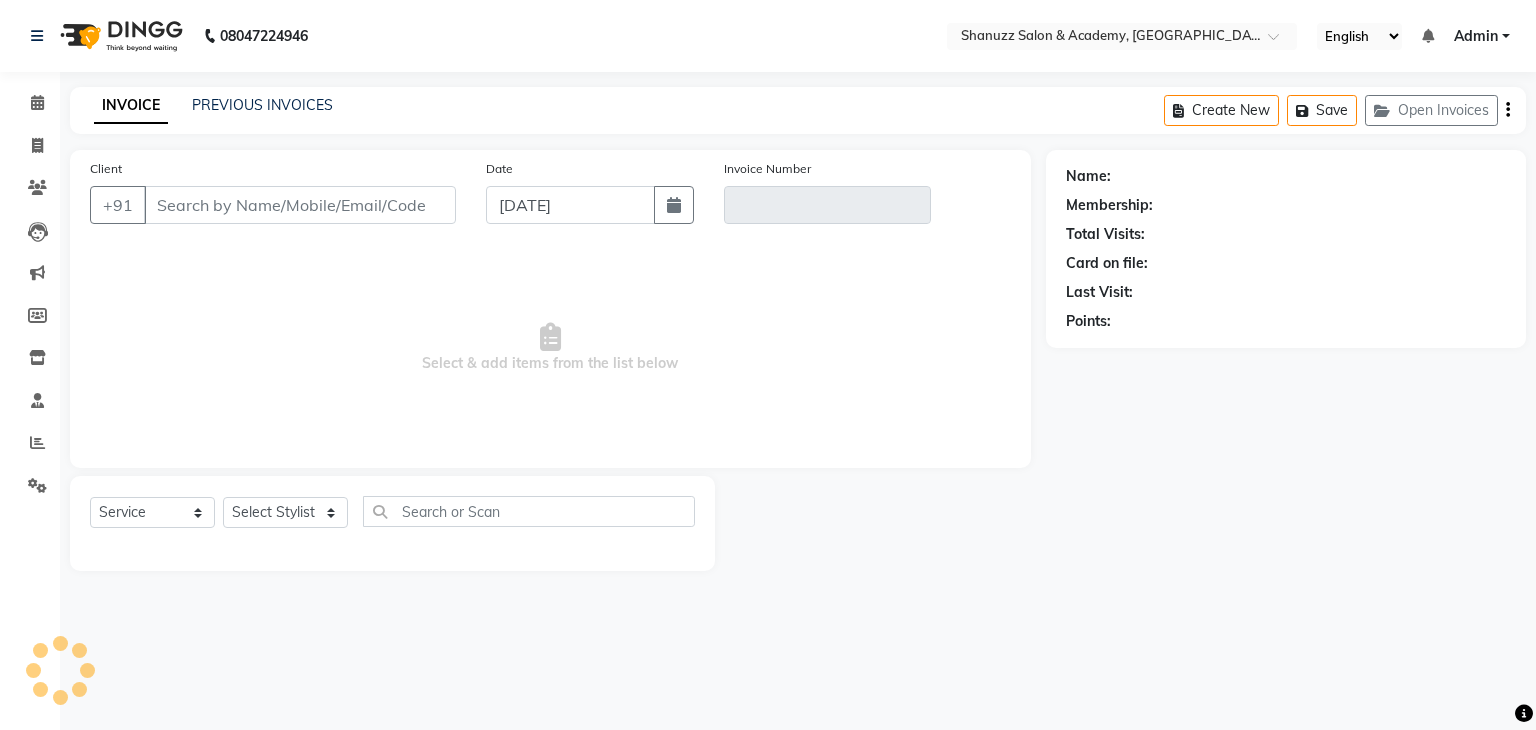 type on "8108076684" 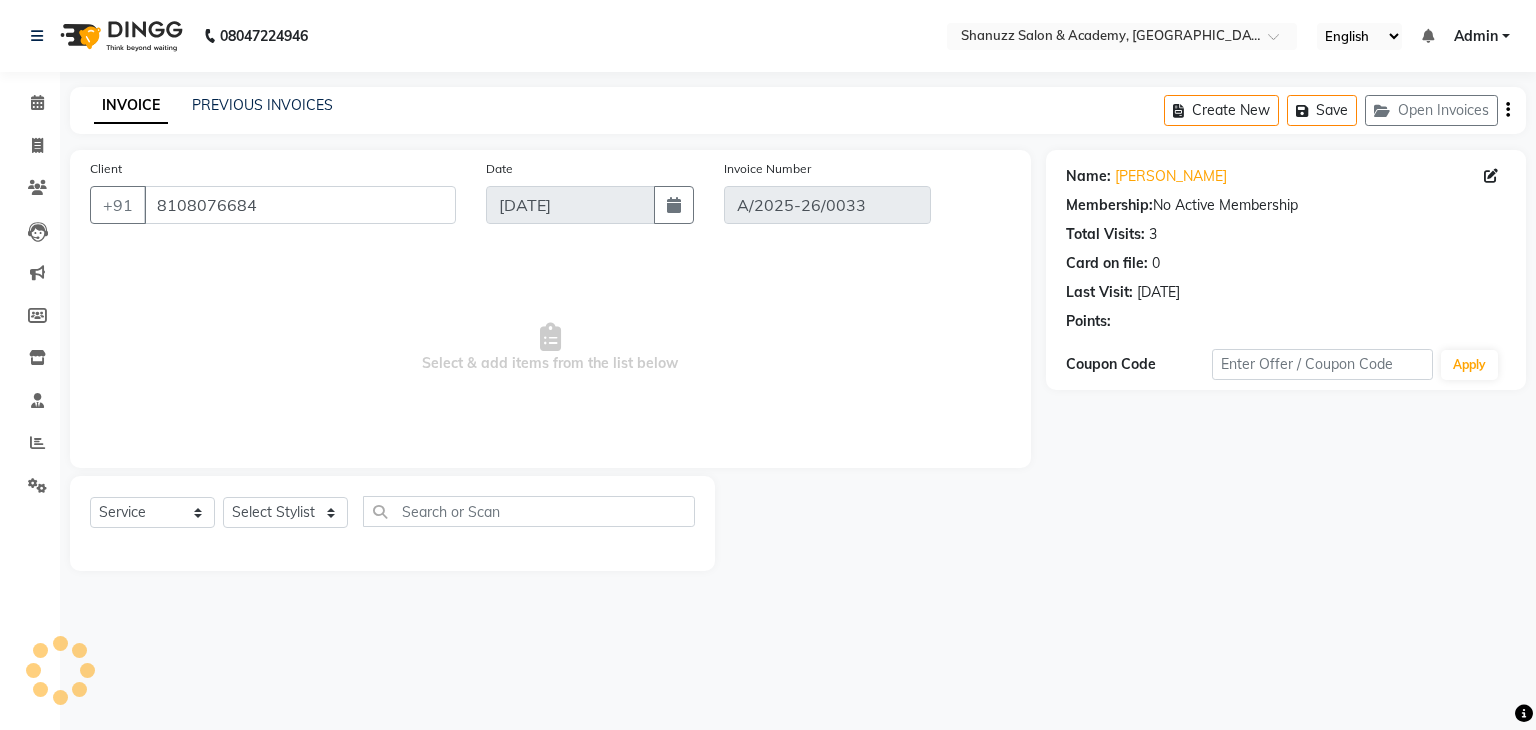 select on "select" 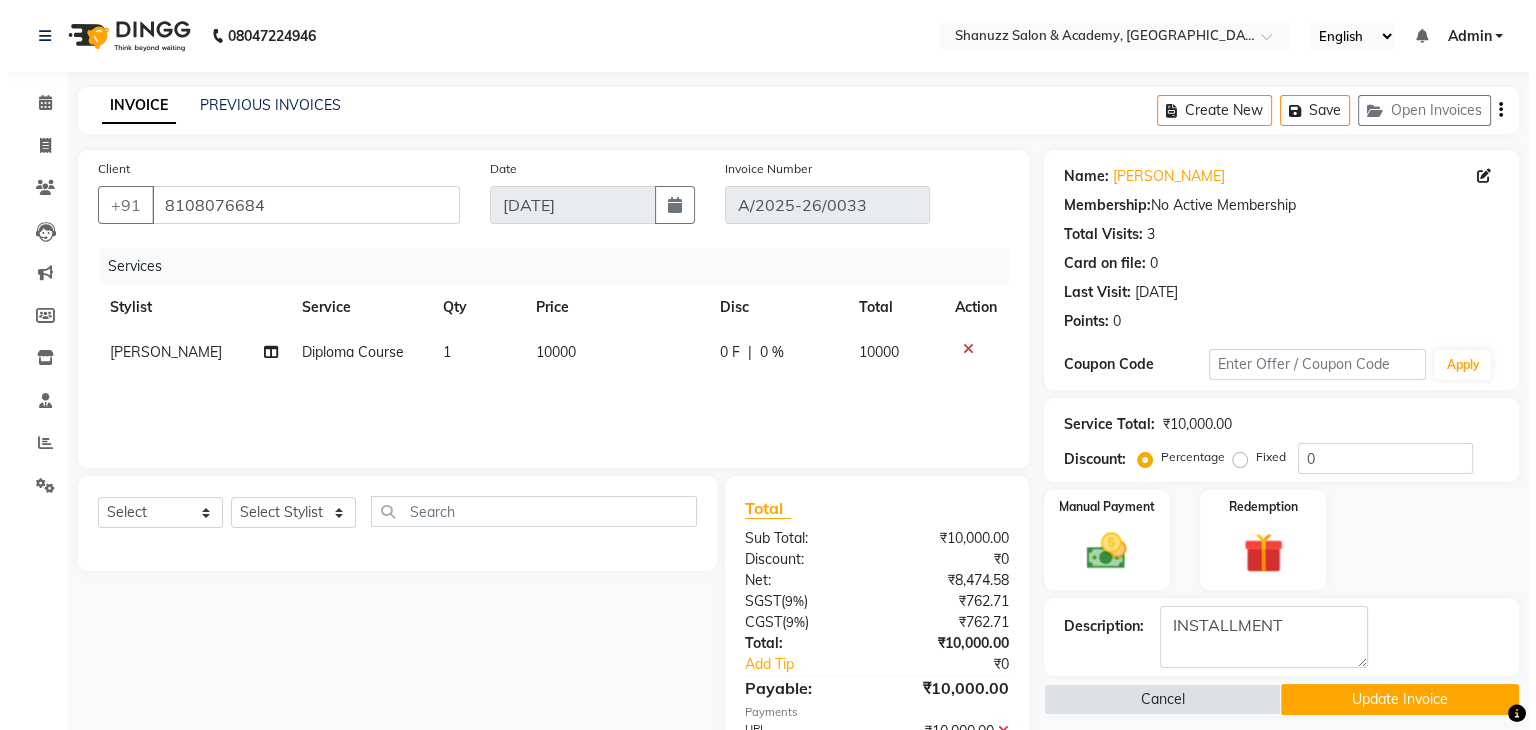 scroll, scrollTop: 112, scrollLeft: 0, axis: vertical 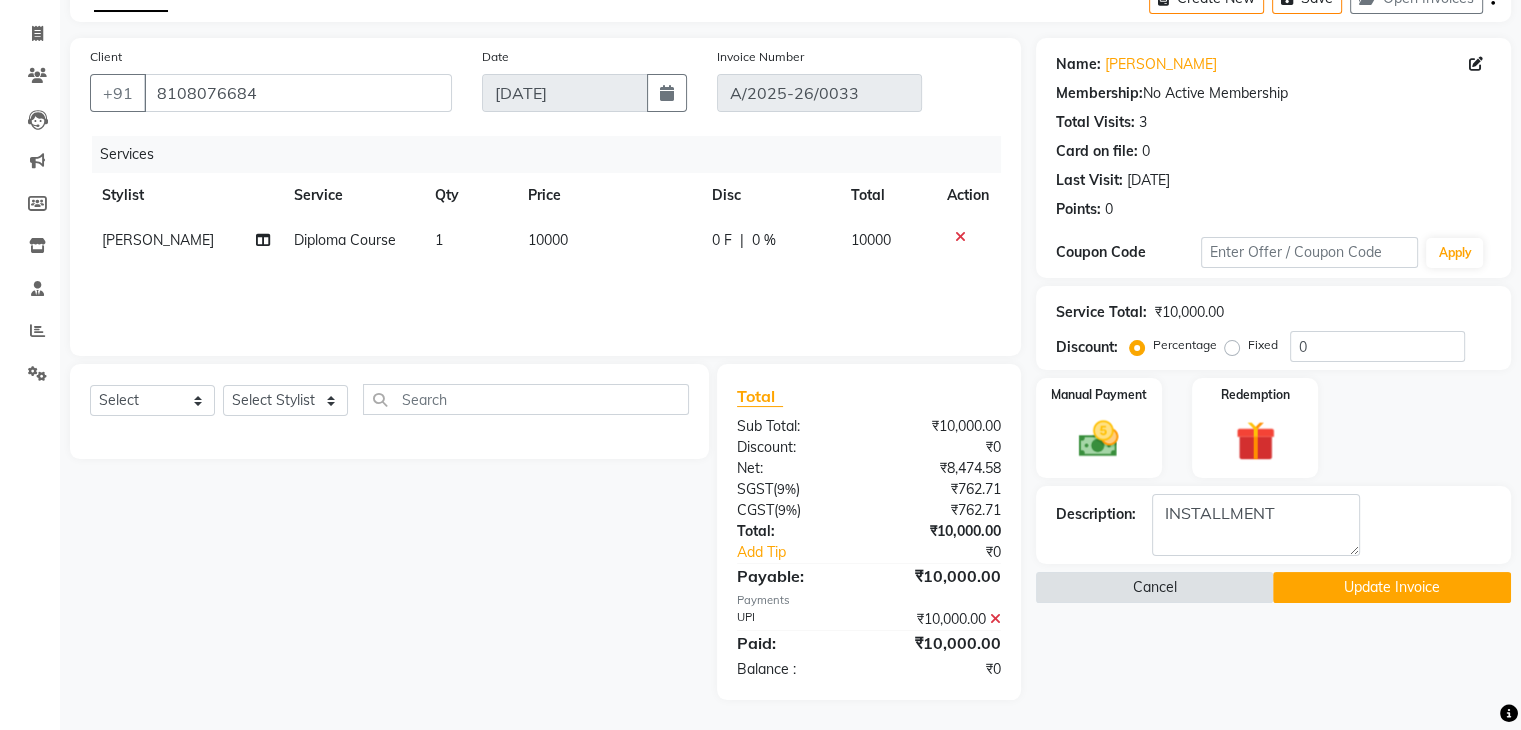 click on "Cancel" 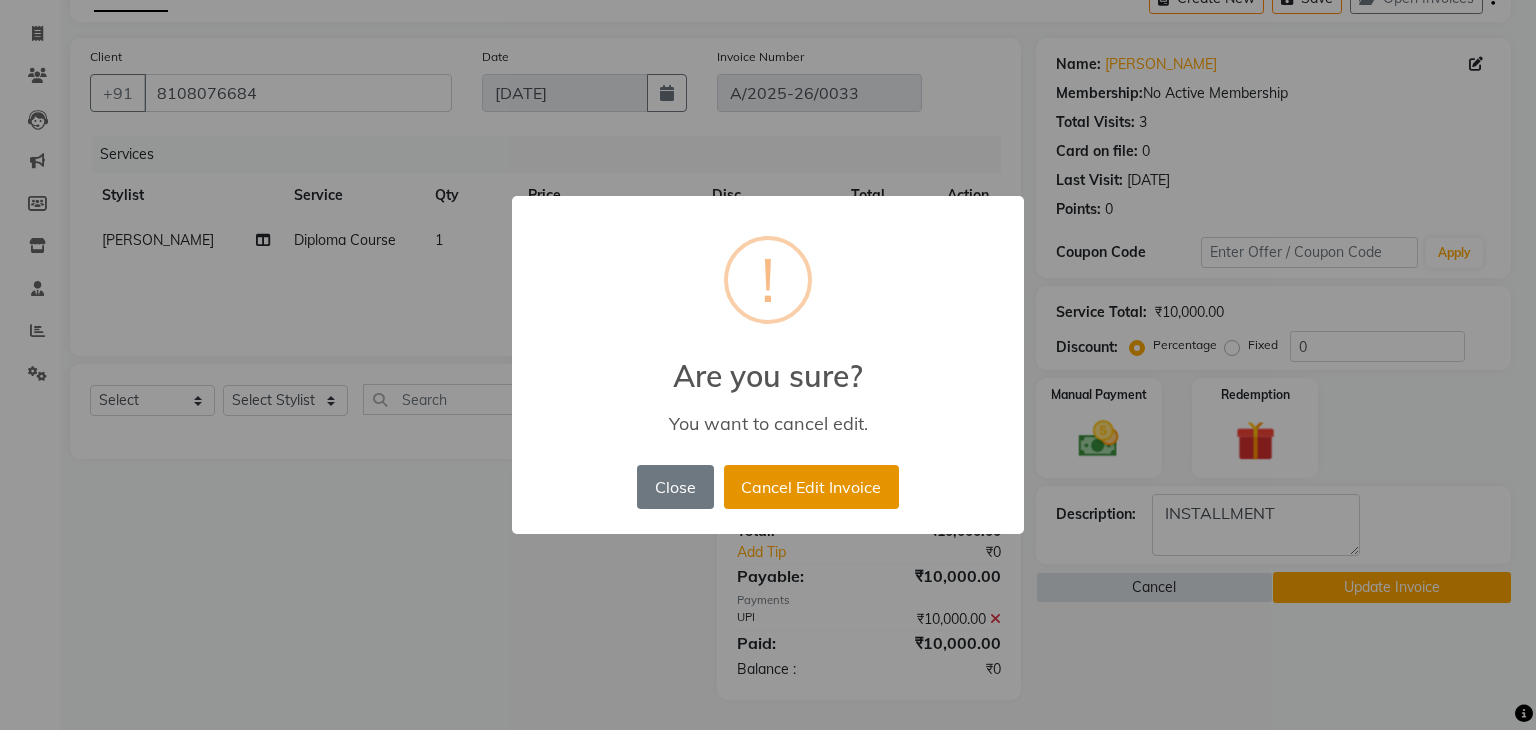 click on "Cancel Edit Invoice" at bounding box center [811, 487] 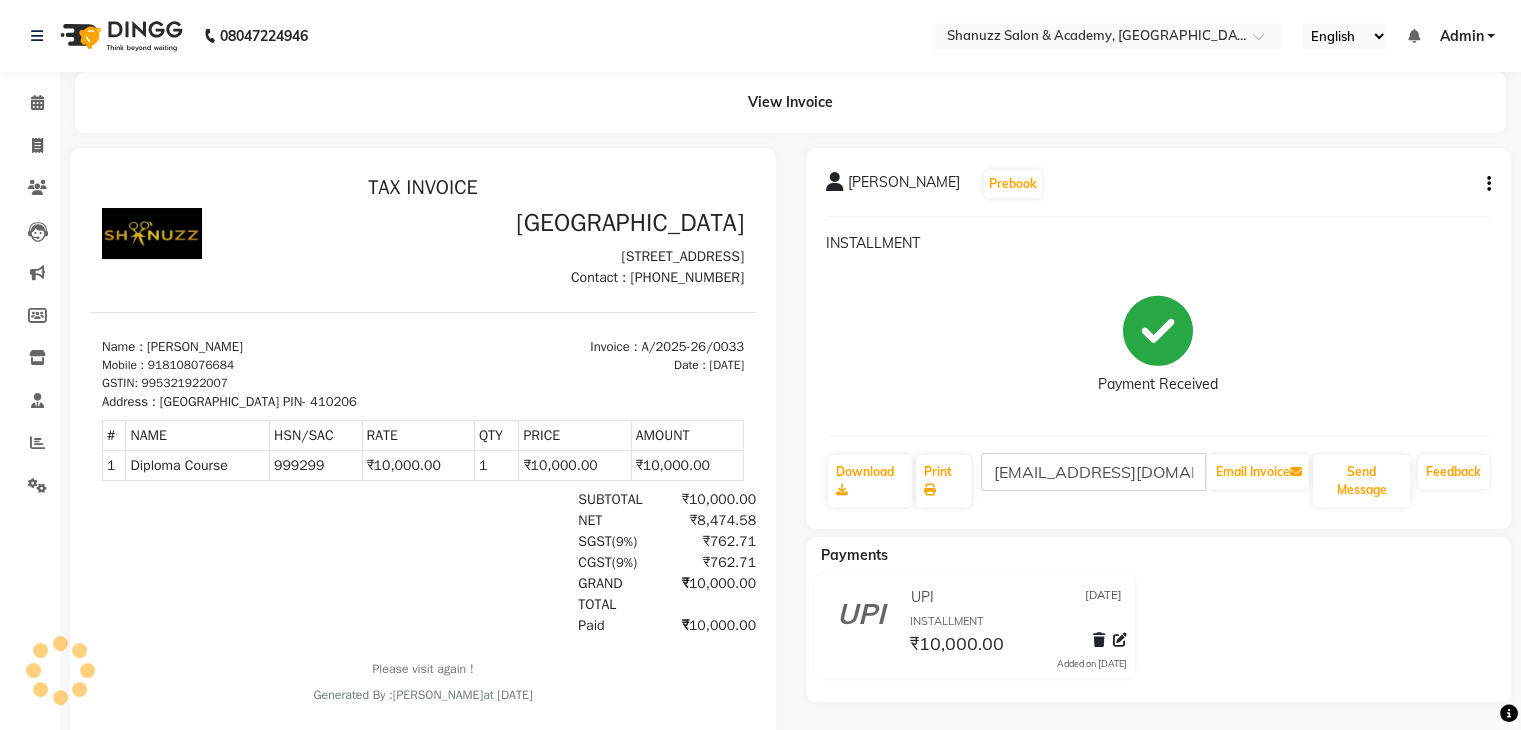 scroll, scrollTop: 0, scrollLeft: 0, axis: both 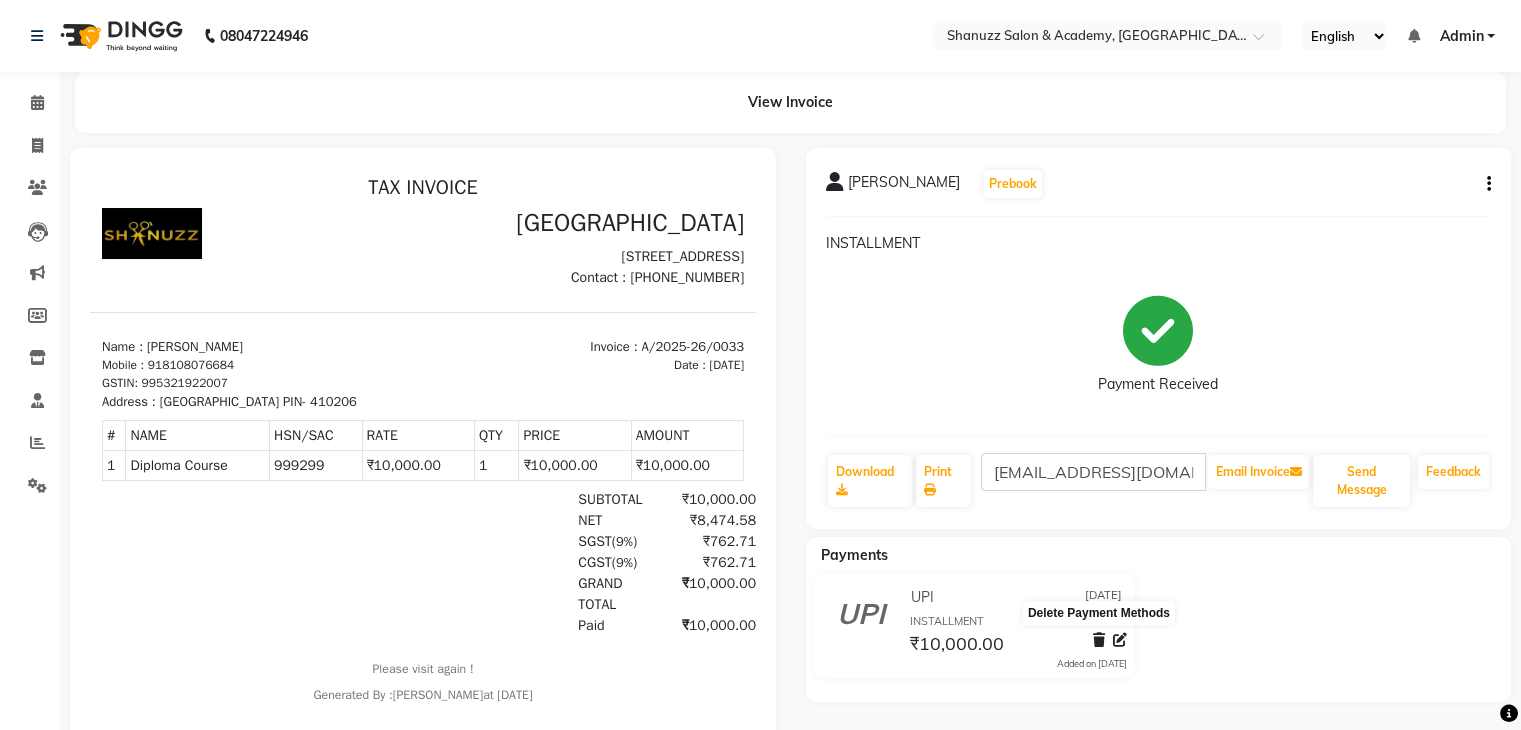 click 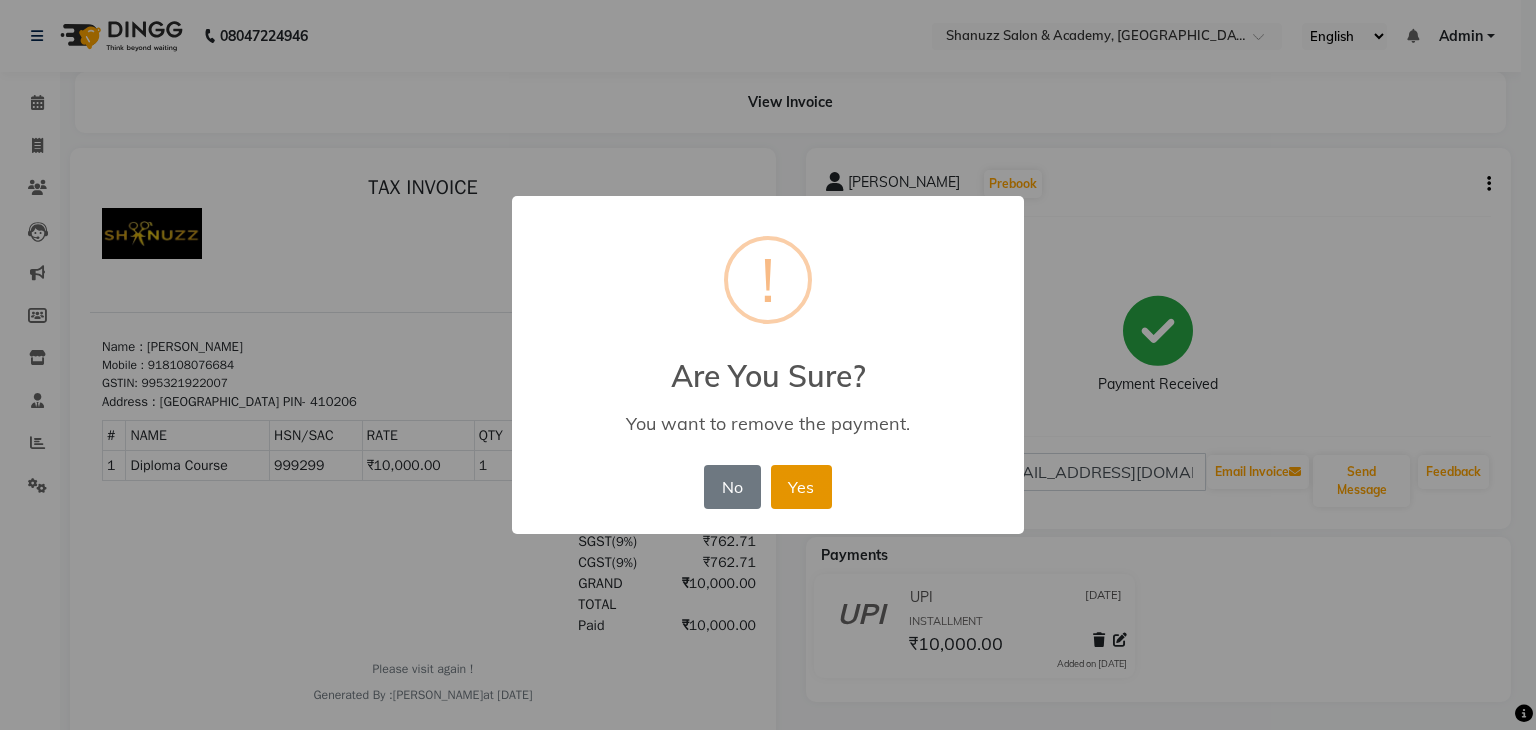 click on "Yes" at bounding box center (801, 487) 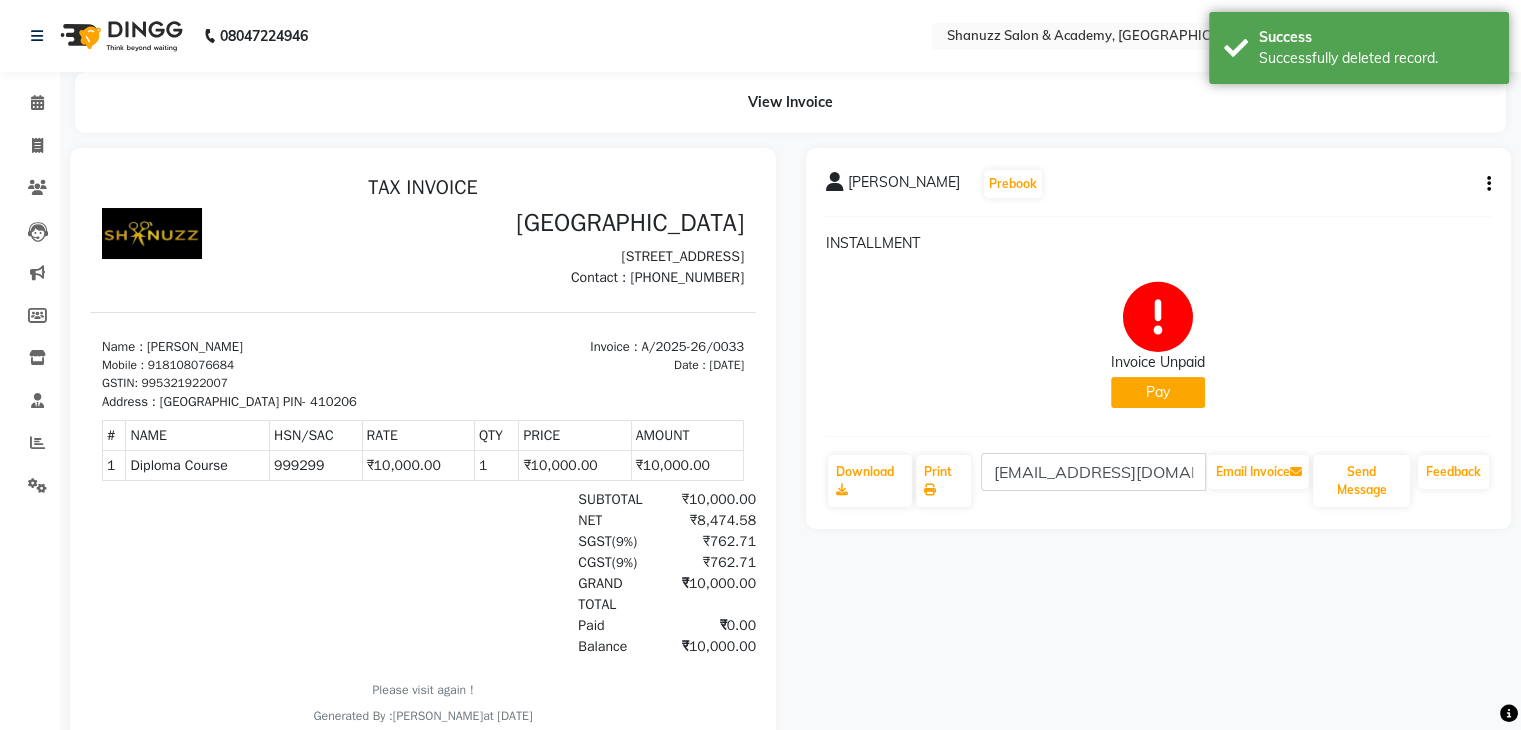 click 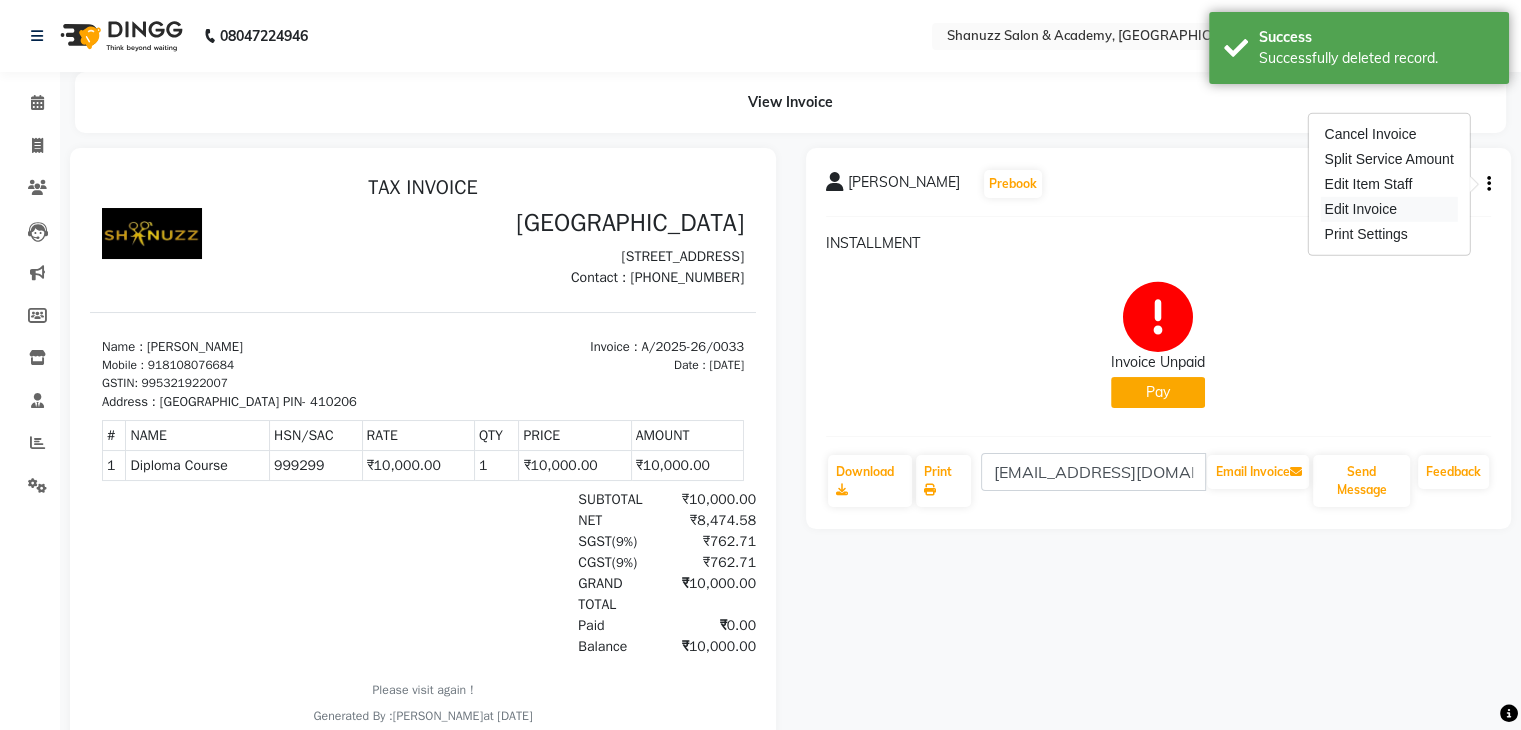 click on "Edit Invoice" at bounding box center [1388, 209] 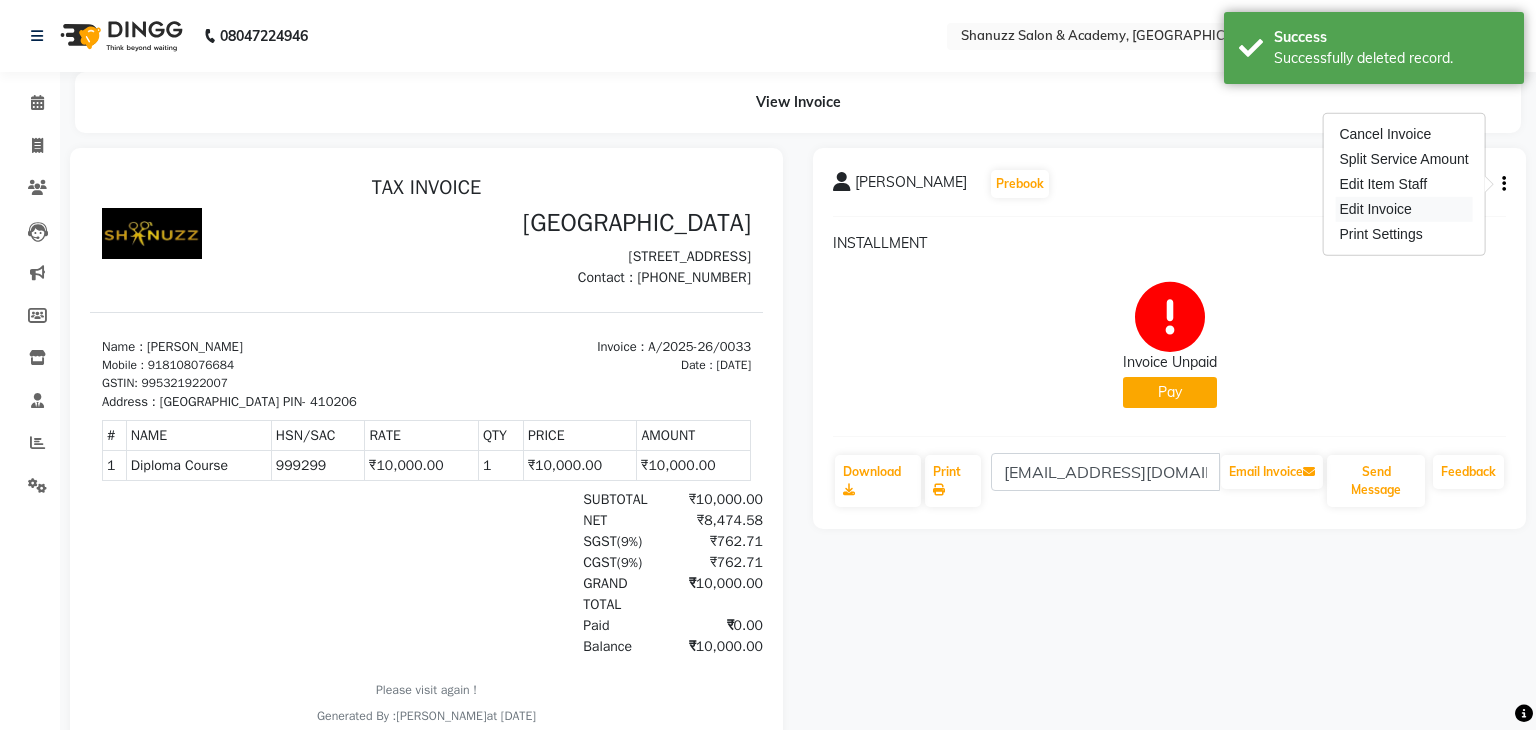 select on "service" 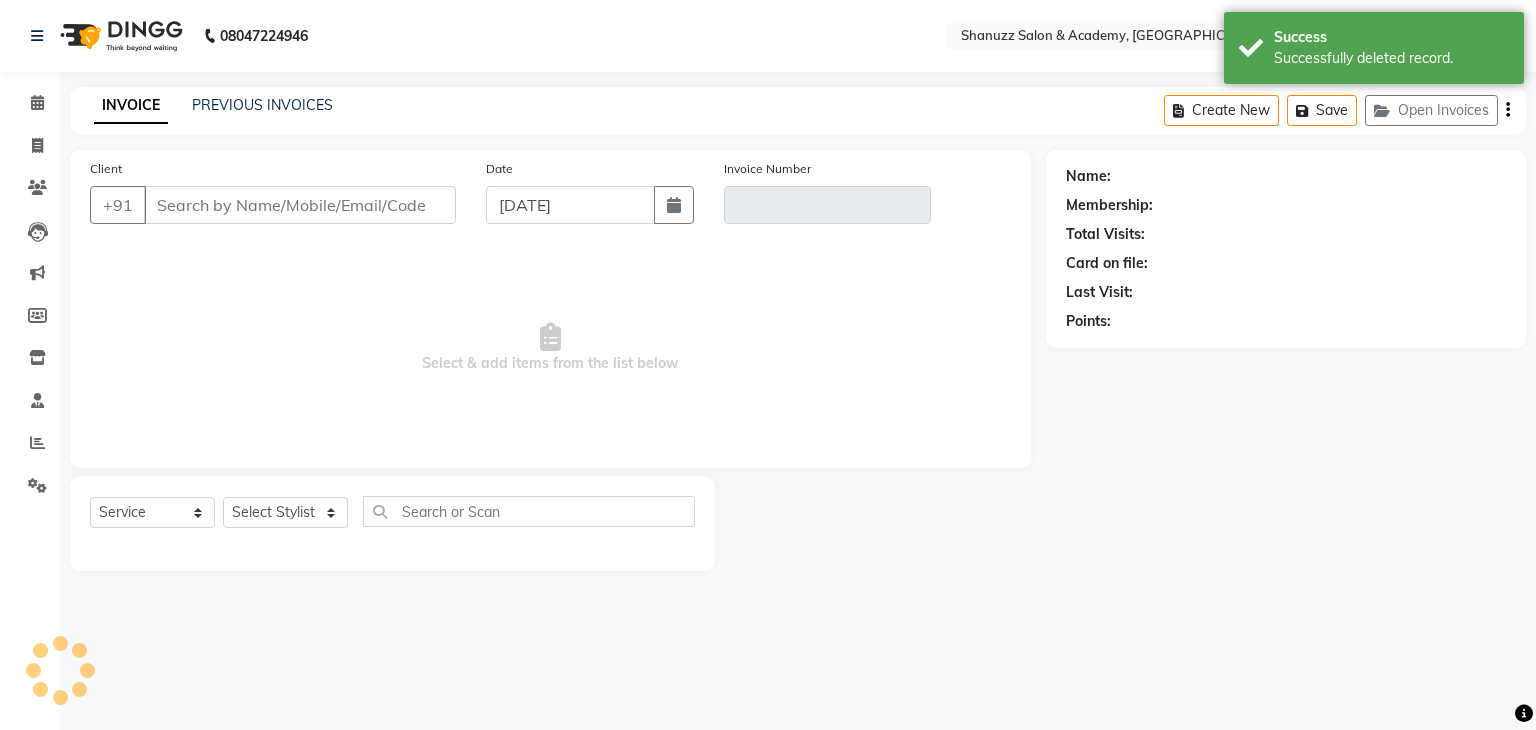 type on "8108076684" 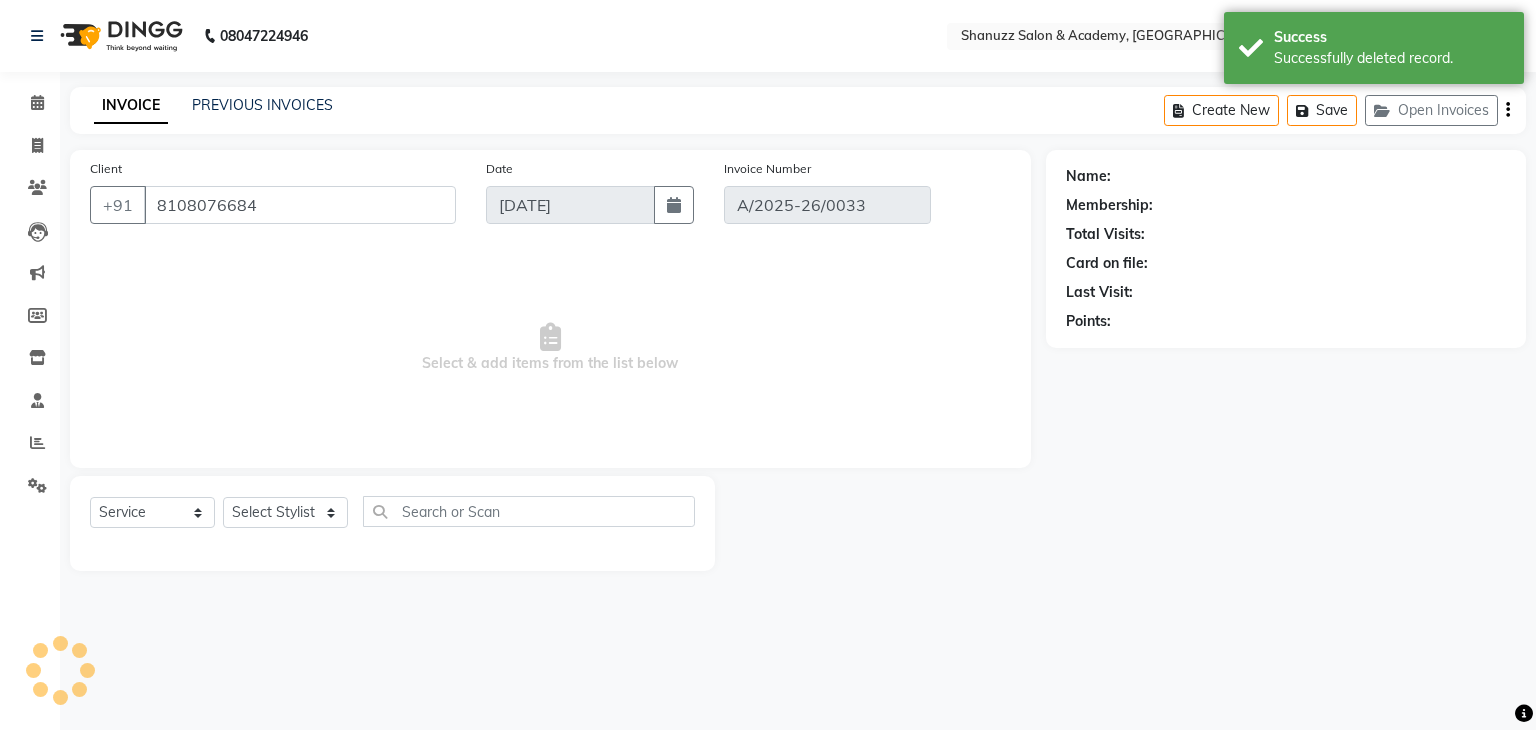 select on "select" 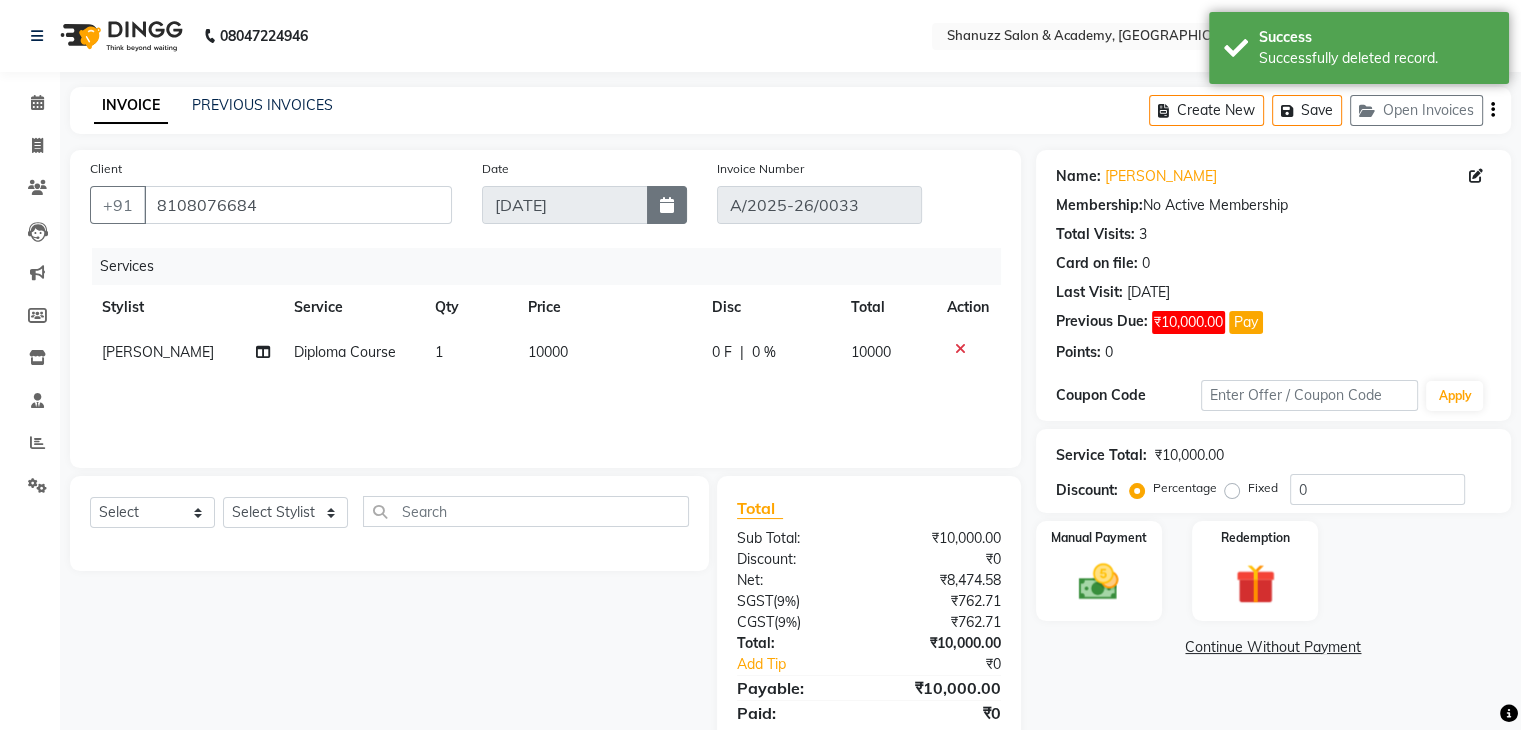 click 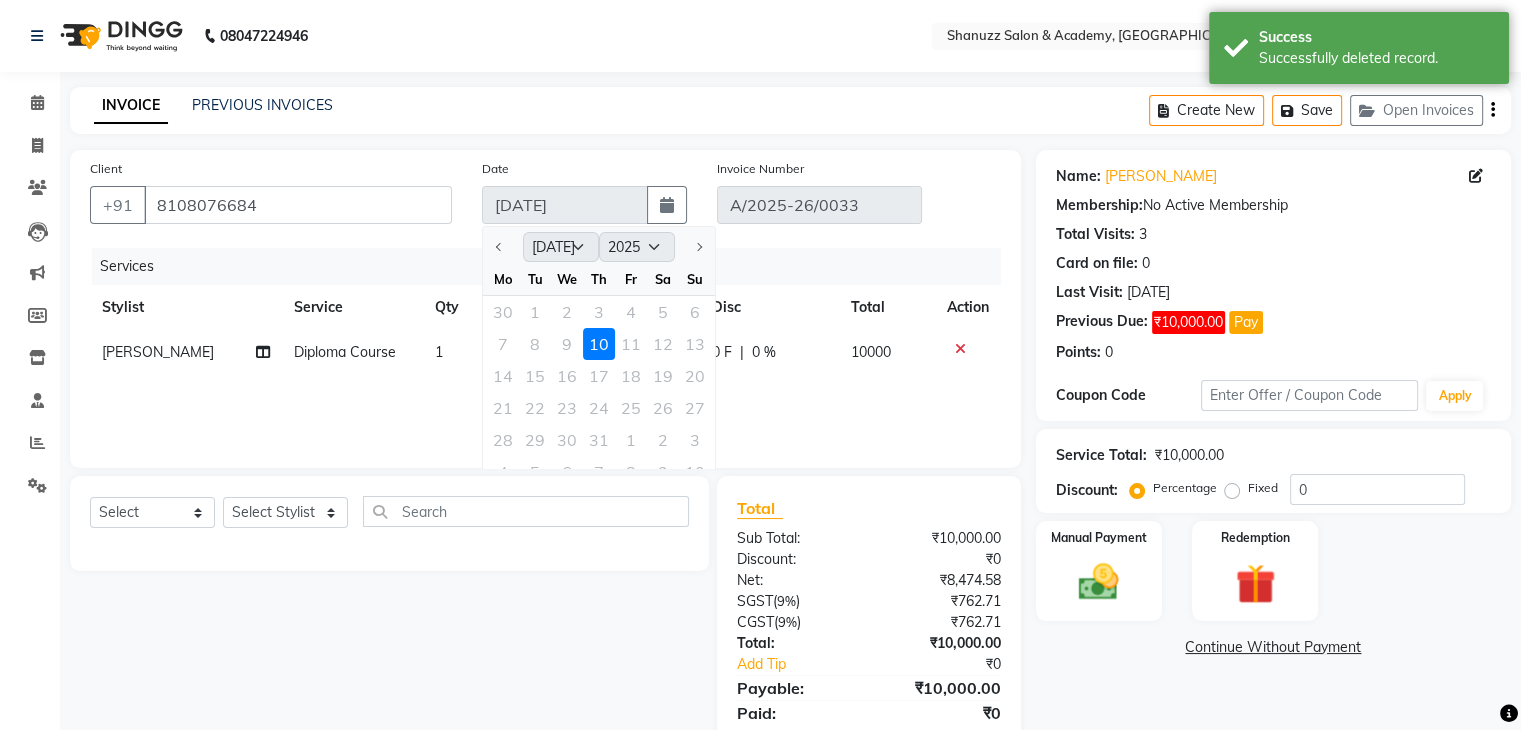 click 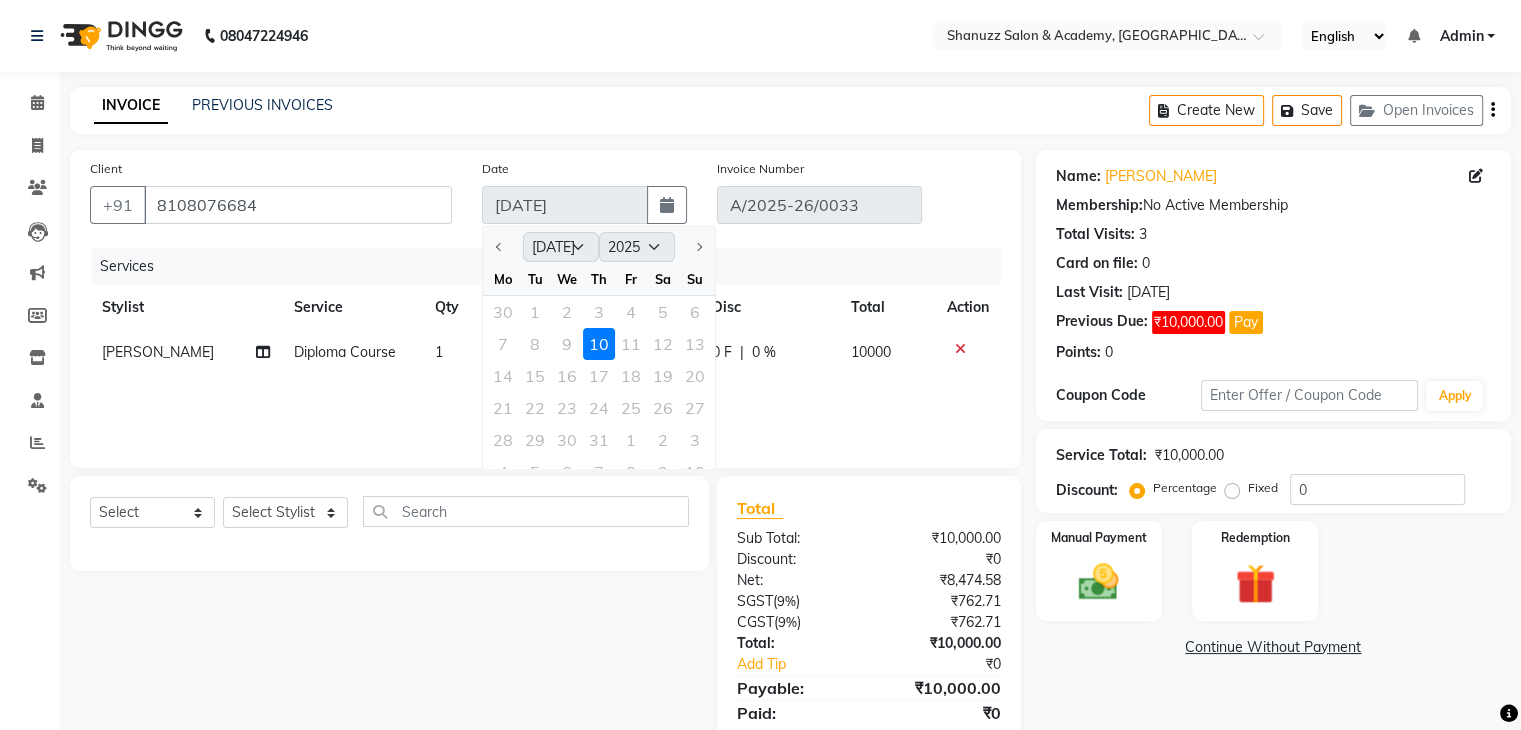 click 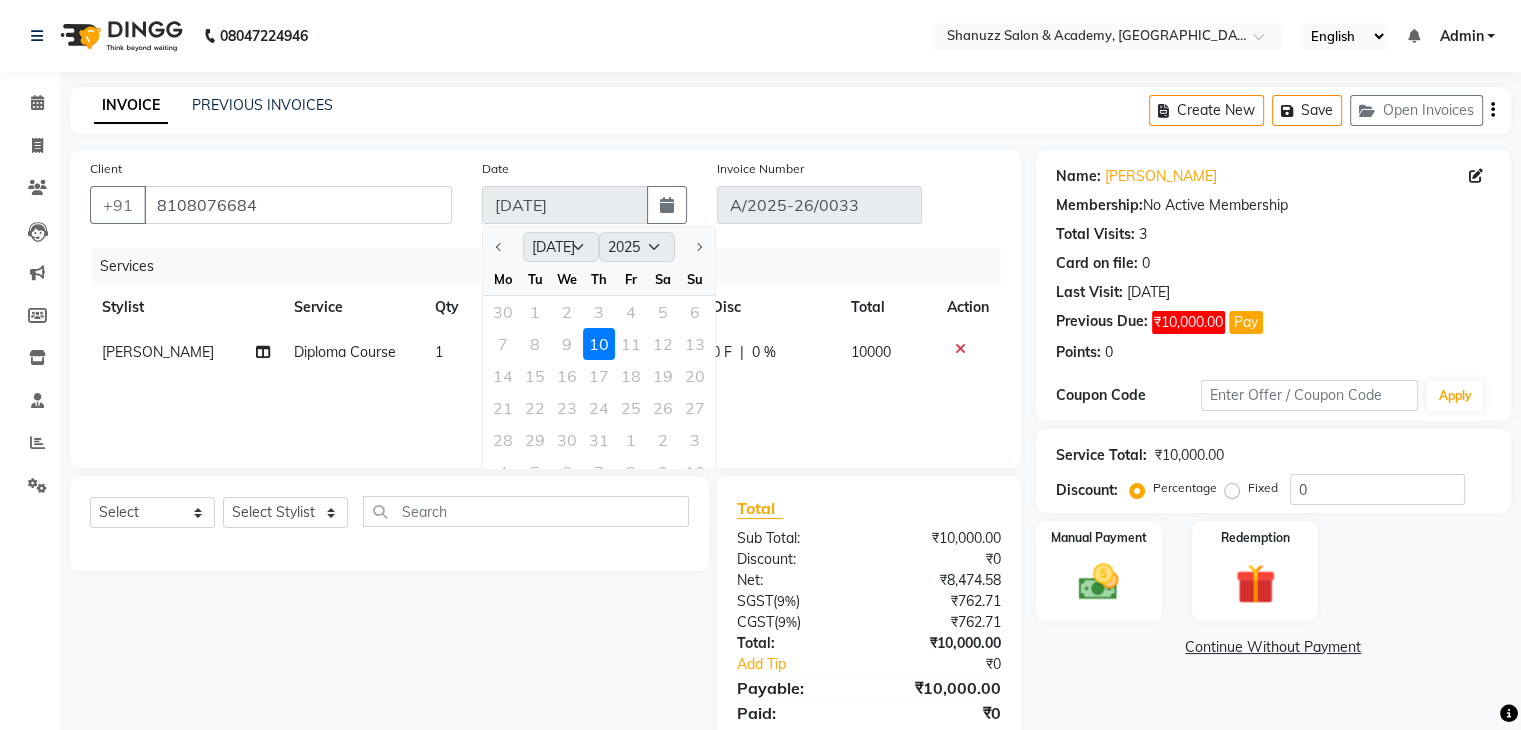 click 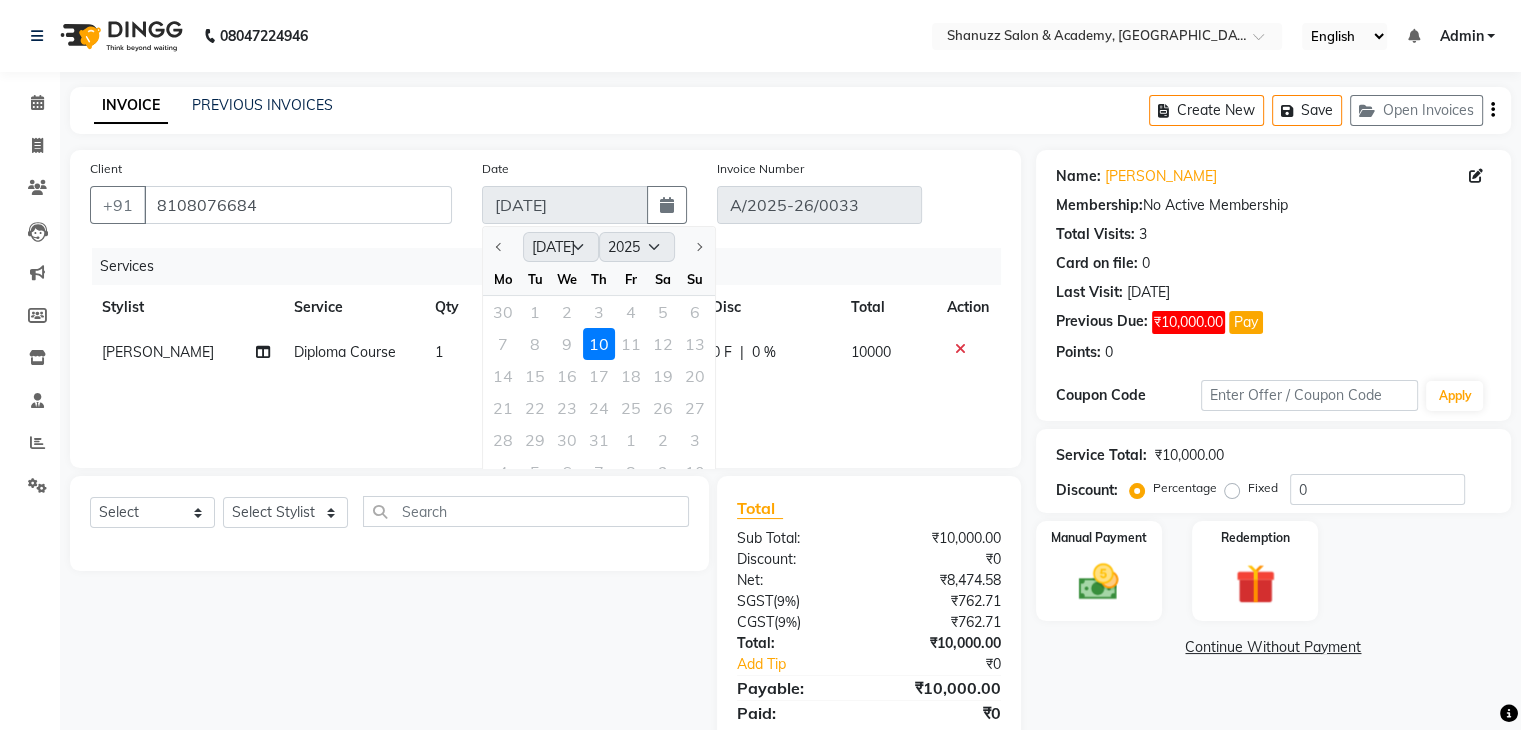 click on "Date 10-07-2025 Jan Feb Mar Apr May Jun Jul Aug Sep Oct Nov Dec 2015 2016 2017 2018 2019 2020 2021 2022 2023 2024 2025 2026 2027 2028 2029 2030 2031 2032 2033 2034 2035 Mo Tu We Th Fr Sa Su 30 1 2 3 4 5 6 7 8 9 10 11 12 13 14 15 16 17 18 19 20 21 22 23 24 25 26 27 28 29 30 31 1 2 3 4 5 6 7 8 9 10" 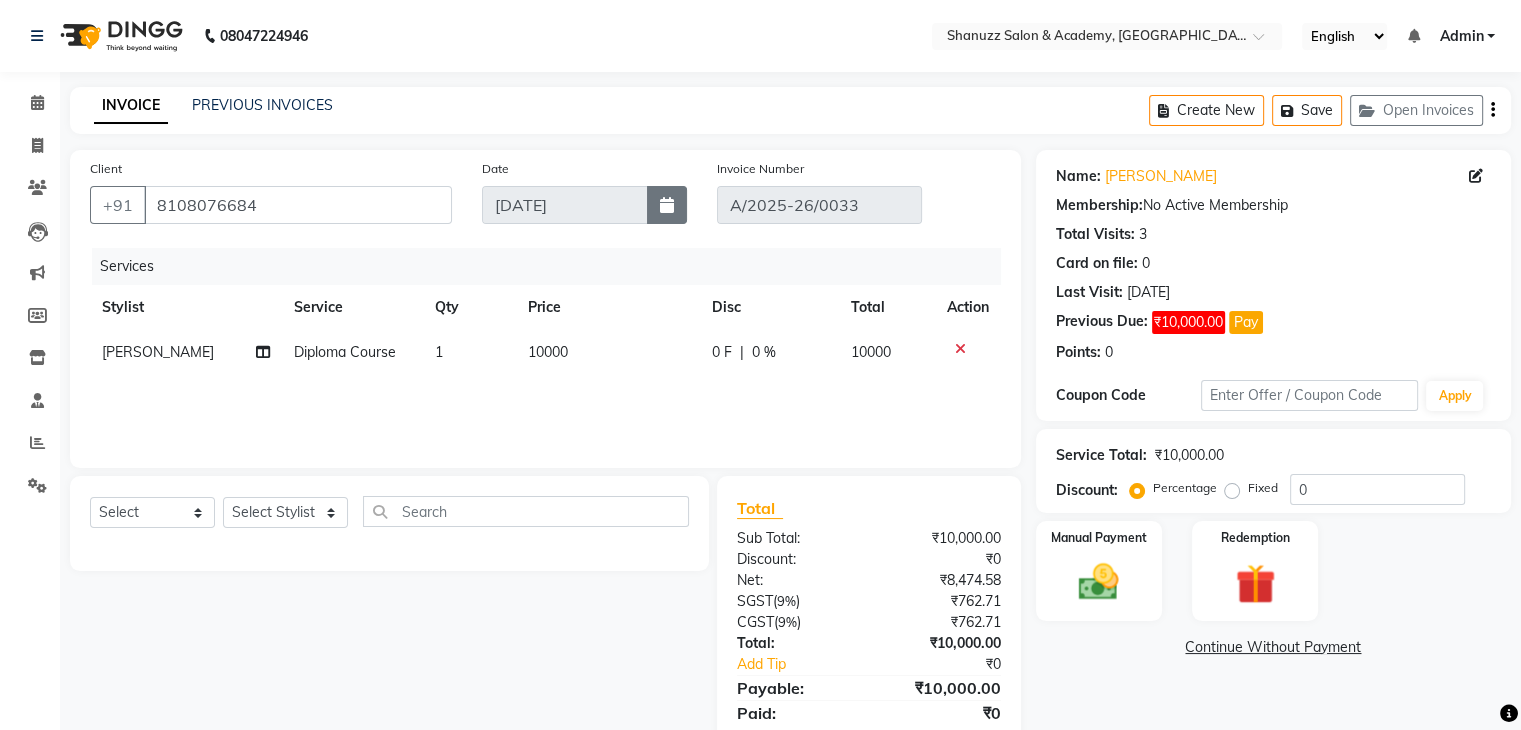 click 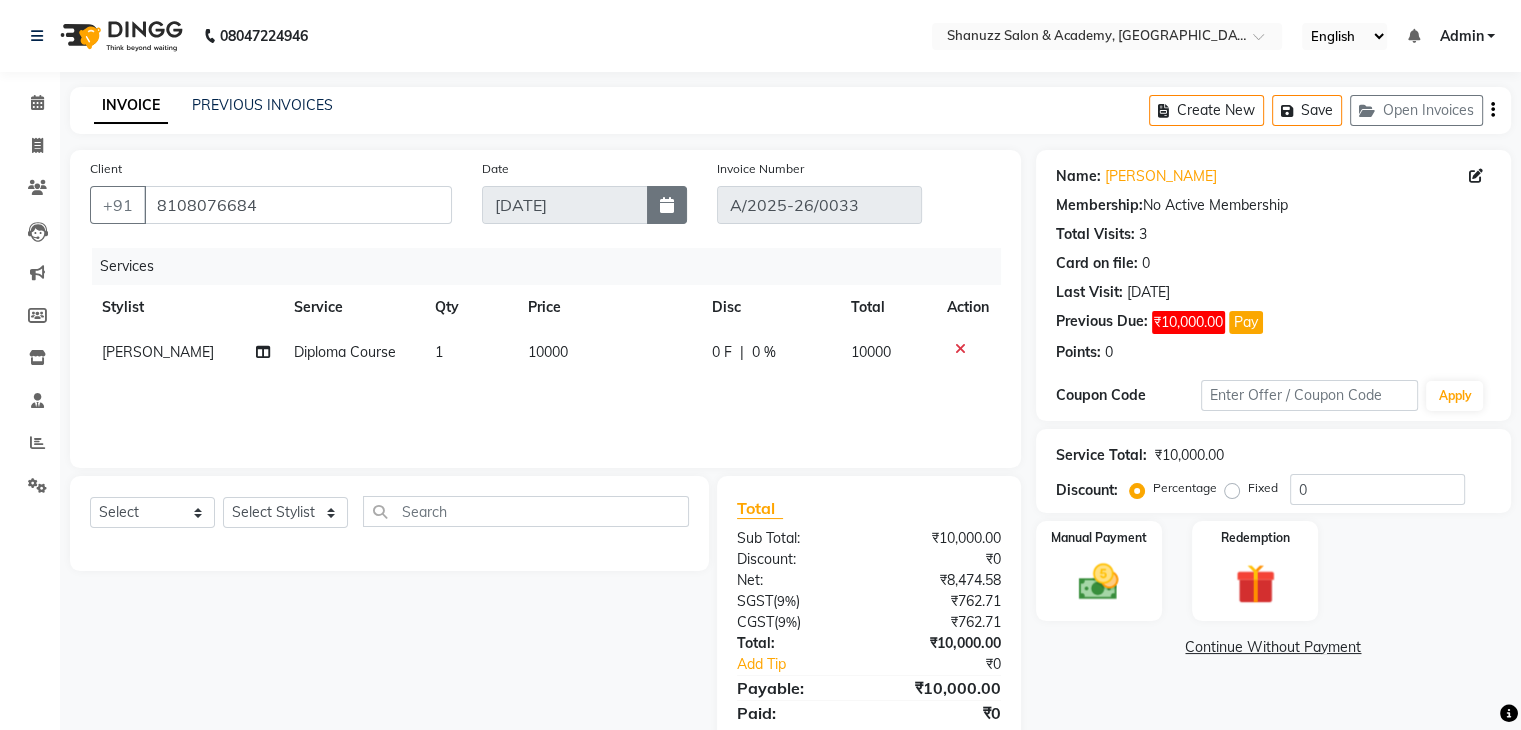 select on "7" 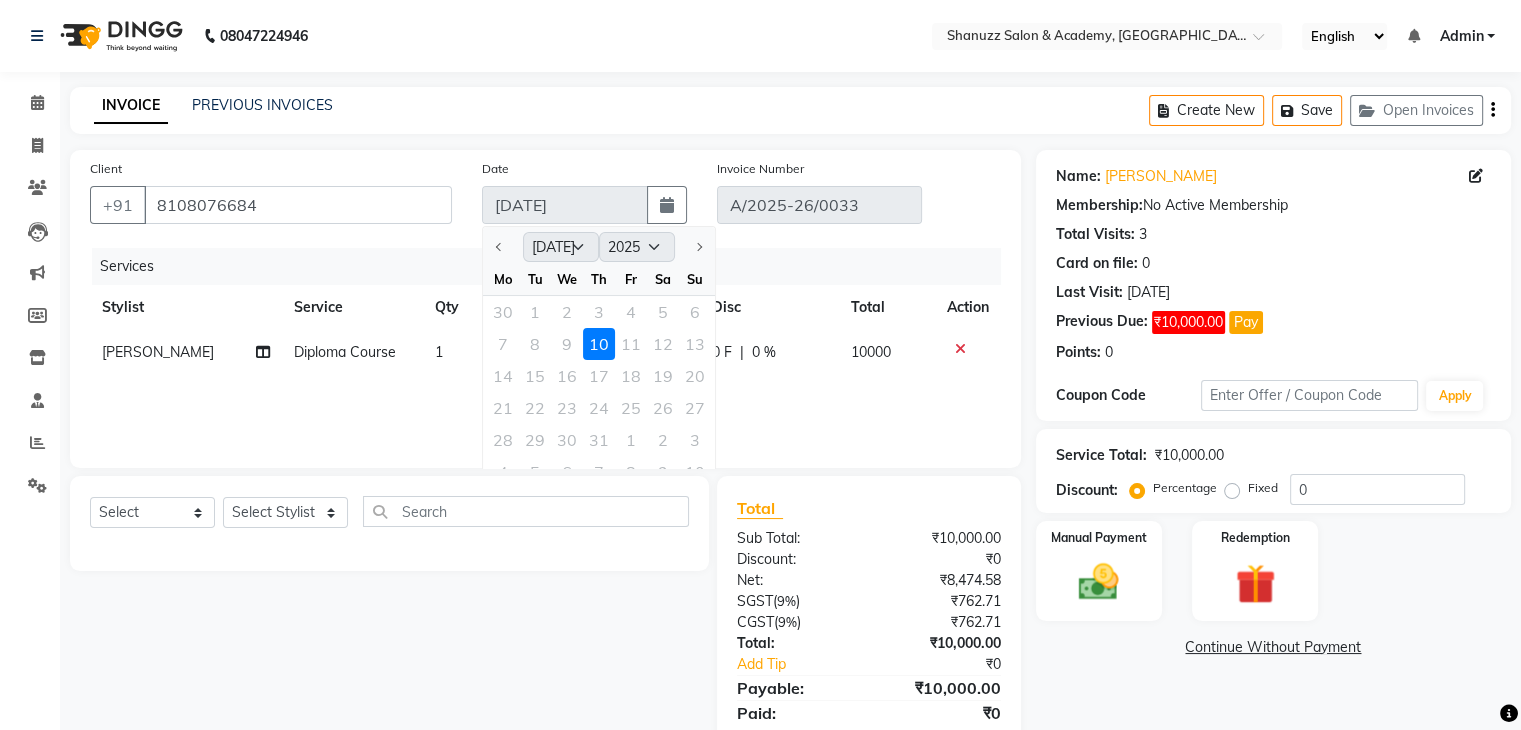 click on "7 8 9 10 11 12 13" 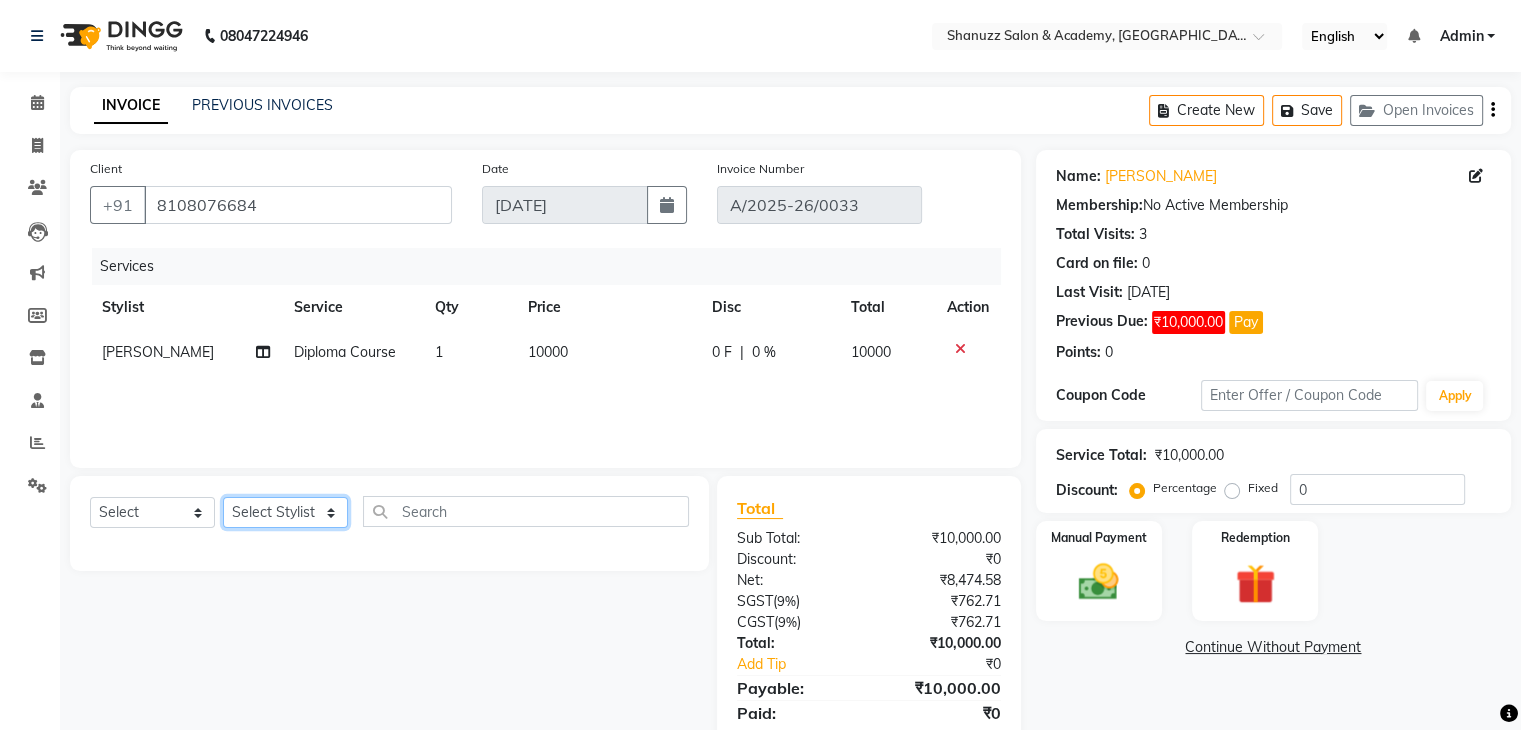 click on "Select Stylist Asma Jagruti Shinde Lalit Kamble Prajakta Mestry Shanky Shinde Shivanee Bhosale Varsha Shah" 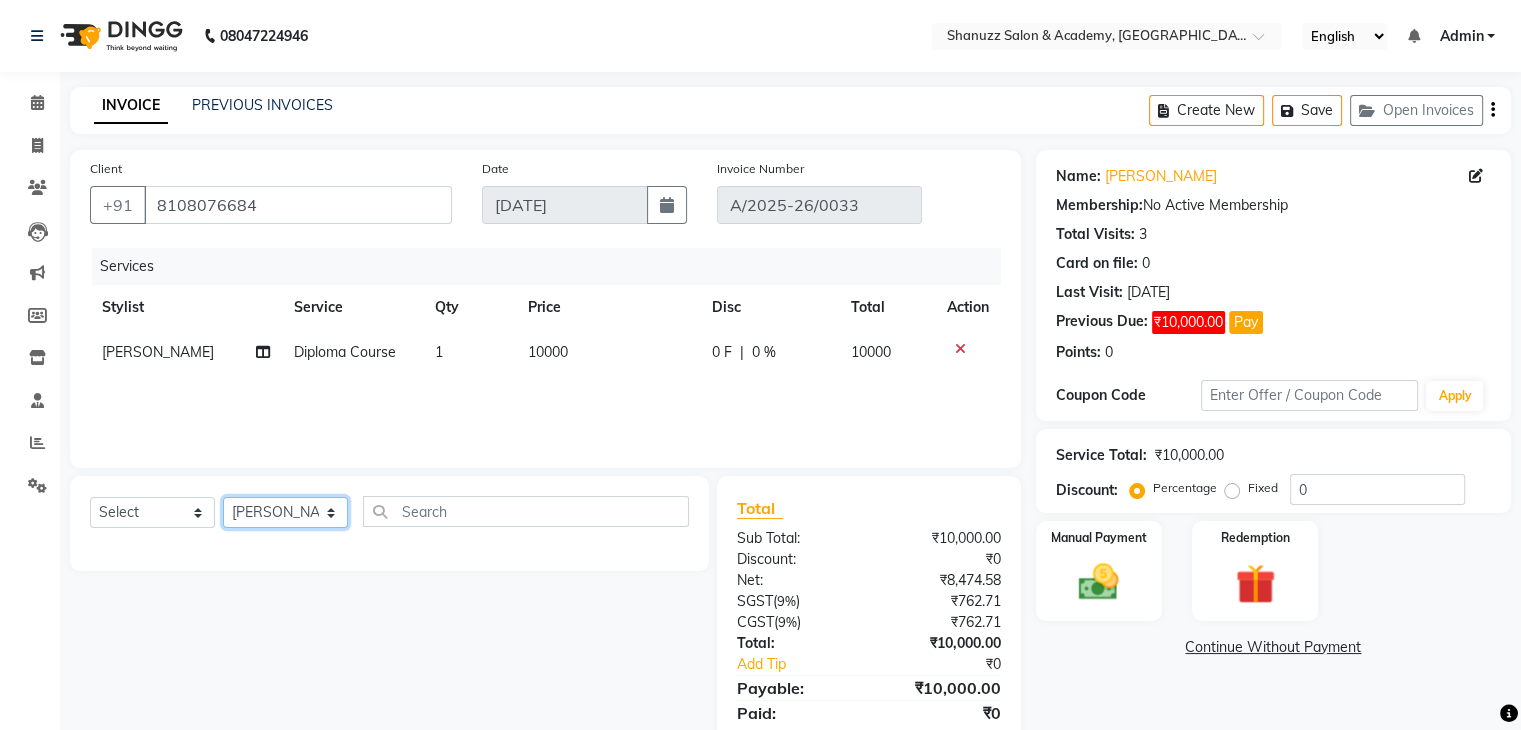 click on "Select Stylist Asma Jagruti Shinde Lalit Kamble Prajakta Mestry Shanky Shinde Shivanee Bhosale Varsha Shah" 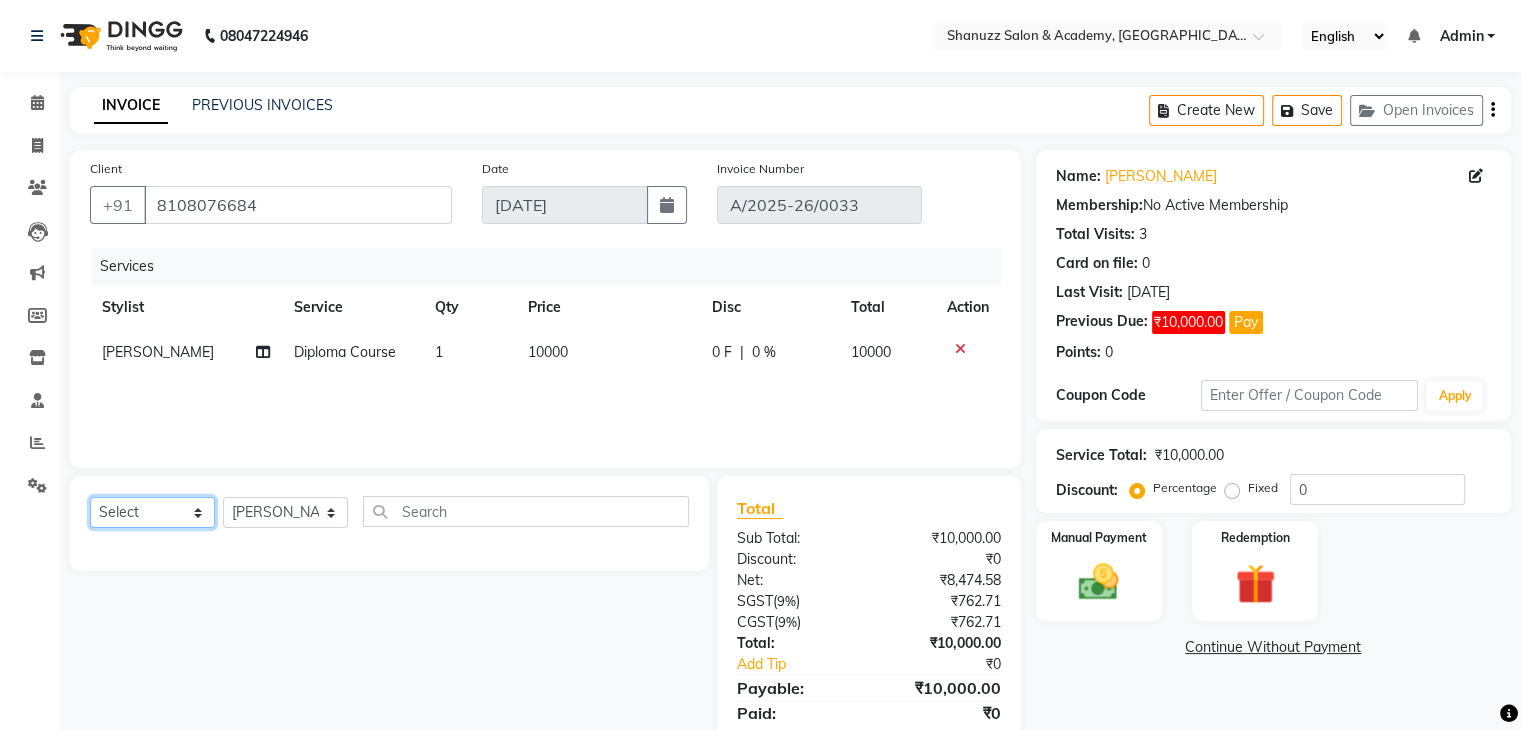 click on "Select  Service  Product  Membership  Package Voucher Prepaid Gift Card" 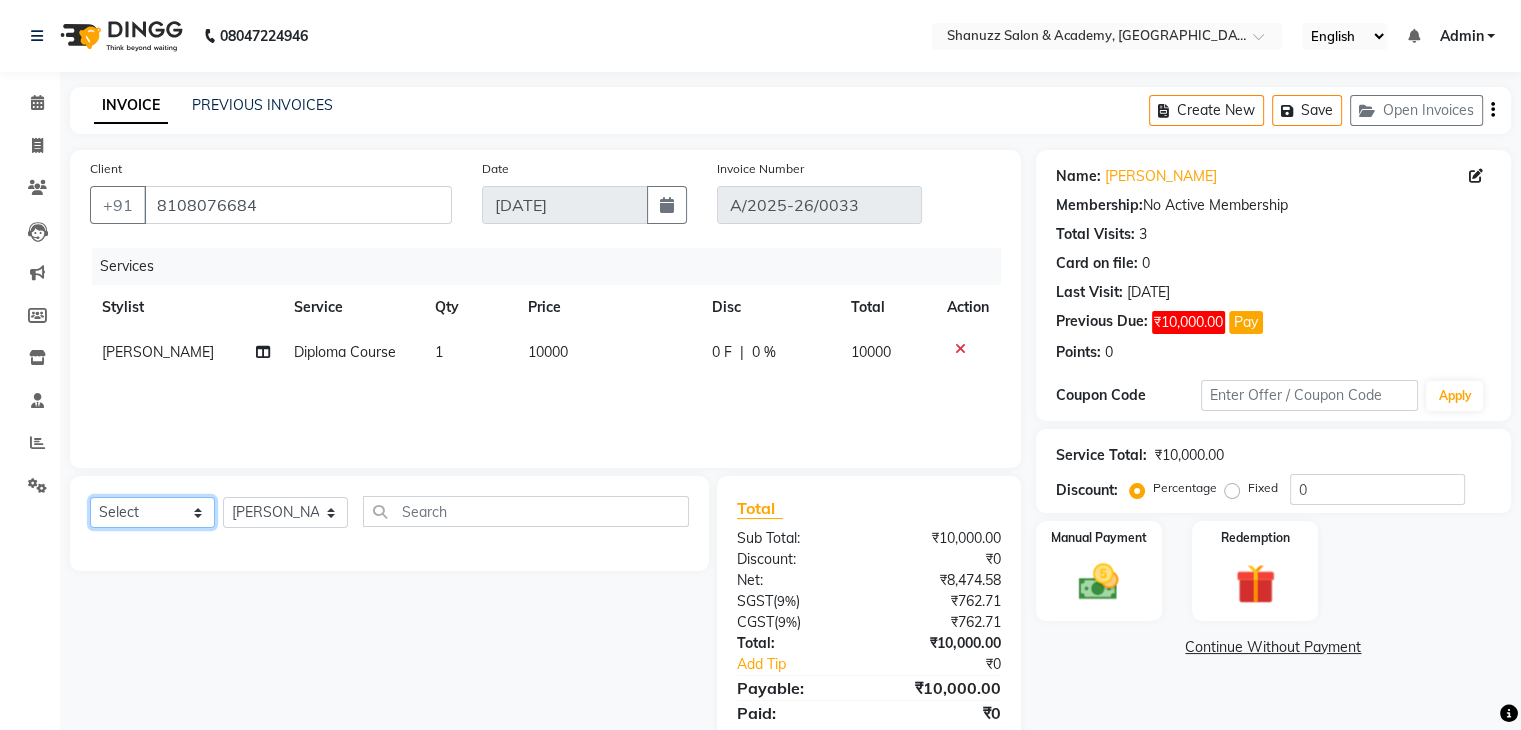select on "service" 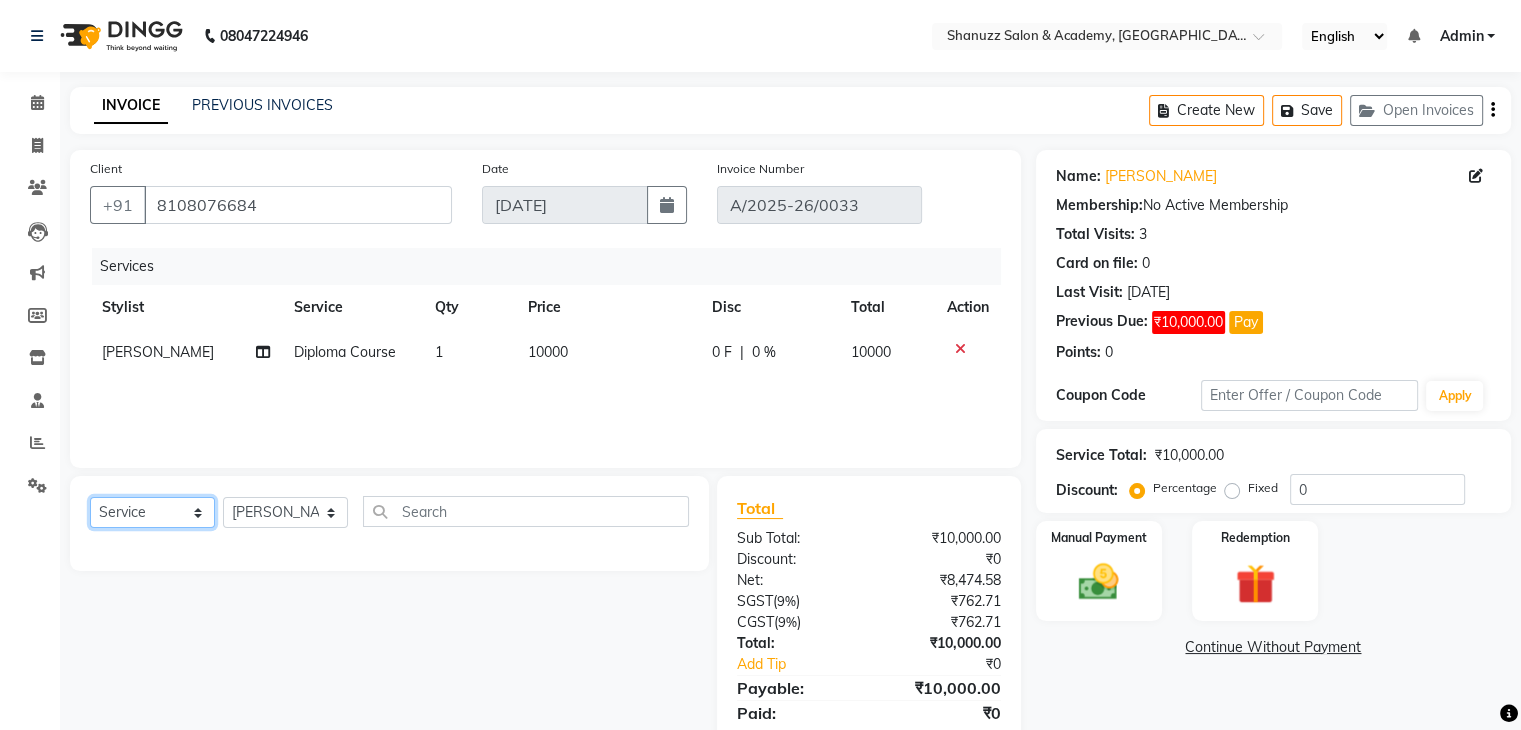 click on "Select  Service  Product  Membership  Package Voucher Prepaid Gift Card" 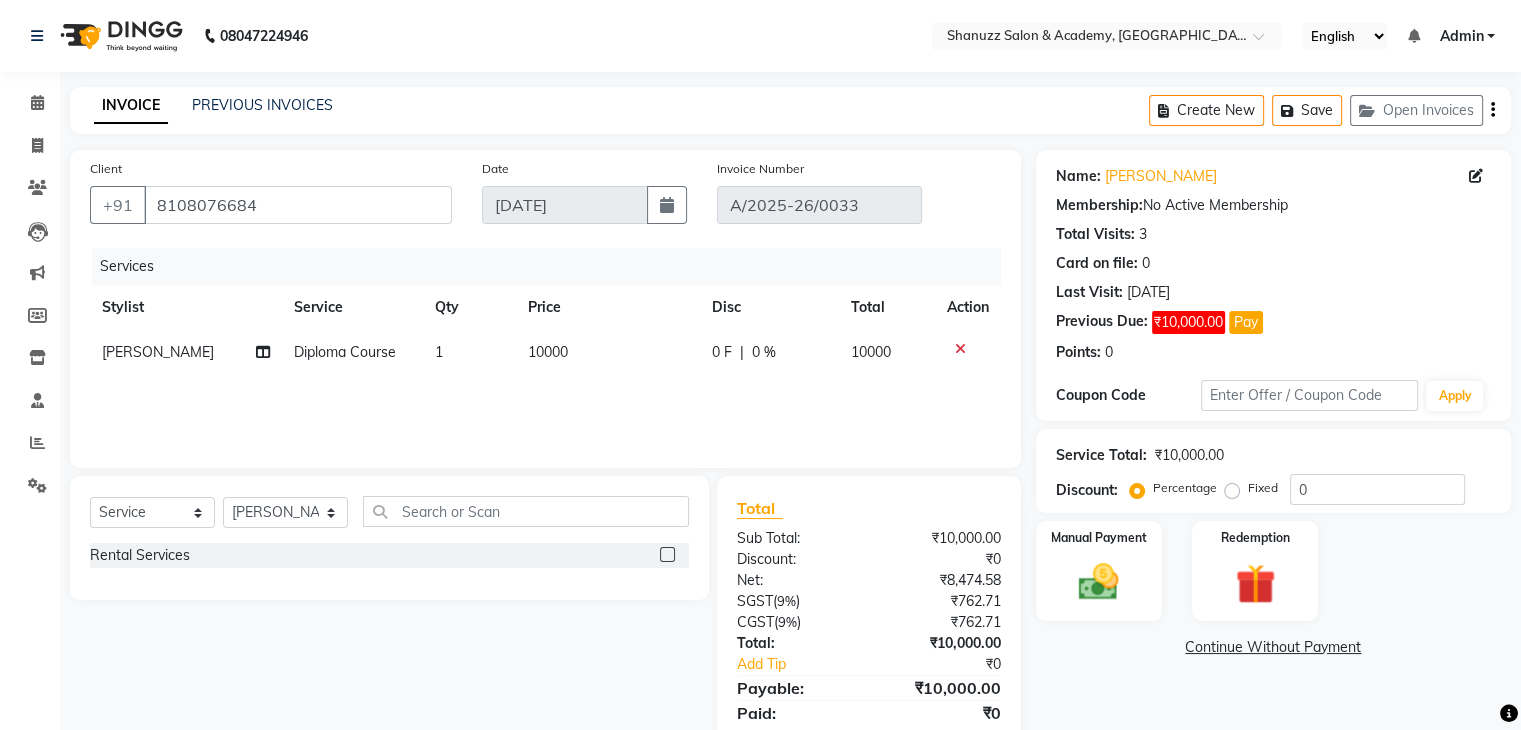 click 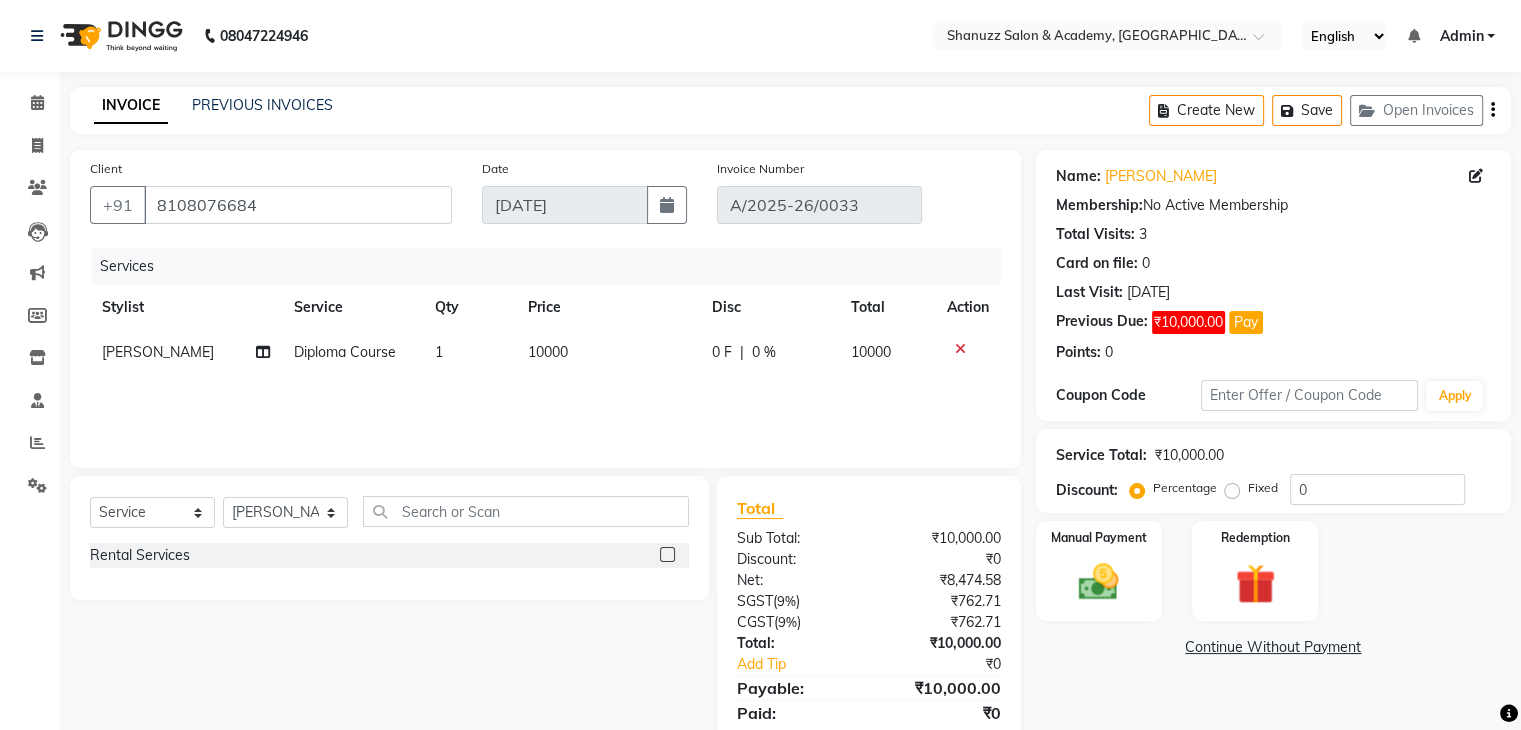 click at bounding box center (666, 555) 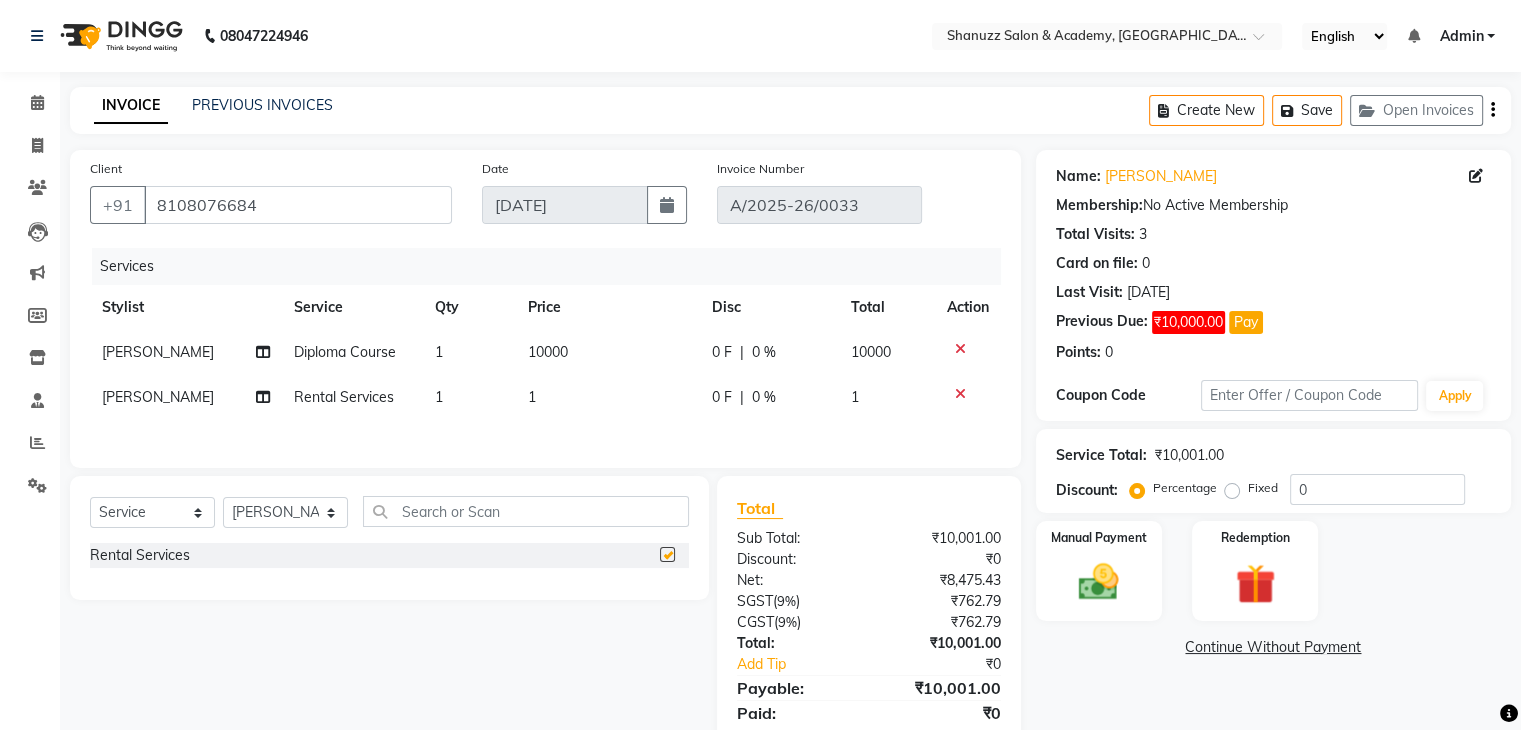 checkbox on "false" 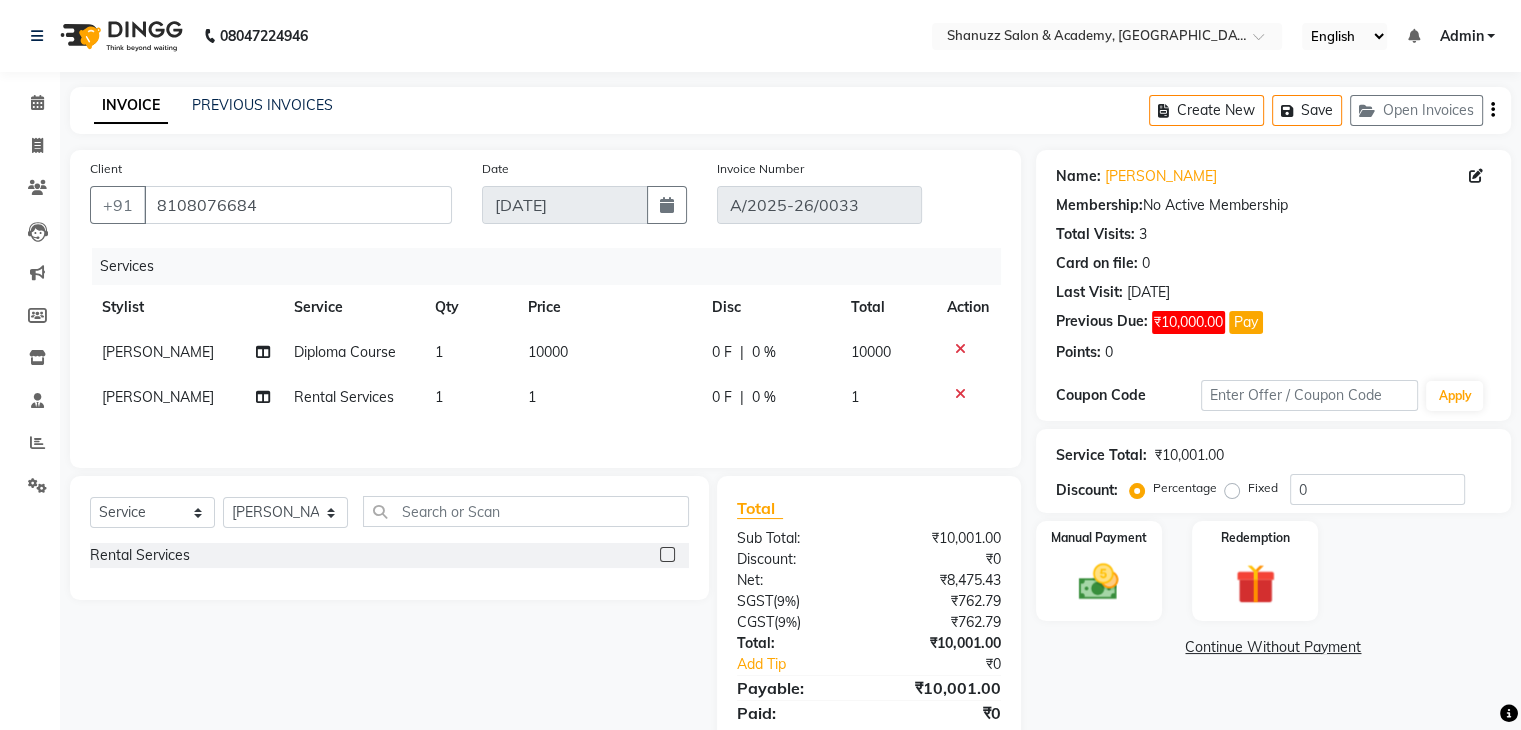 click 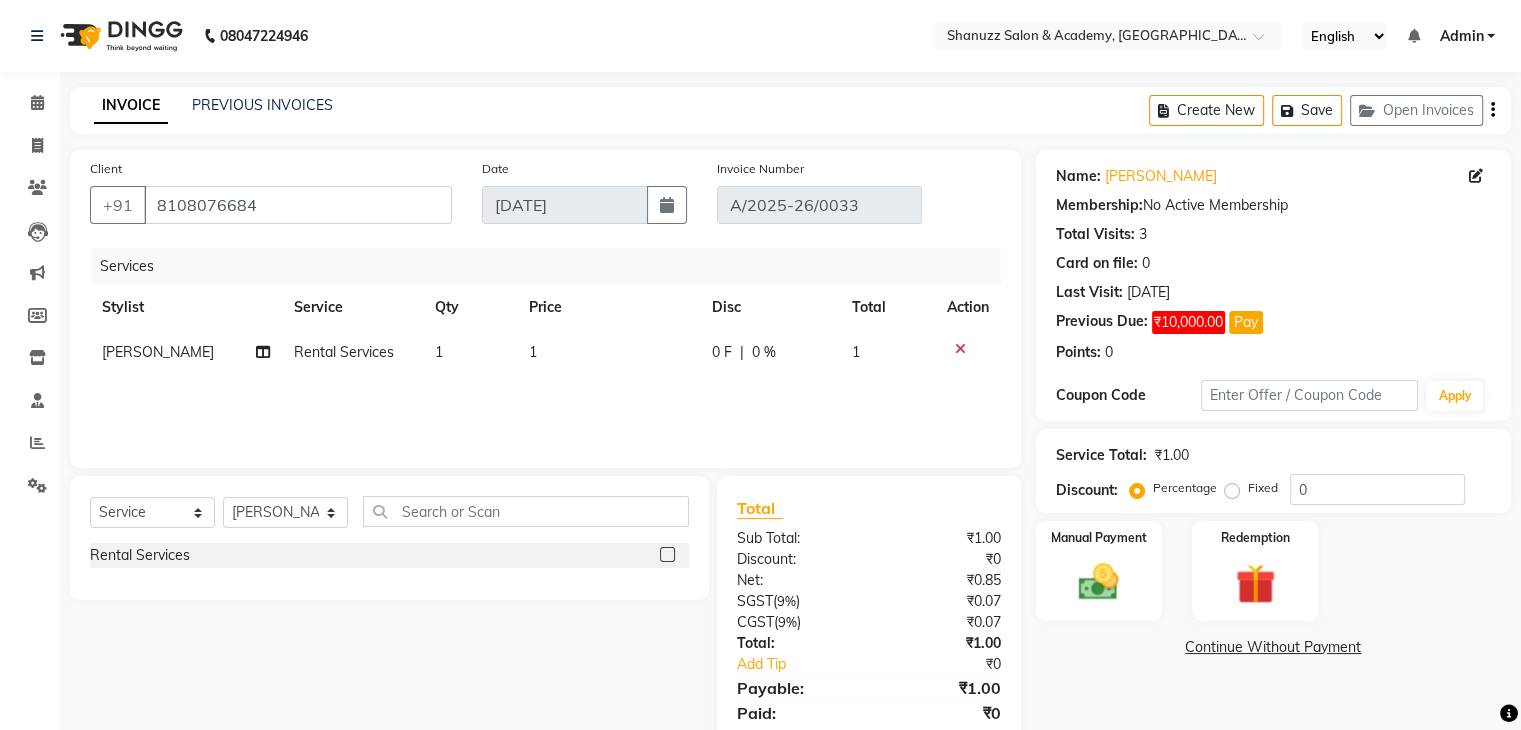 click on "1" 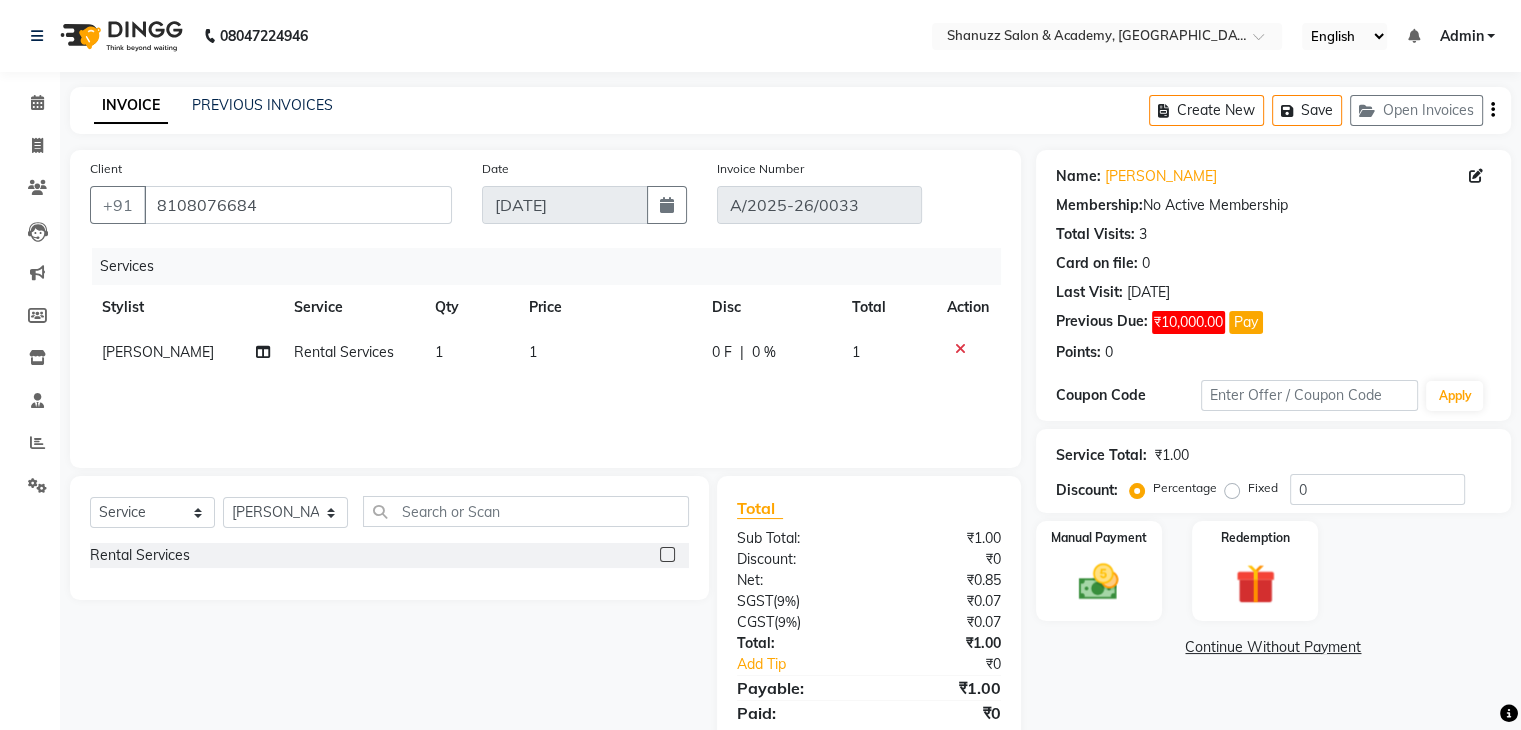 select on "65304" 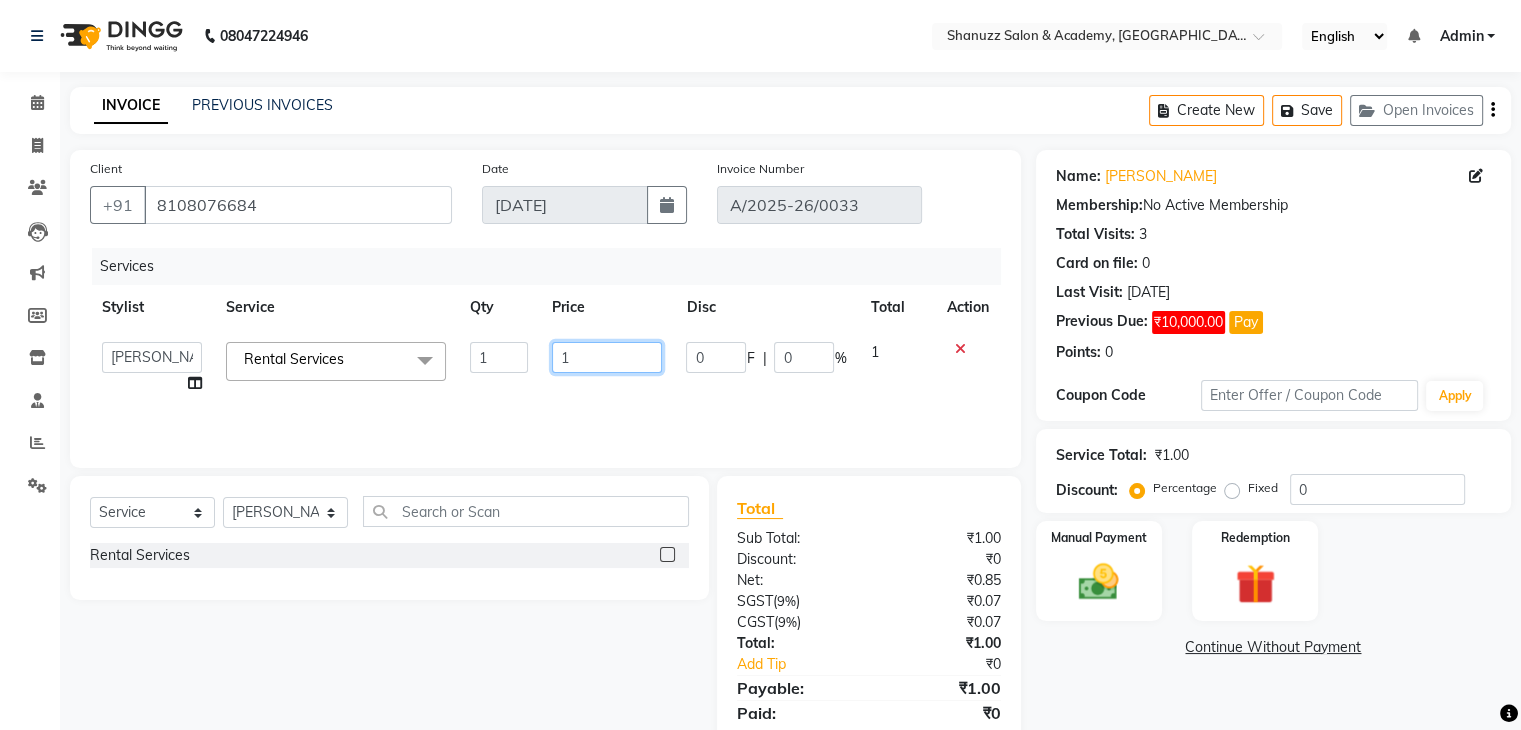drag, startPoint x: 577, startPoint y: 363, endPoint x: 536, endPoint y: 366, distance: 41.109608 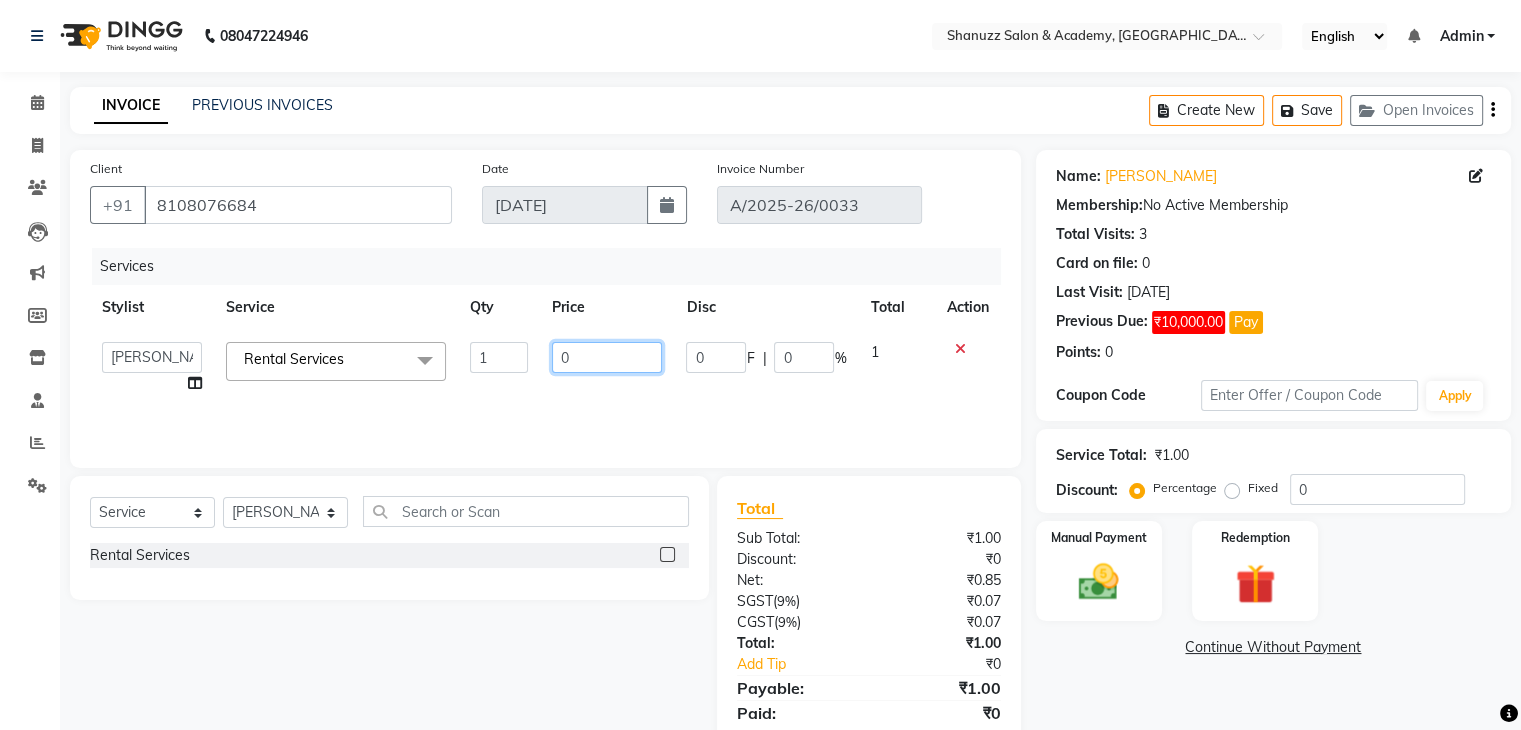 type on "0.1" 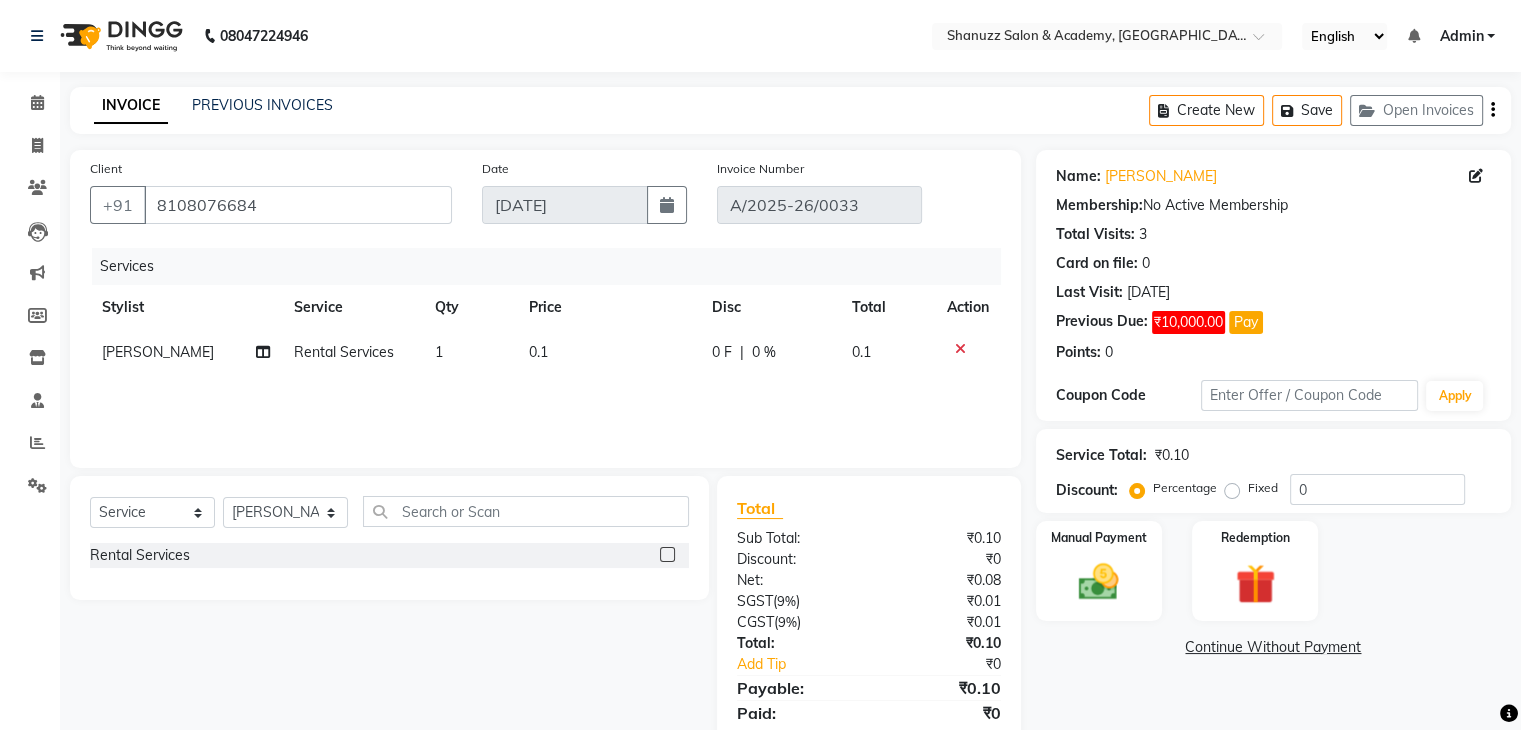 click on "Services Stylist Service Qty Price Disc Total Action Varsha Shah Rental Services 1 0.1 0 F | 0 % 0.1" 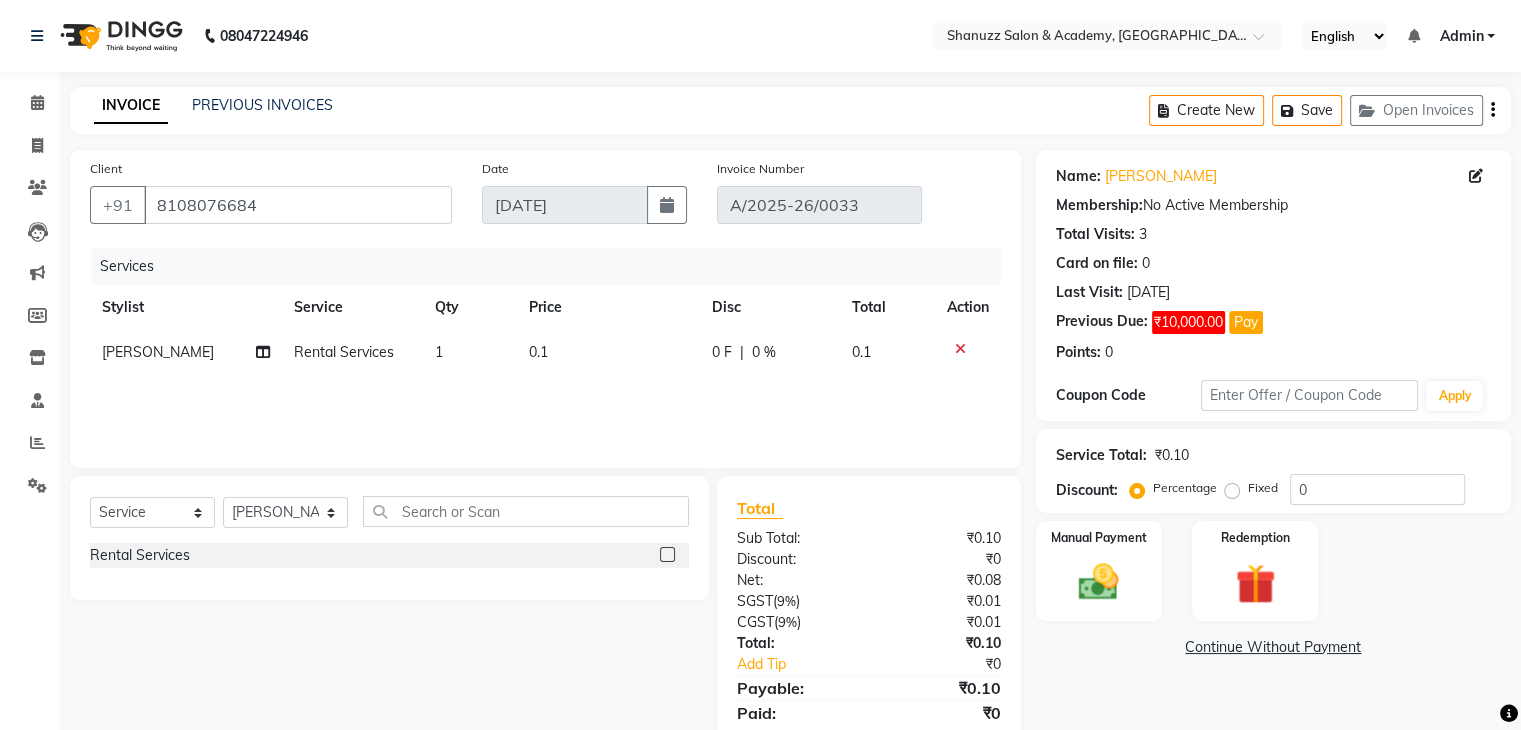 scroll, scrollTop: 71, scrollLeft: 0, axis: vertical 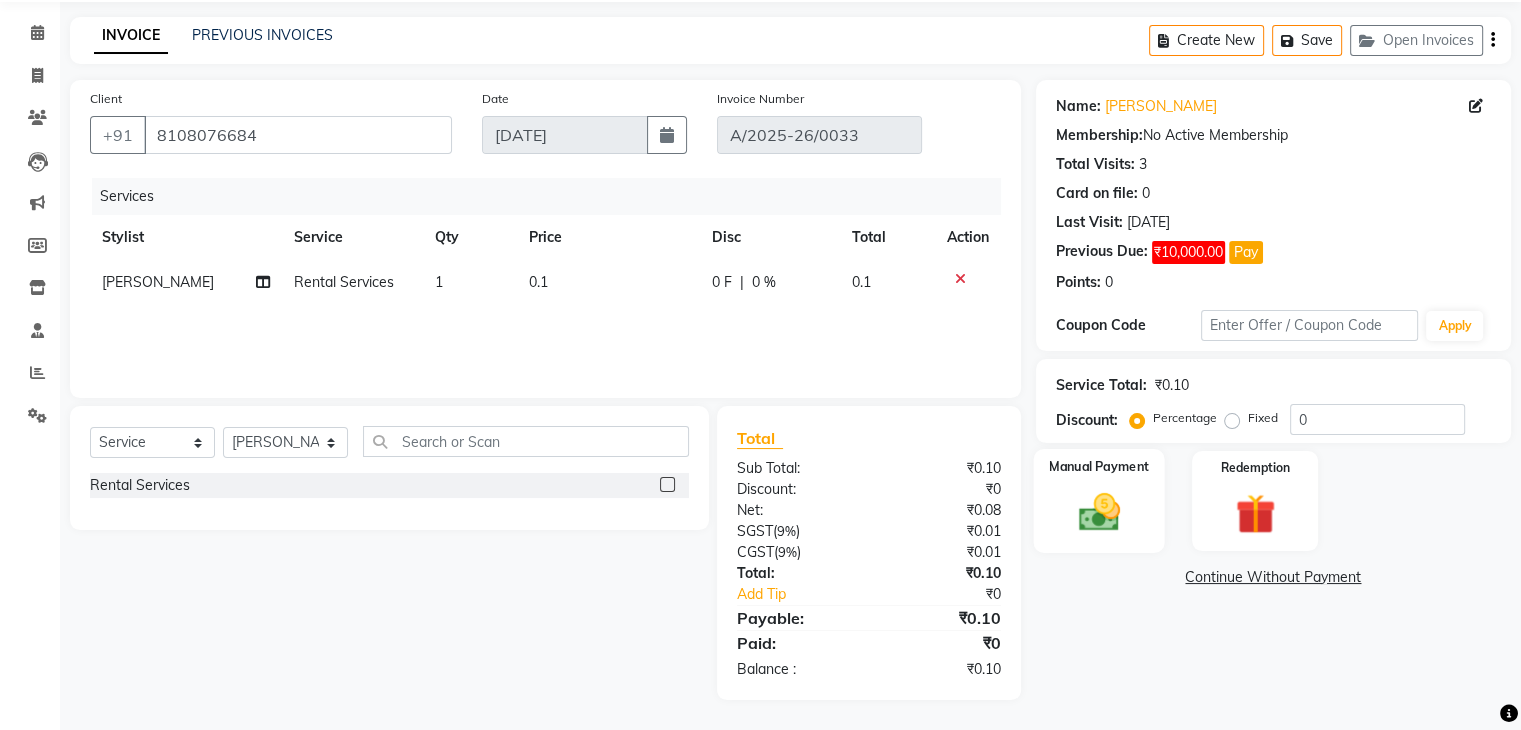 click 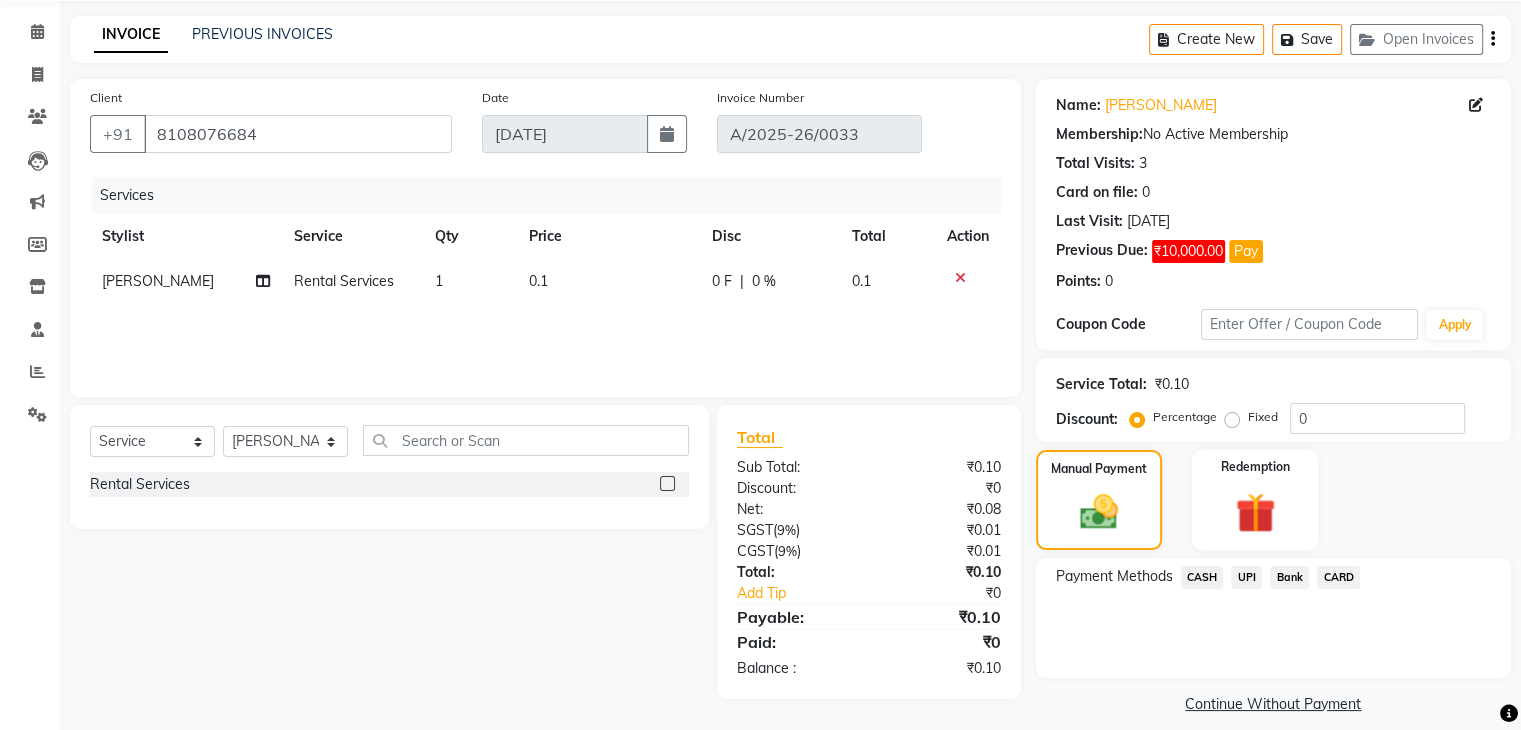 click on "CASH" 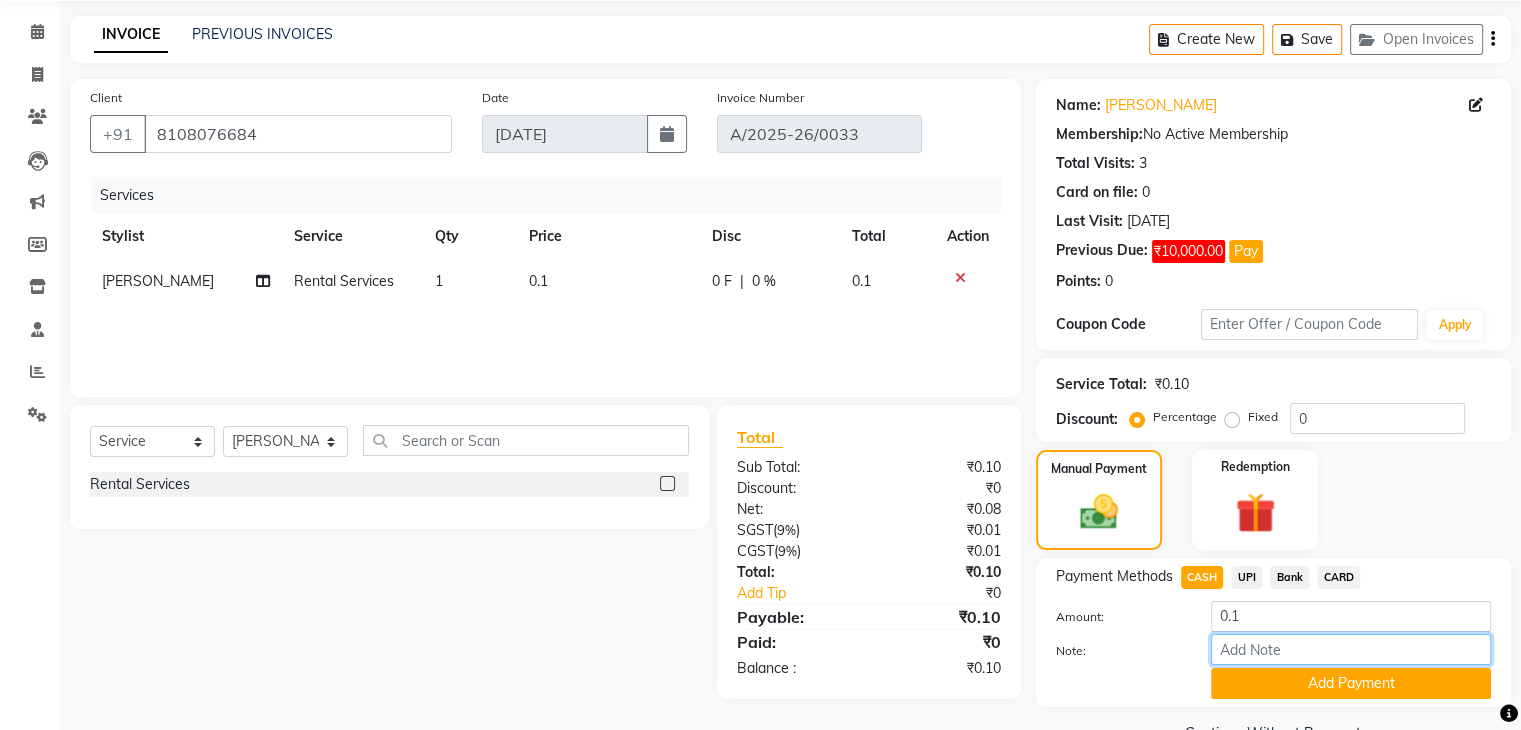 click on "Note:" at bounding box center (1351, 649) 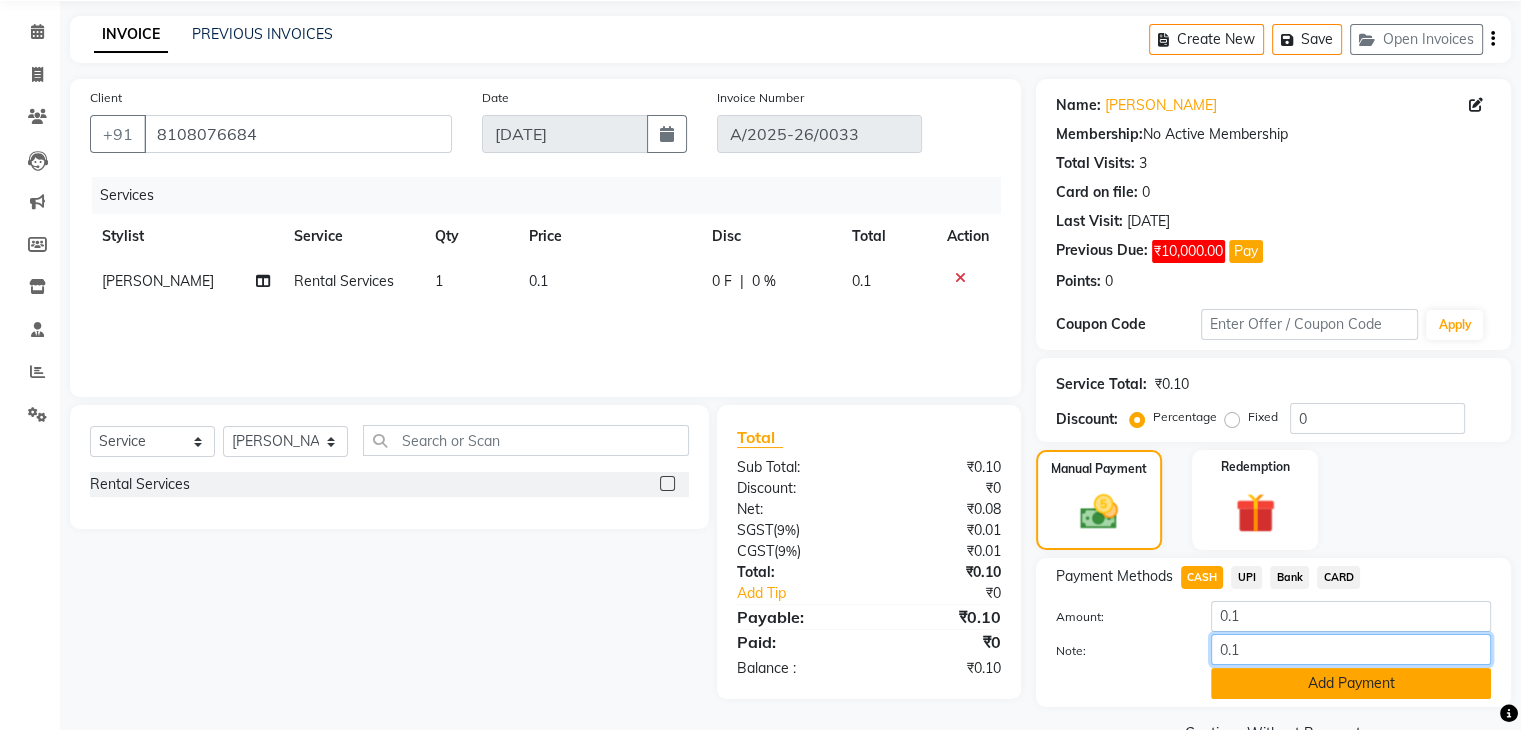 type on "0.1" 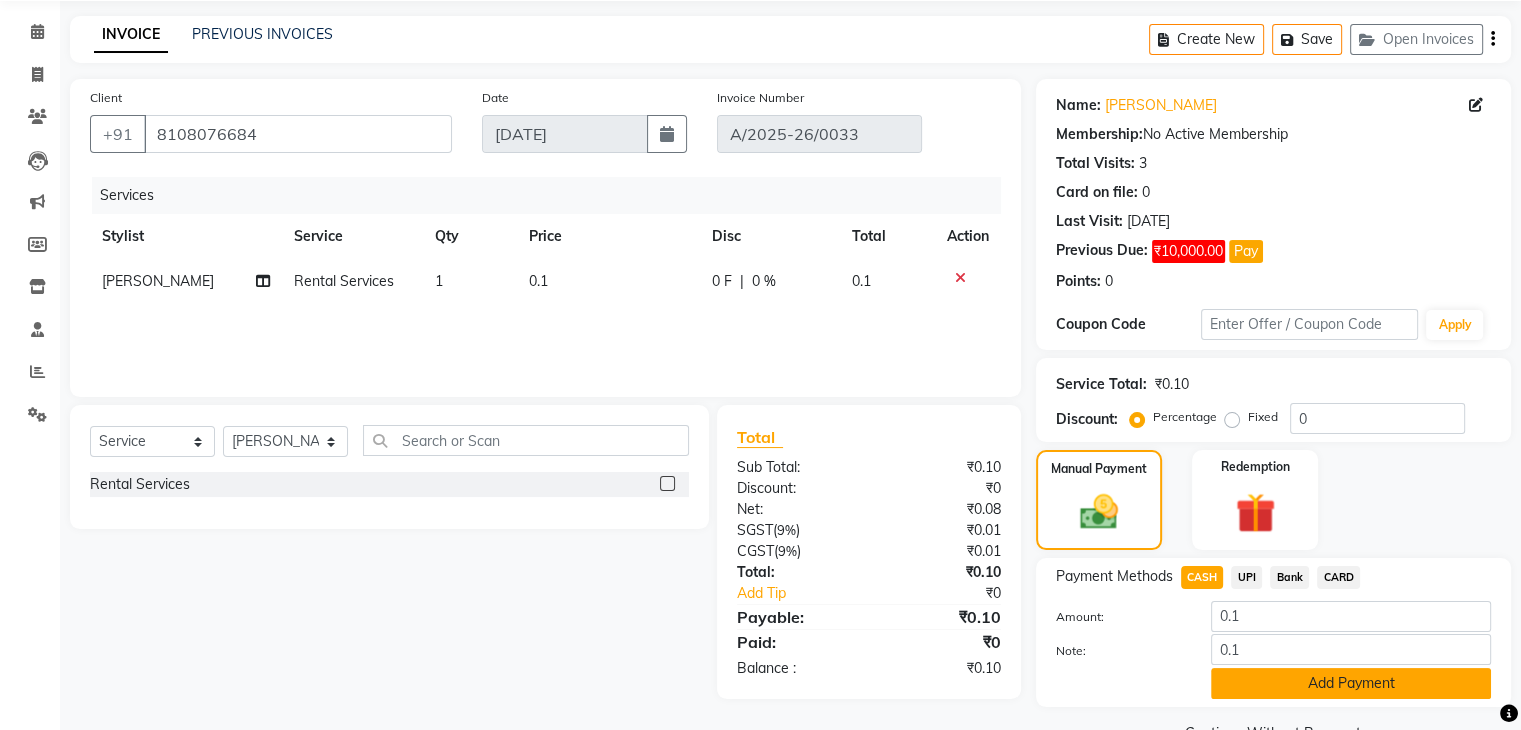 click on "Add Payment" 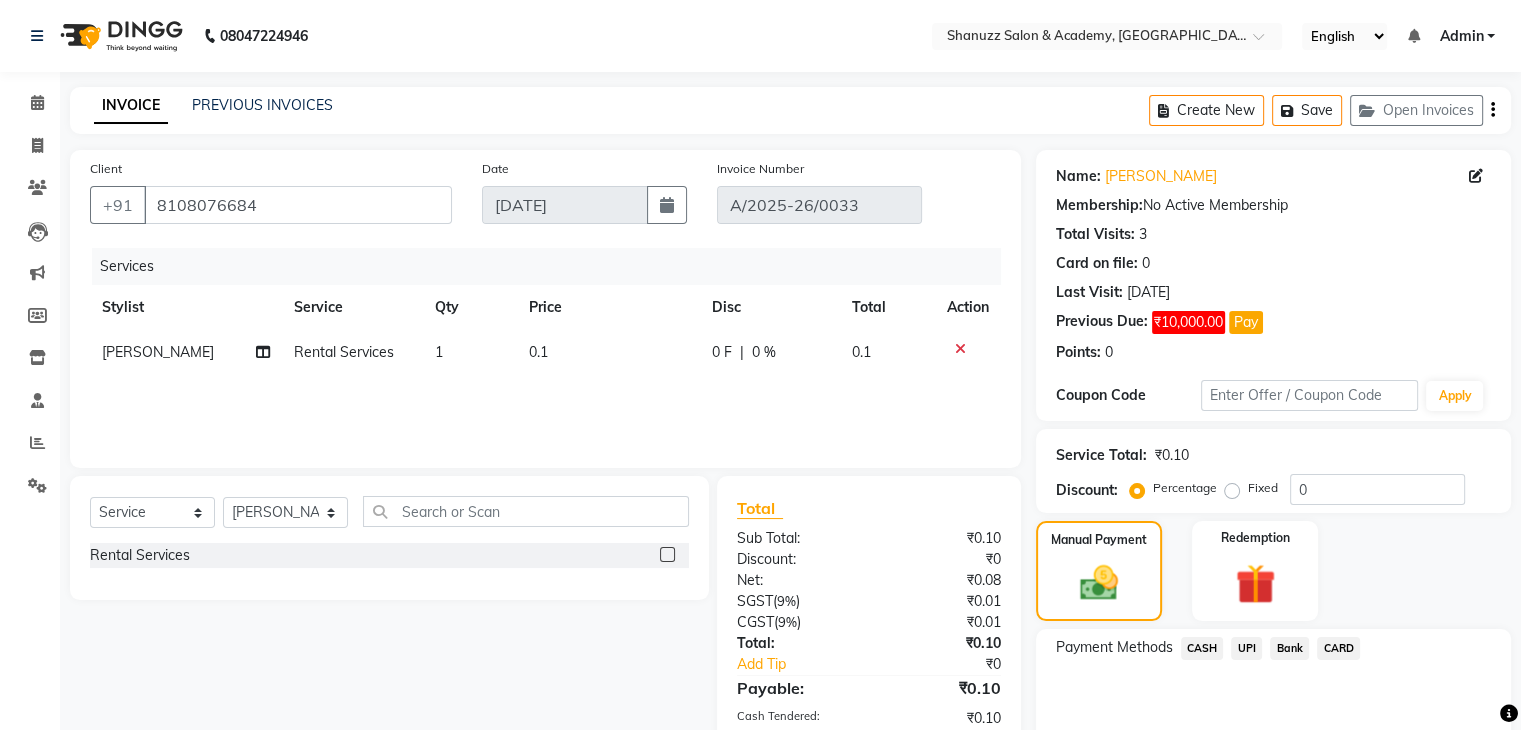 scroll, scrollTop: 172, scrollLeft: 0, axis: vertical 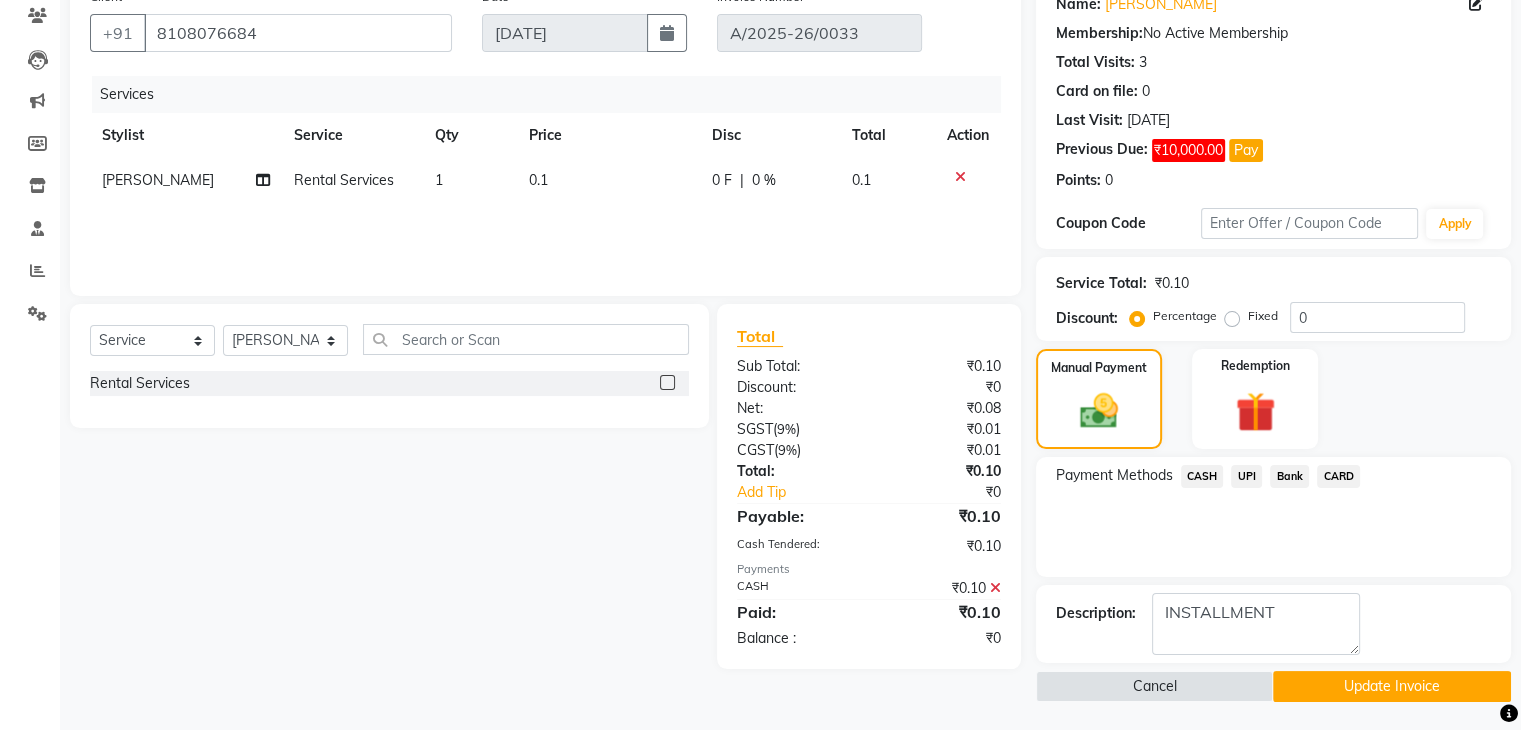 click on "Update Invoice" 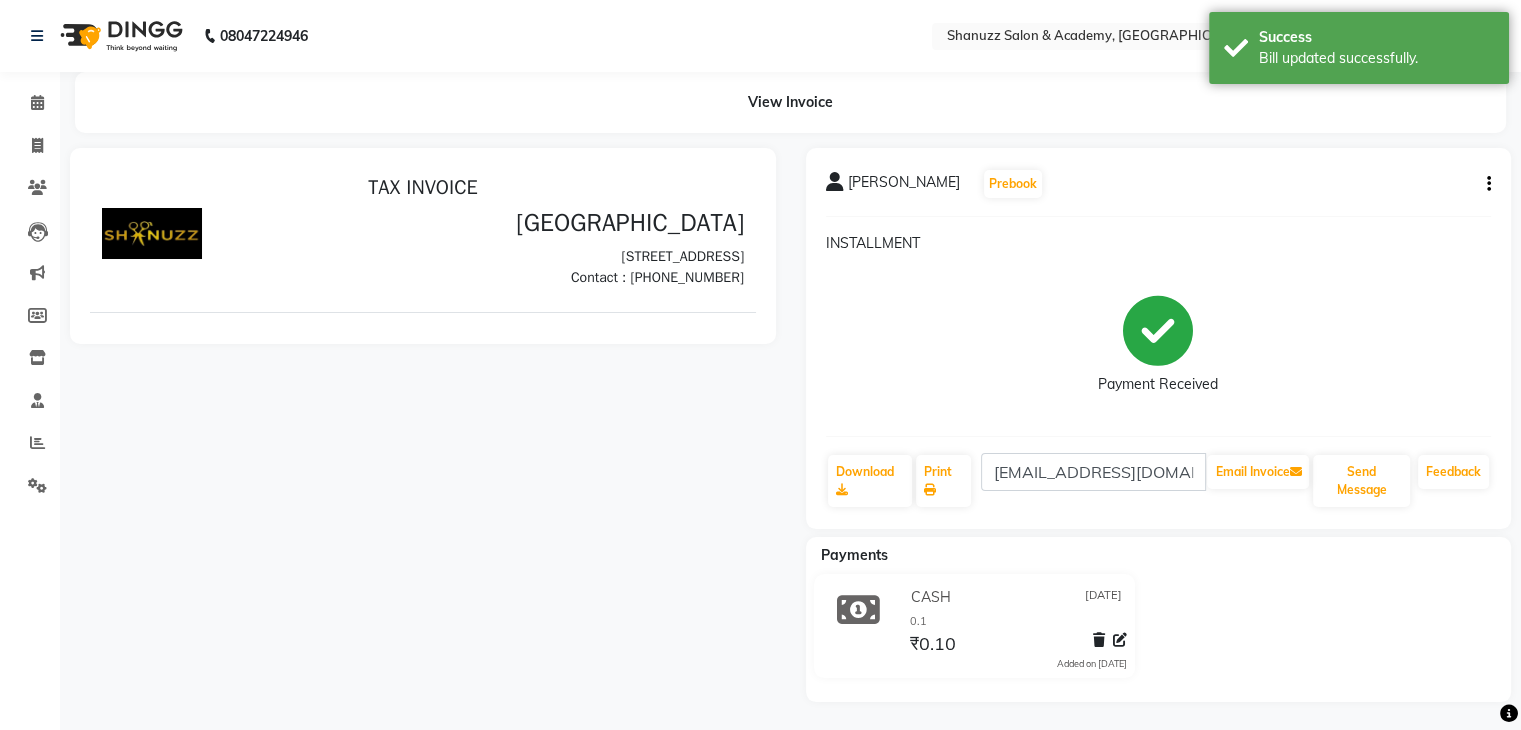 scroll, scrollTop: 0, scrollLeft: 0, axis: both 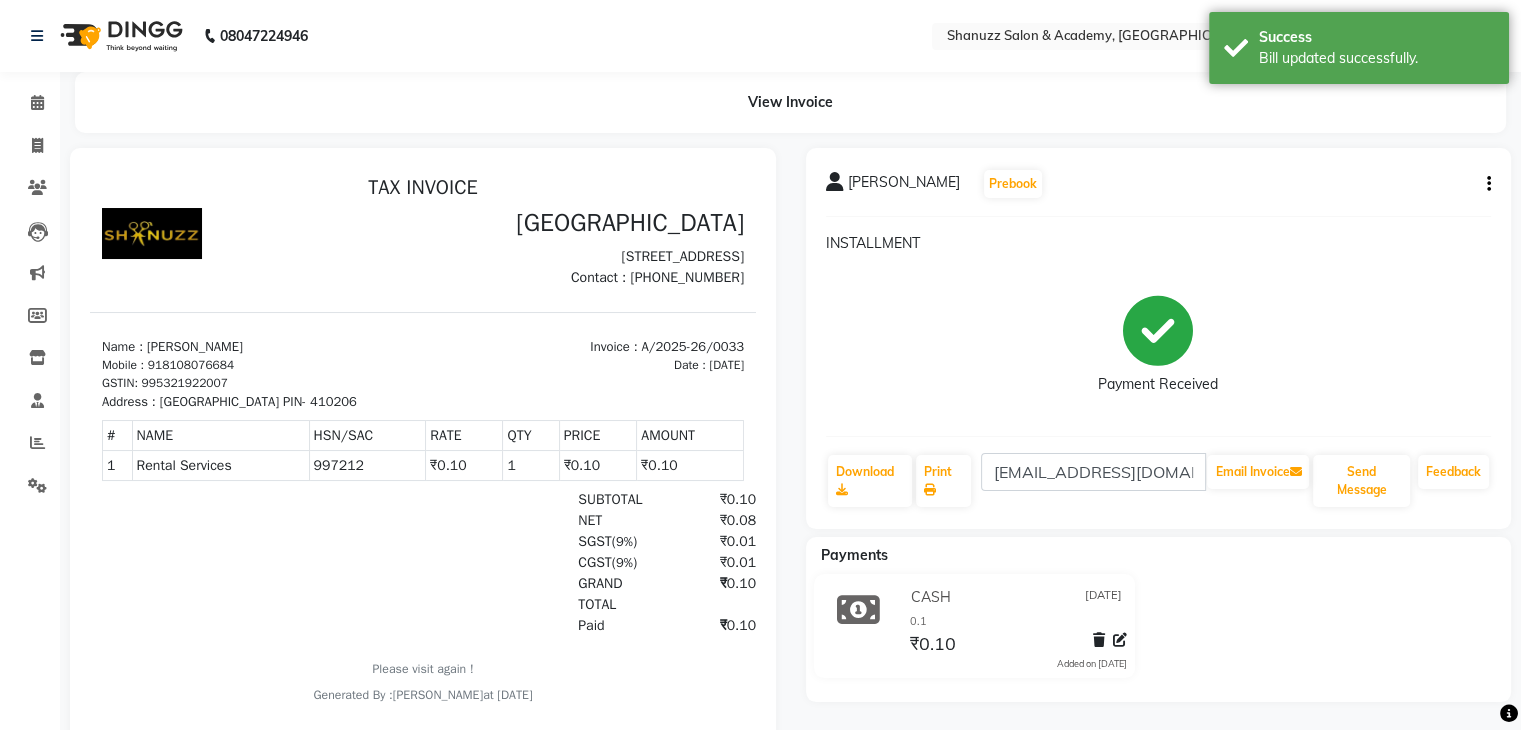 drag, startPoint x: 150, startPoint y: 391, endPoint x: 312, endPoint y: 388, distance: 162.02777 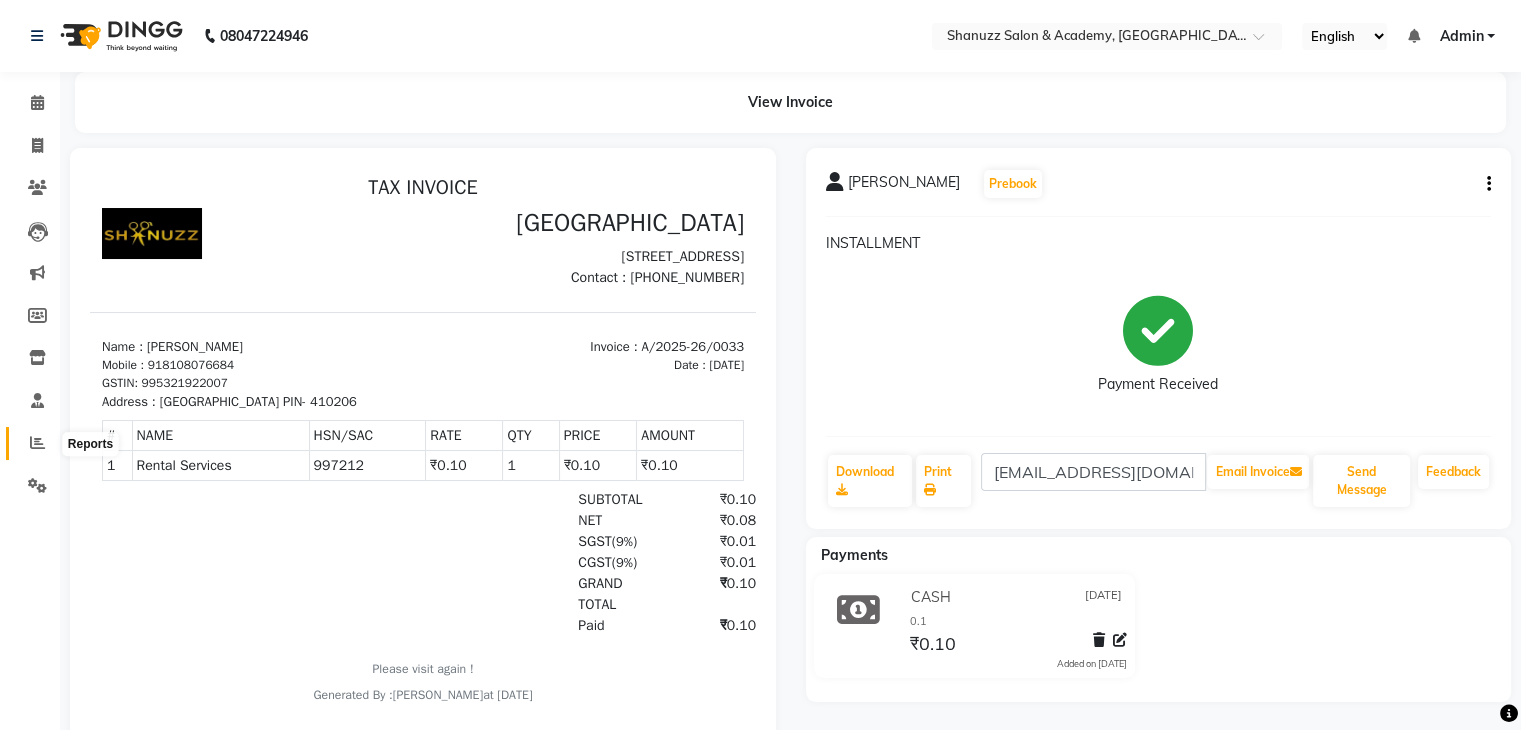 click 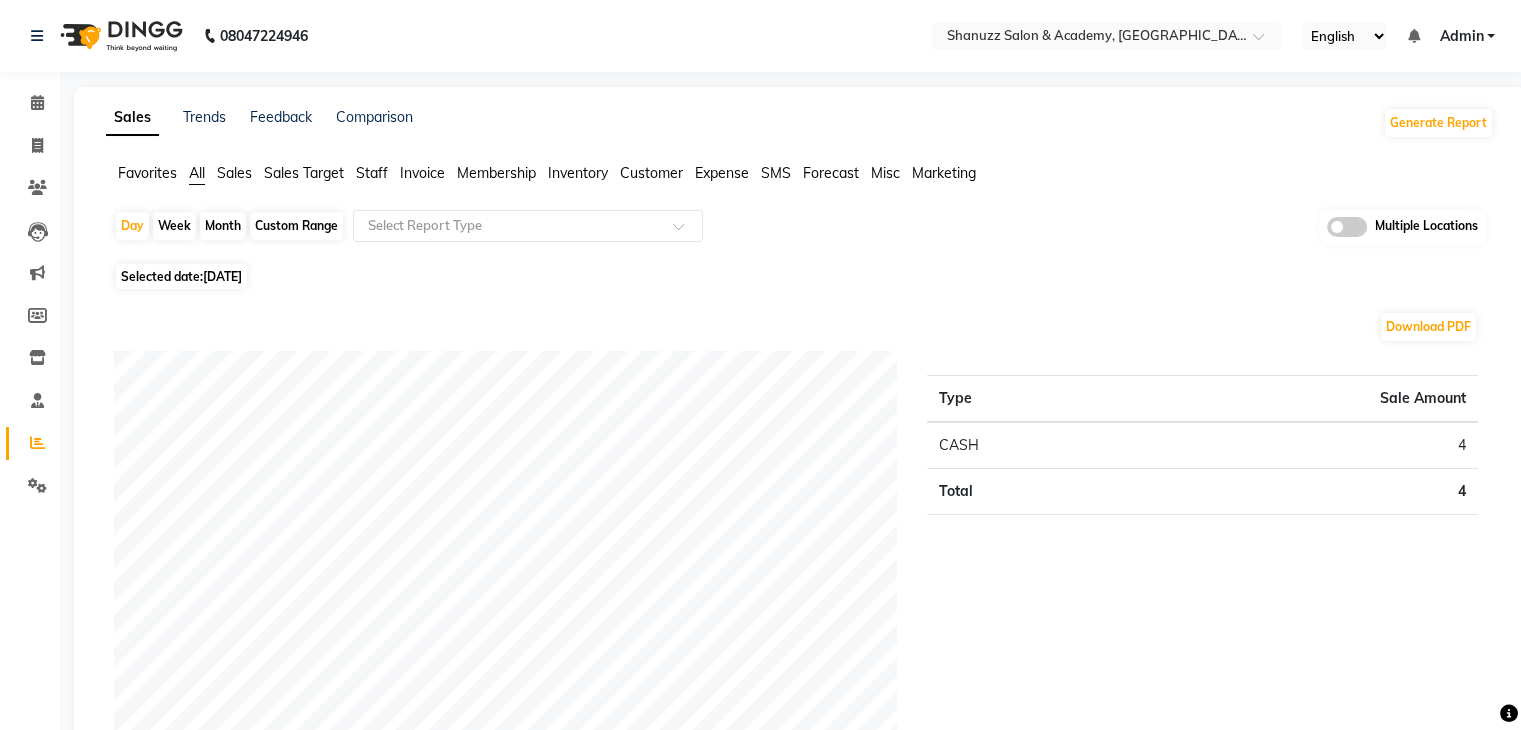 click on "Month" 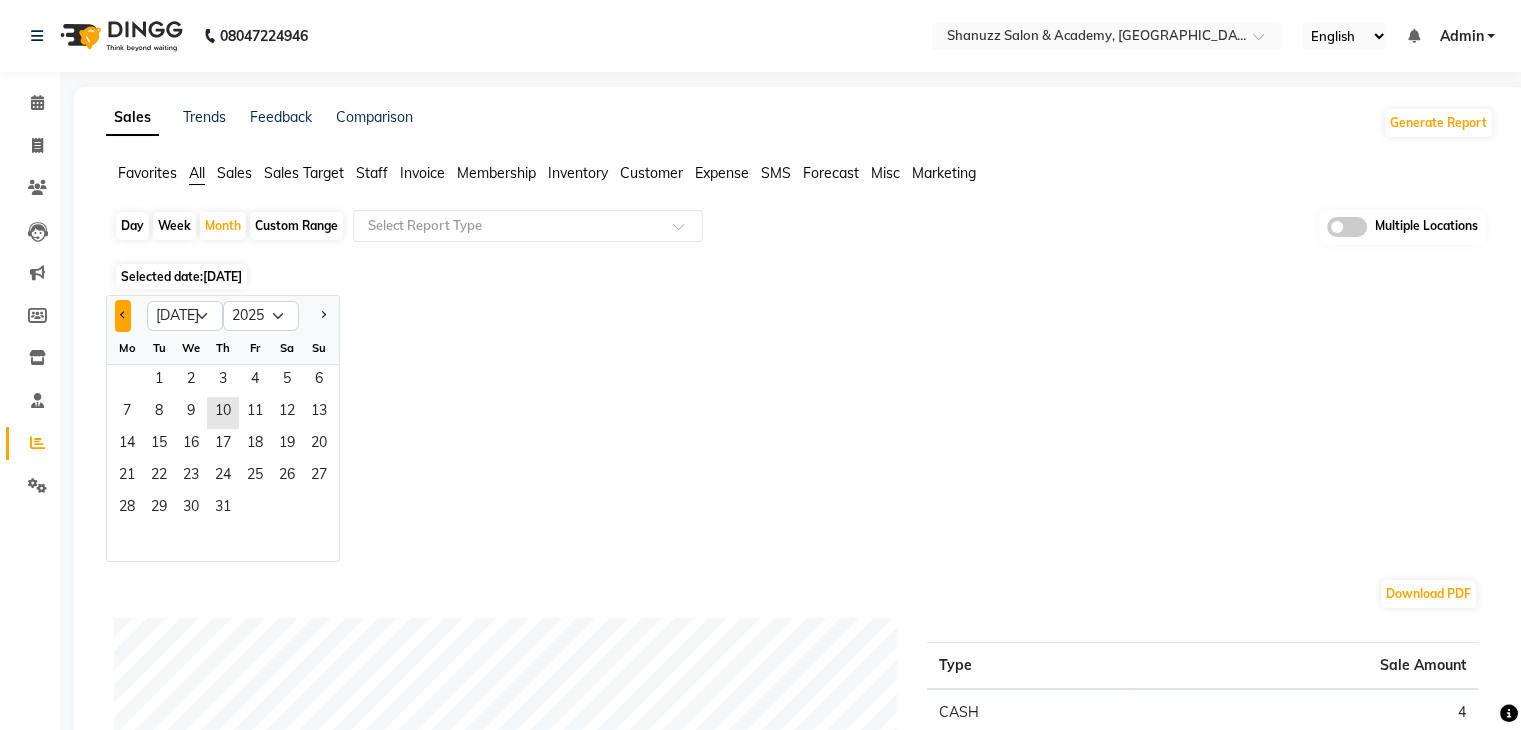 click 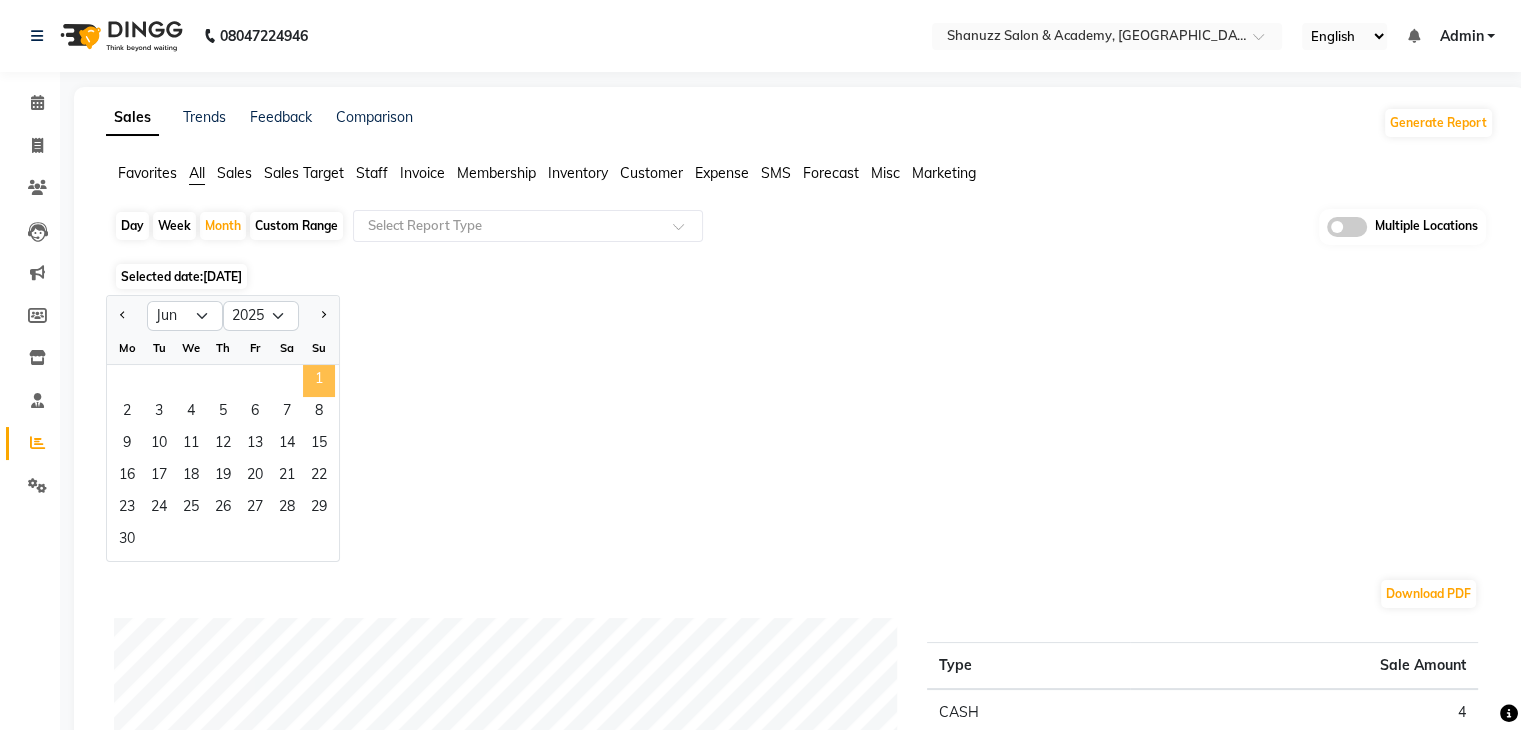 click on "1" 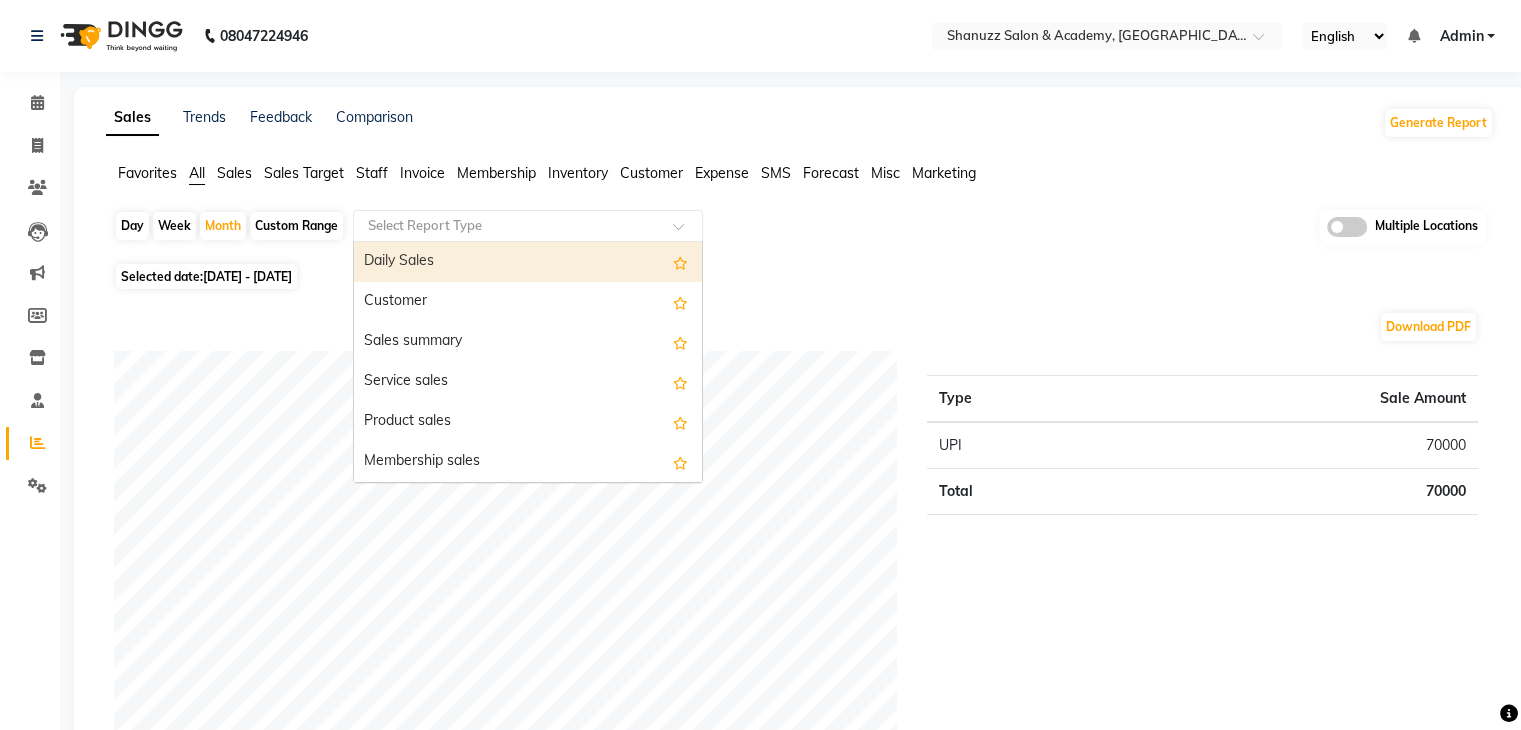 click 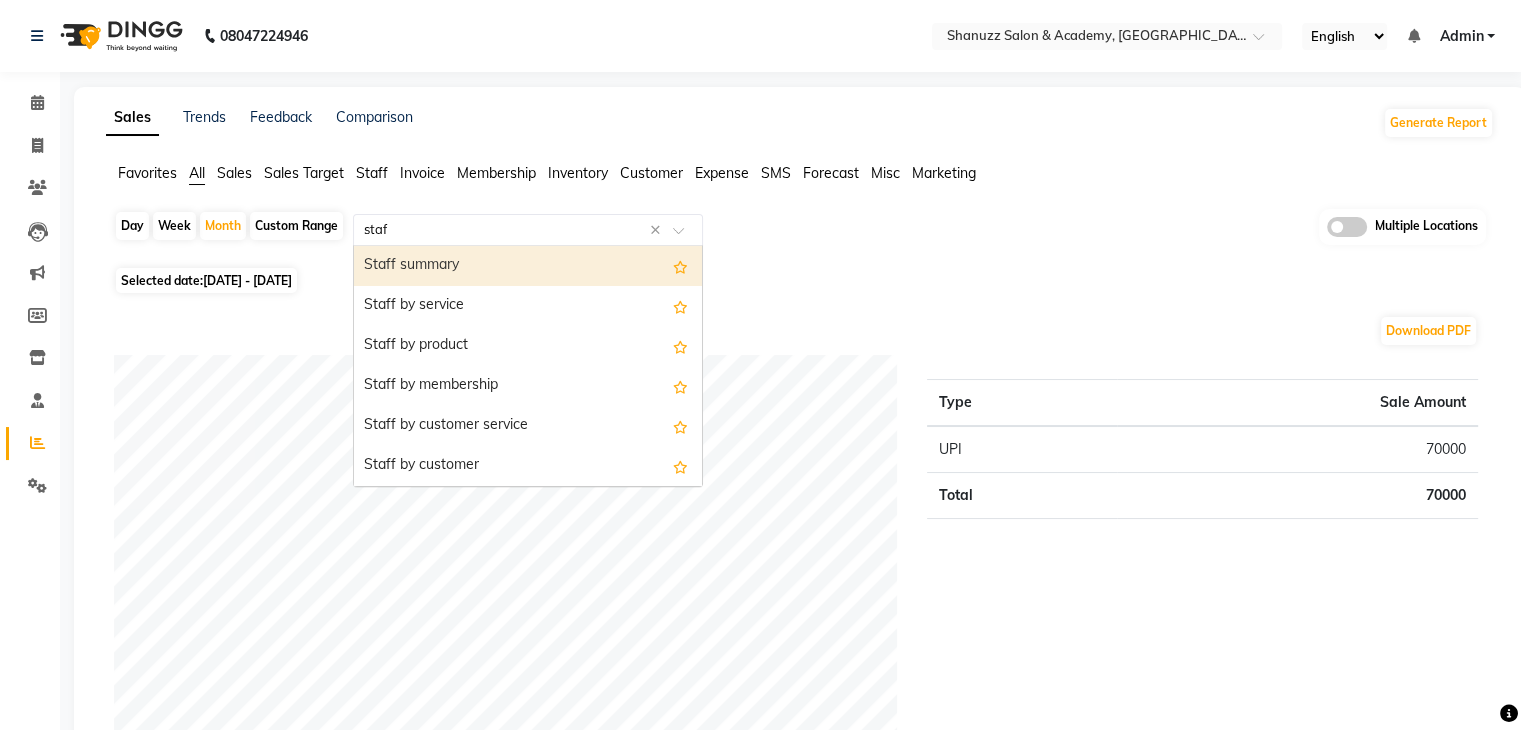 type on "staff" 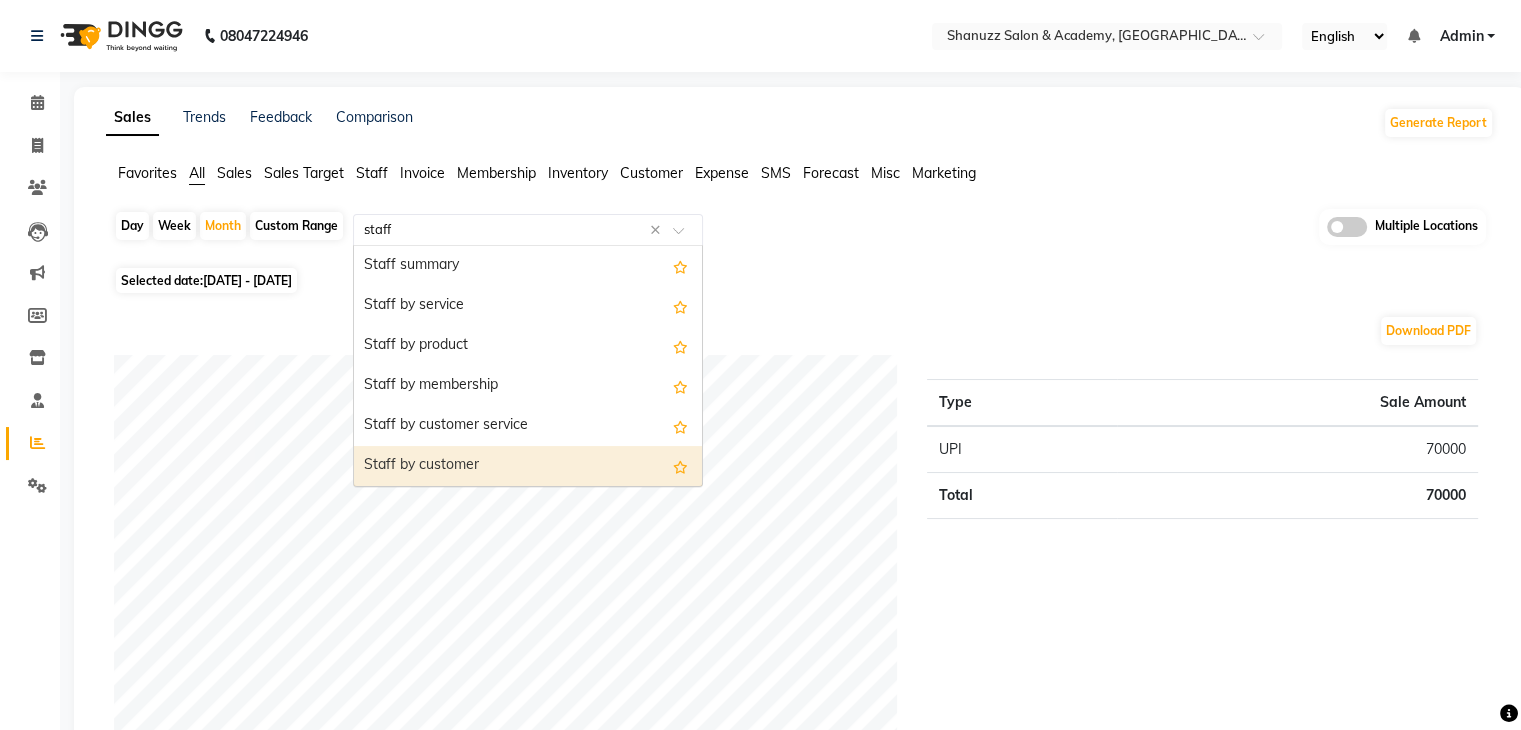 click on "Staff by customer" at bounding box center (528, 466) 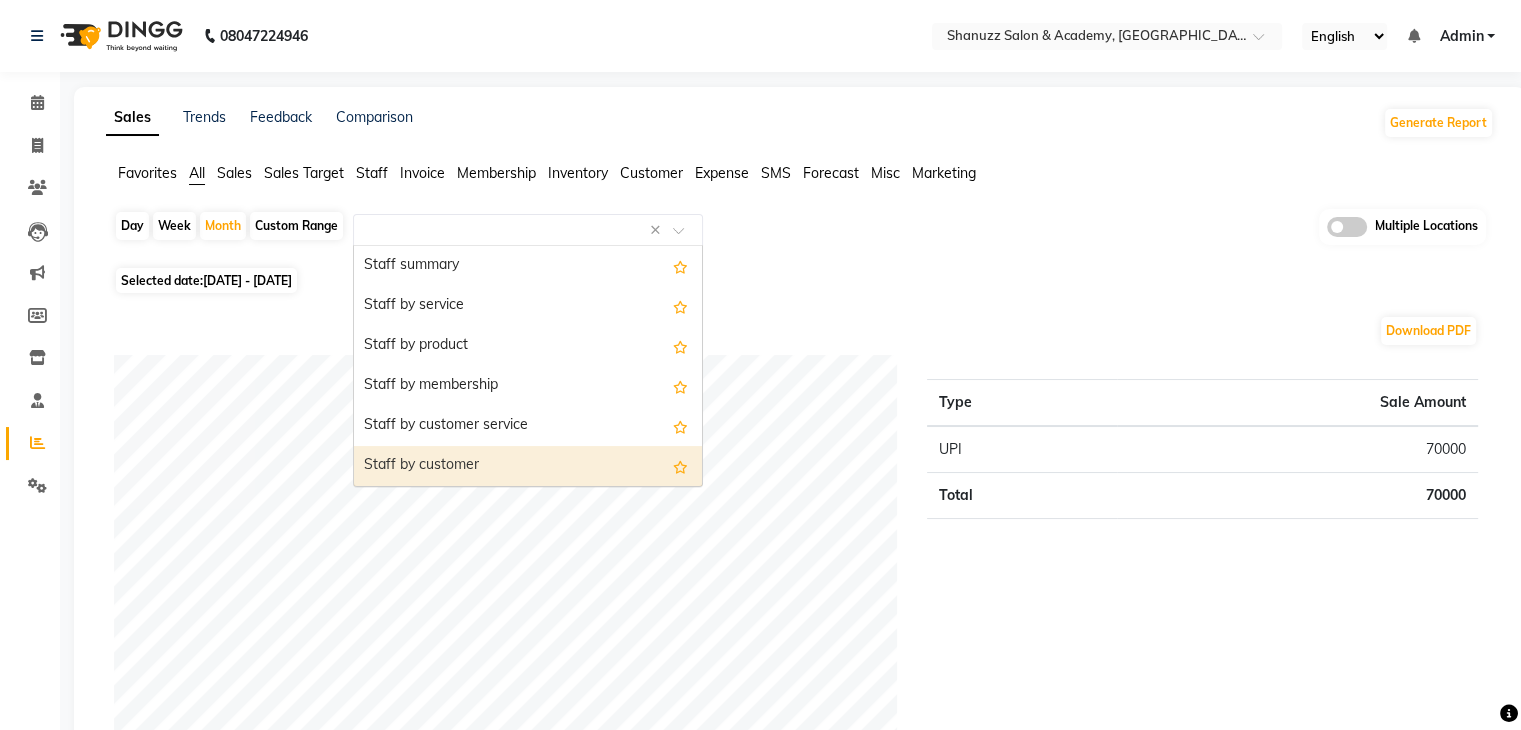 select on "filtered_report" 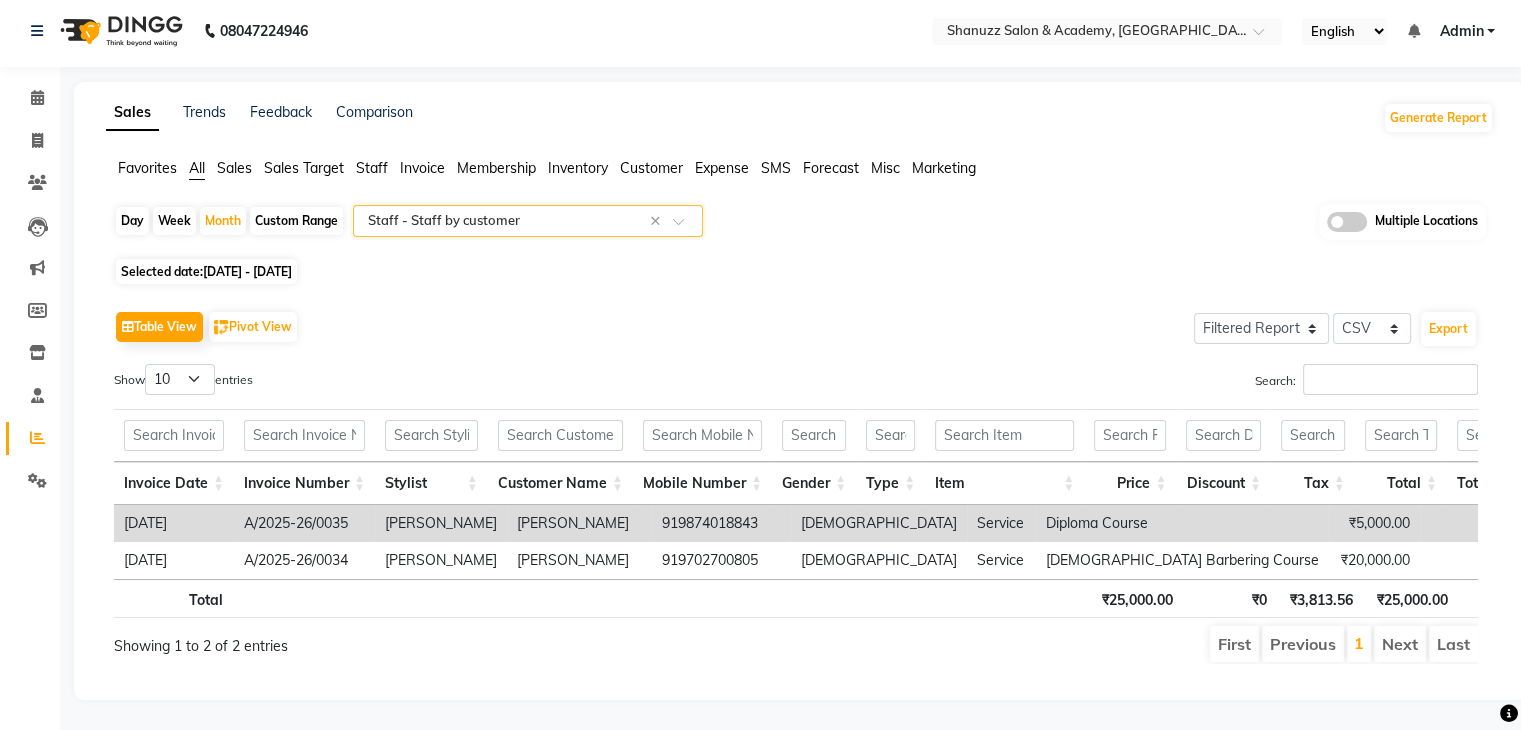 scroll, scrollTop: 0, scrollLeft: 0, axis: both 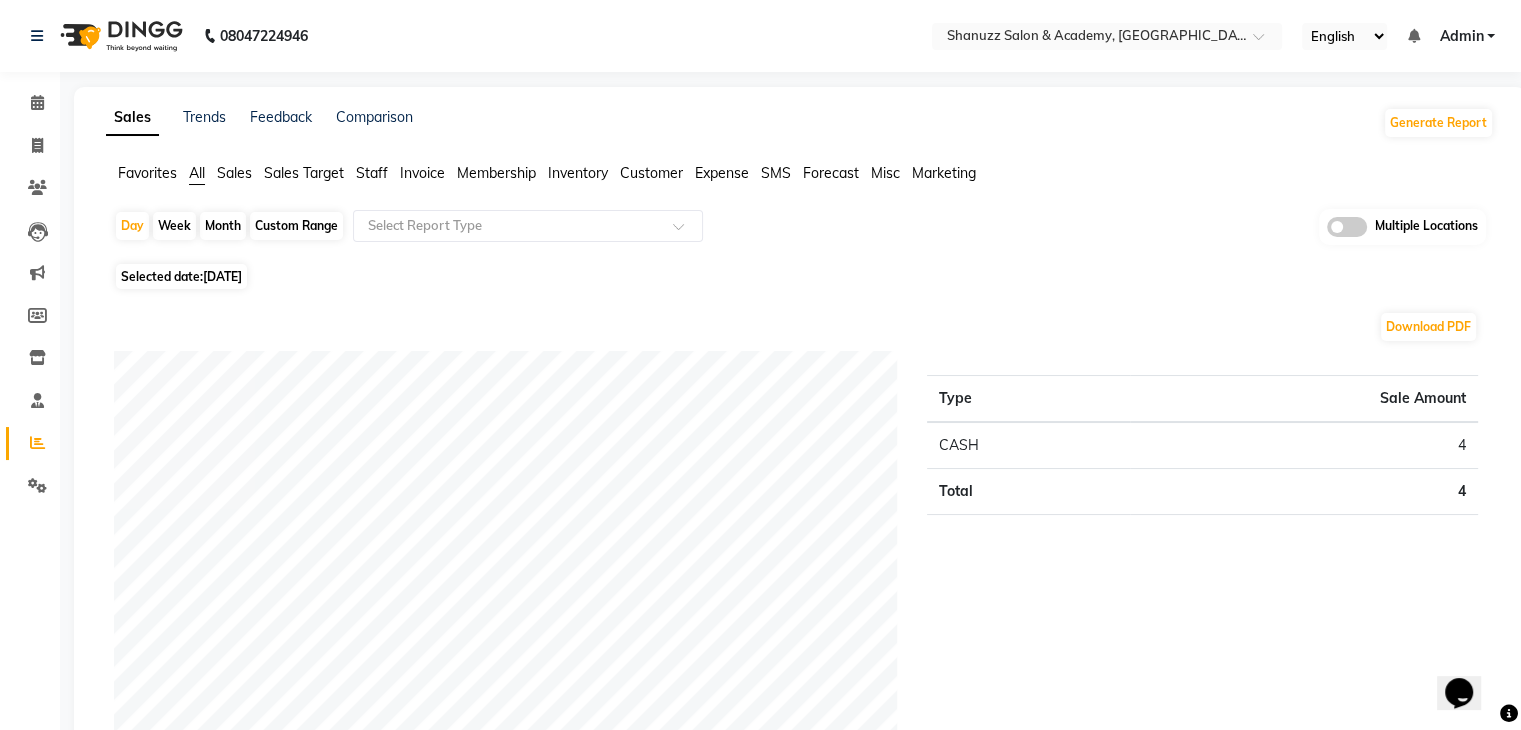 click on "Month" 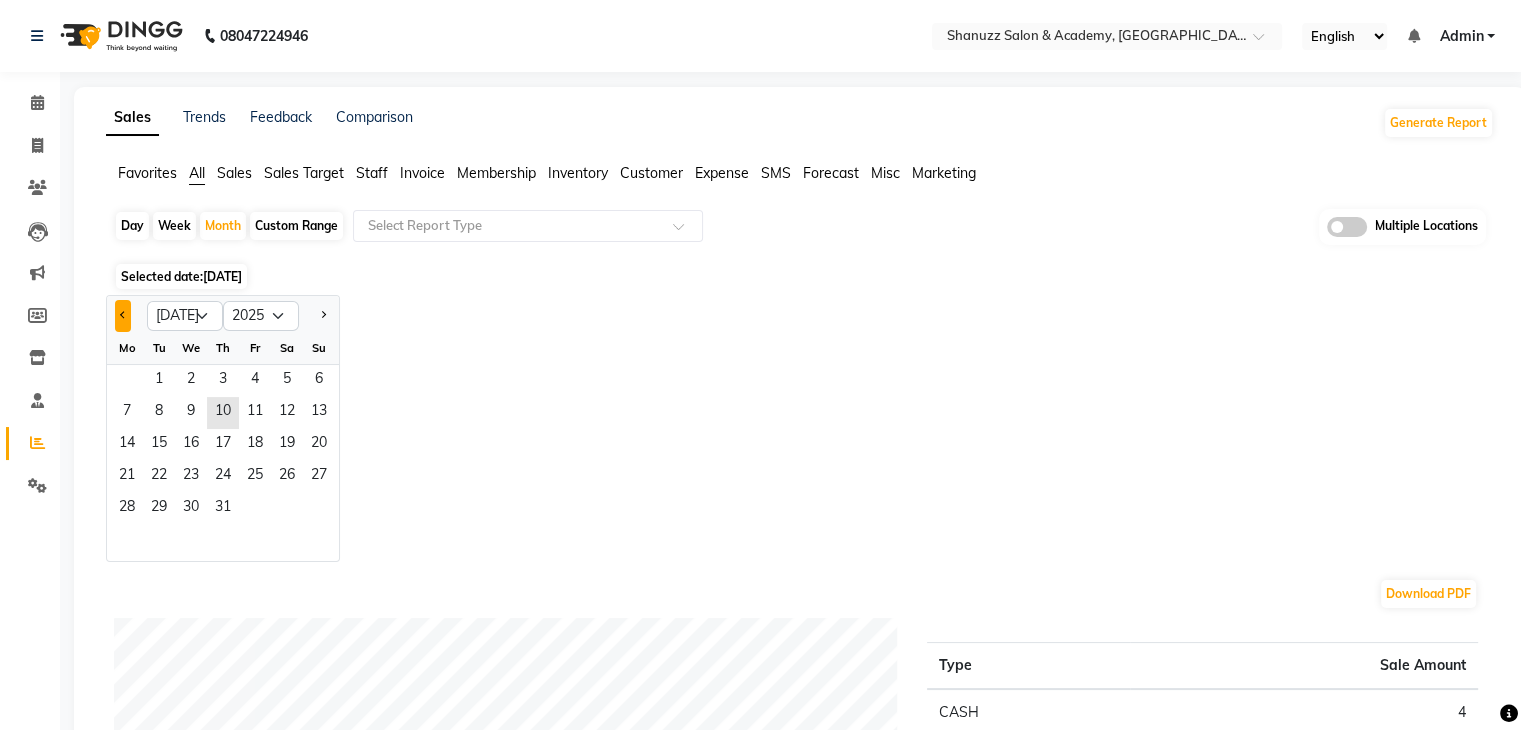 click 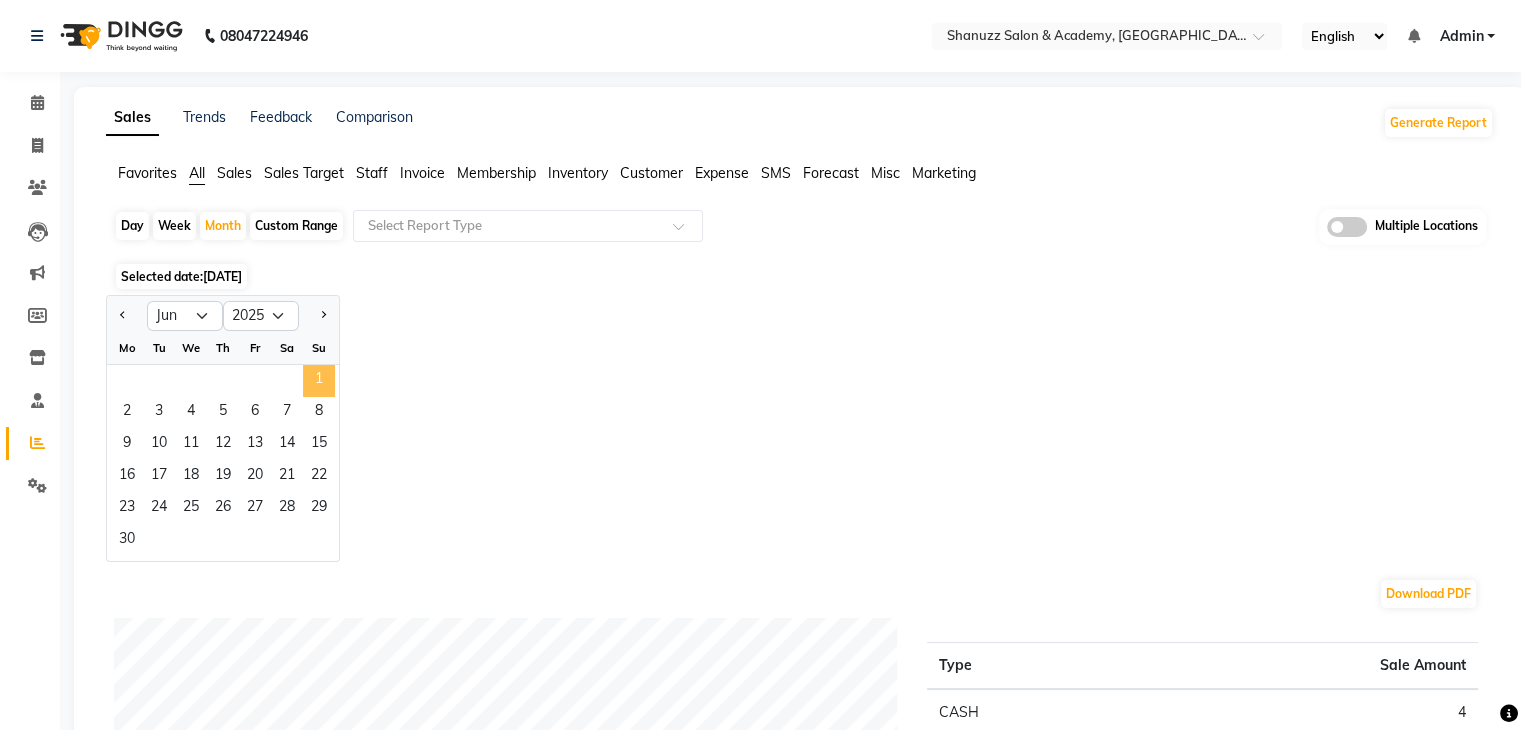 click on "1" 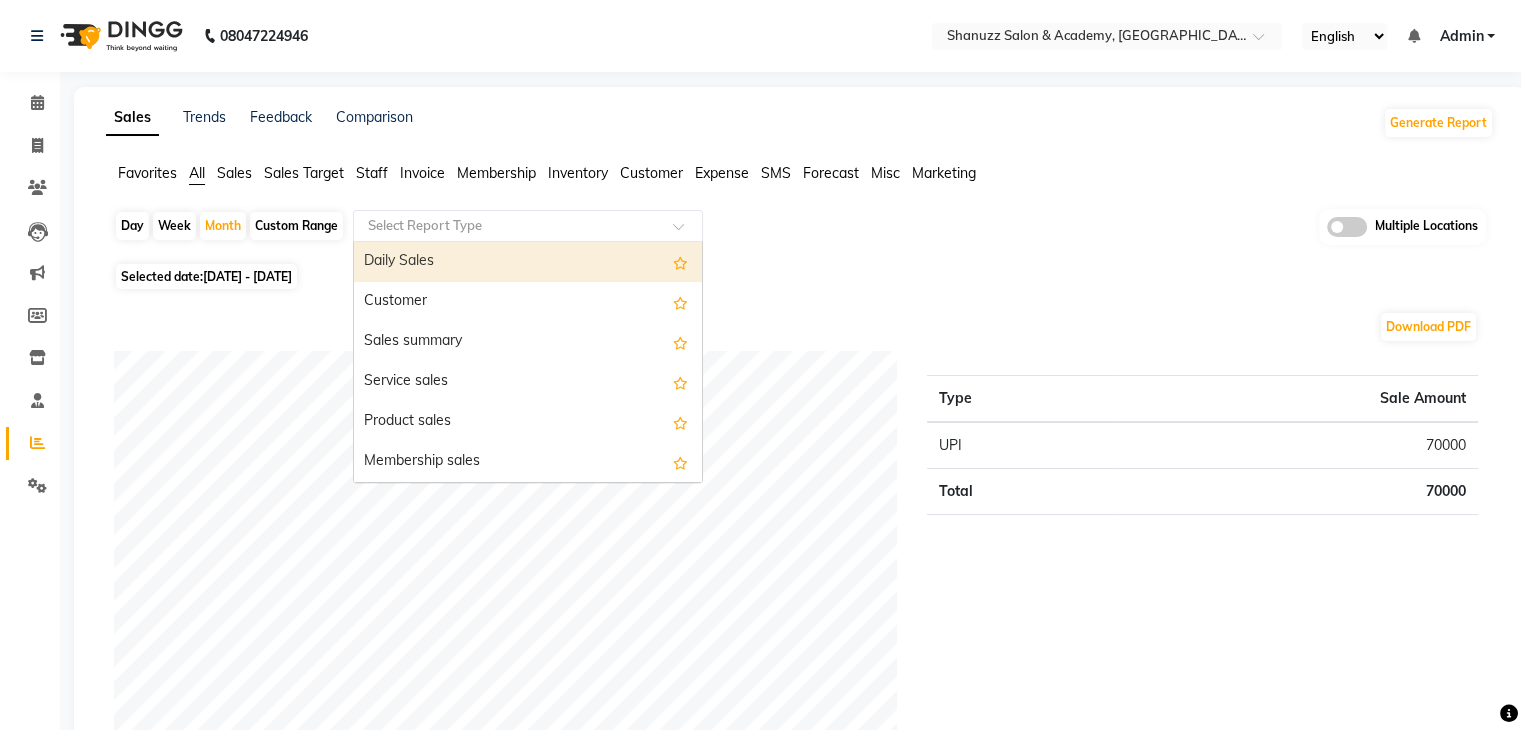 click 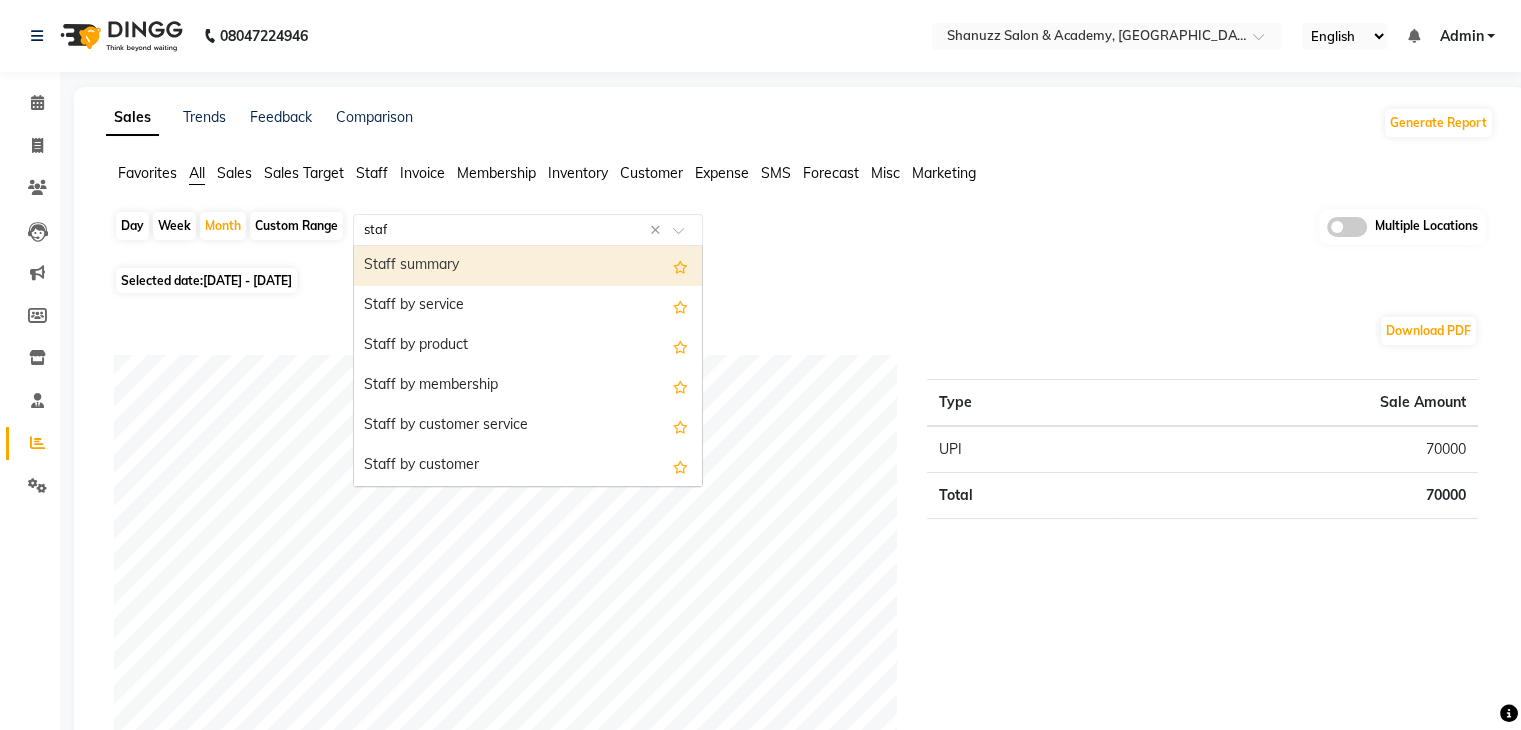 type on "staff" 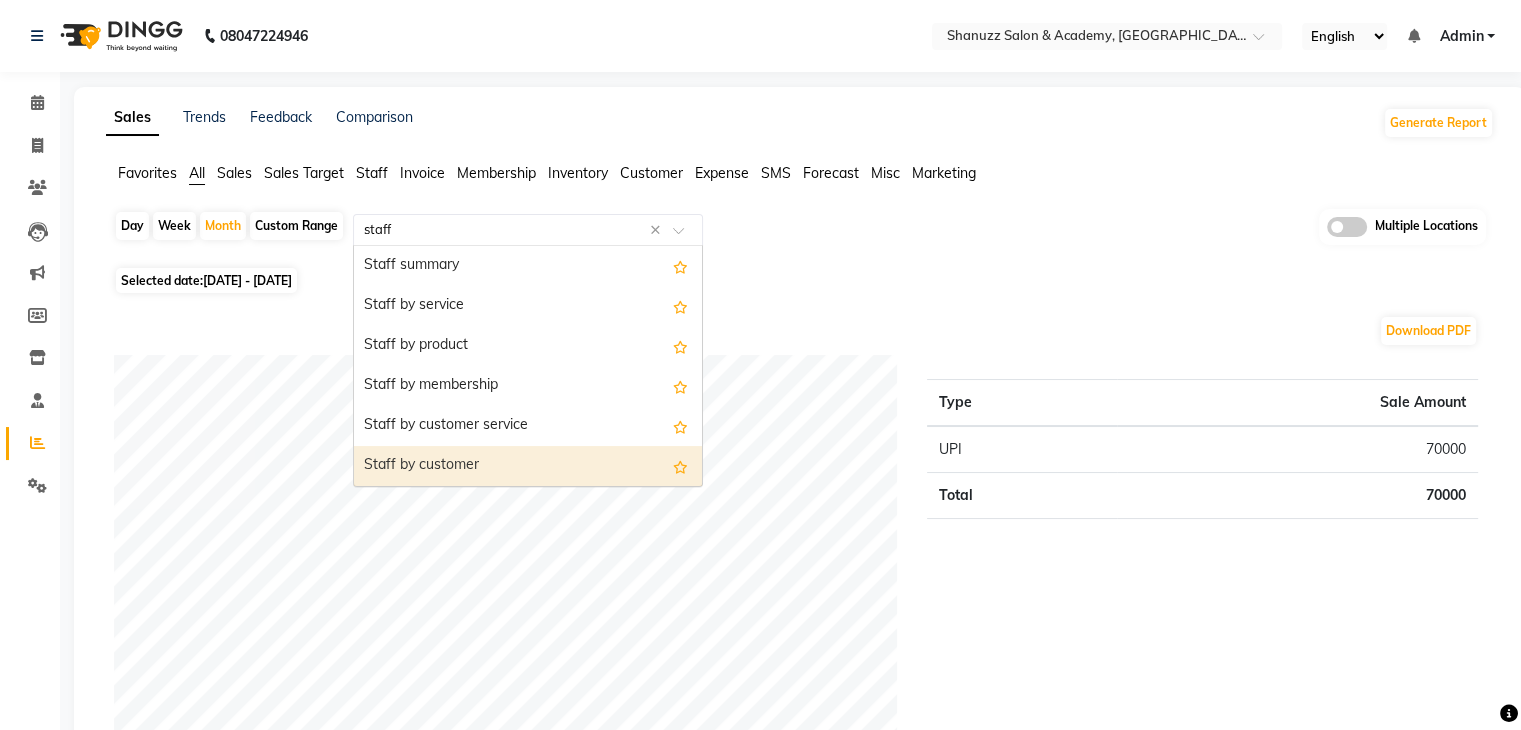 click on "Staff by customer" at bounding box center [528, 466] 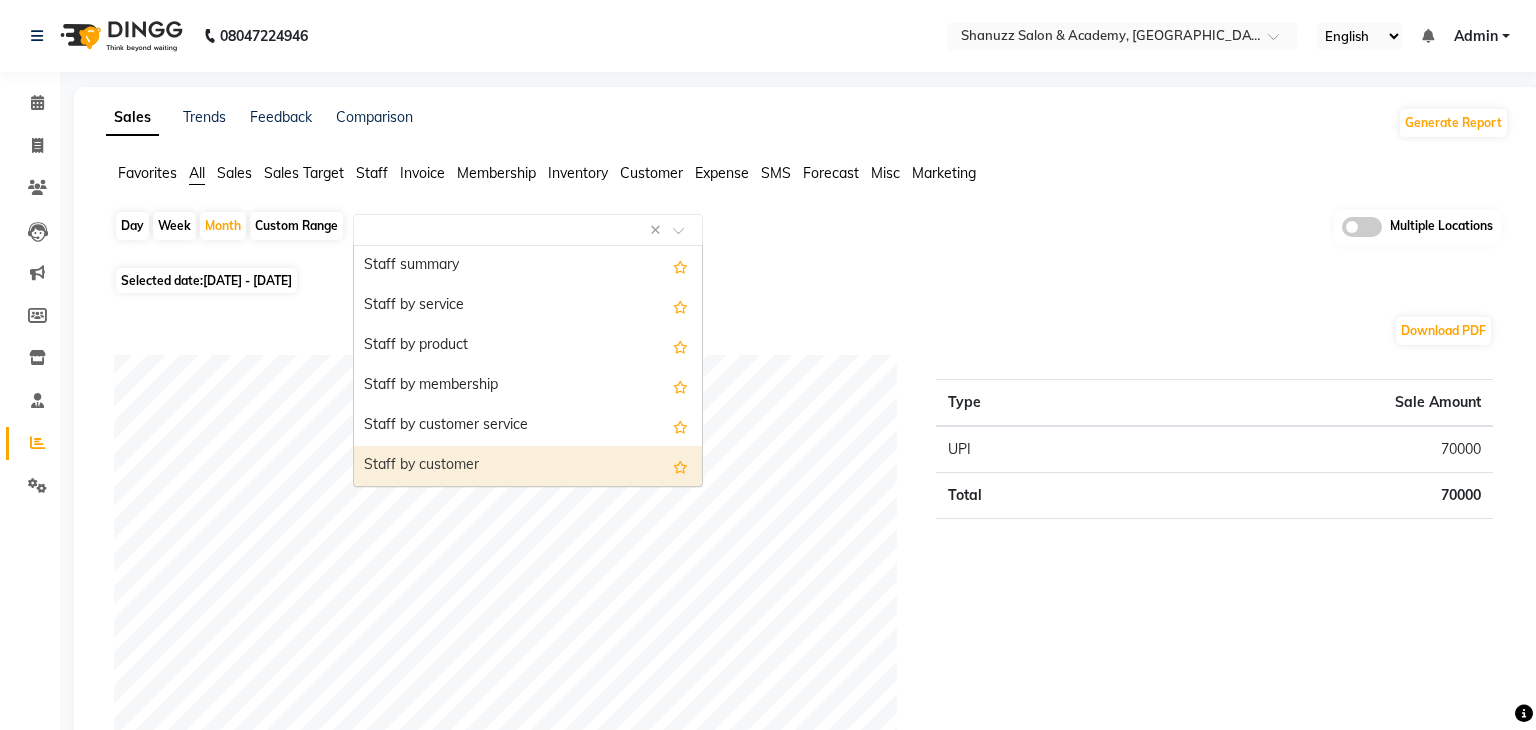 select on "filtered_report" 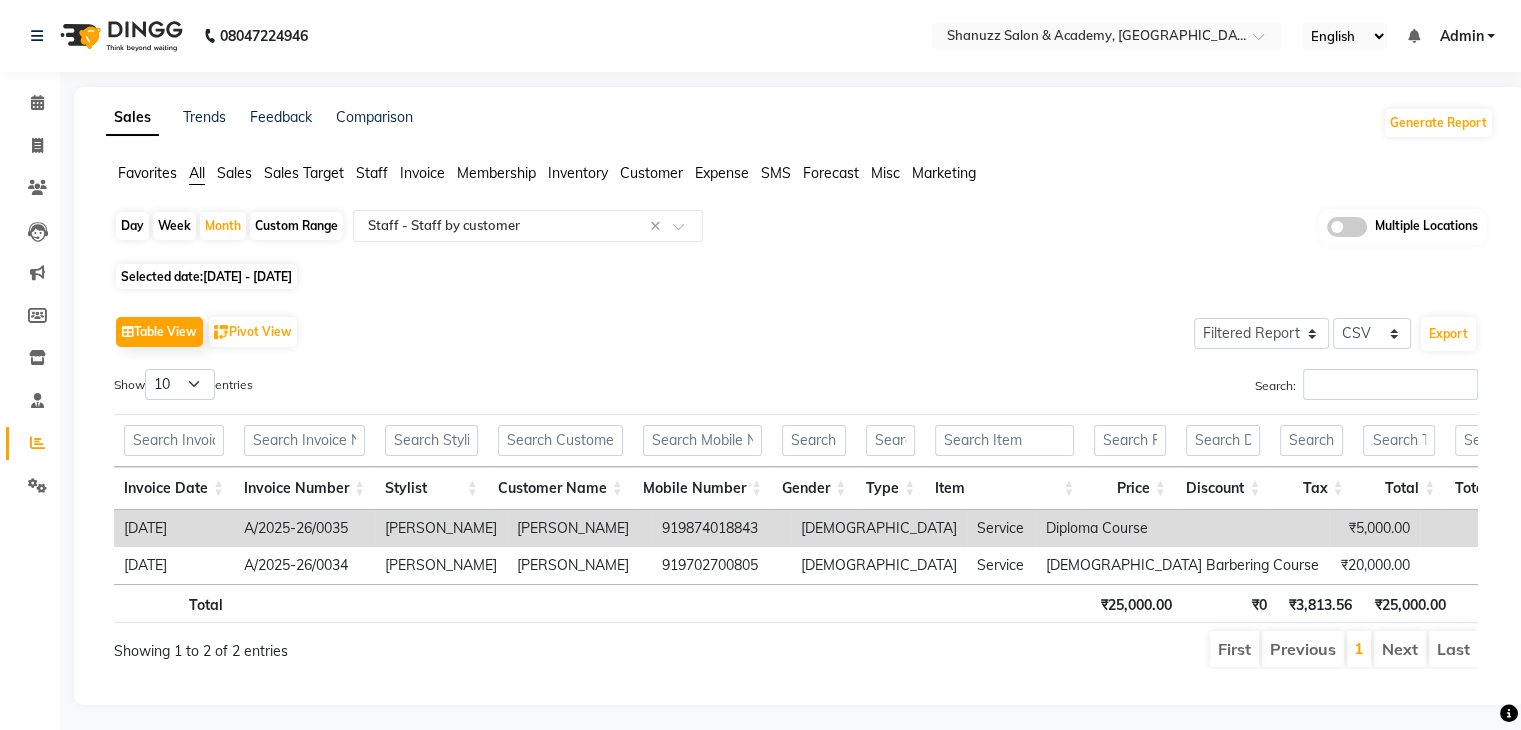 click on "SMS" 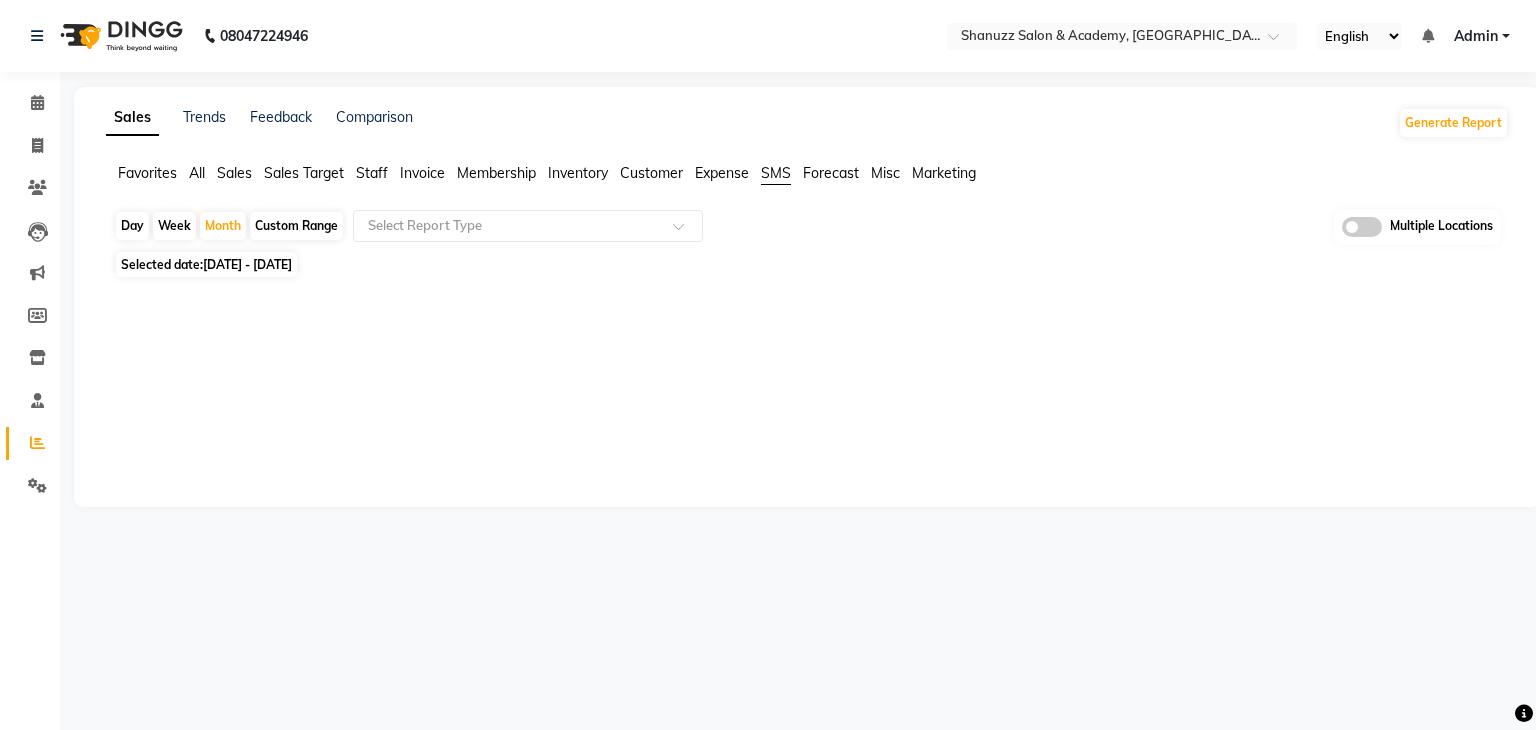 click on "01-06-2025 - 30-06-2025" 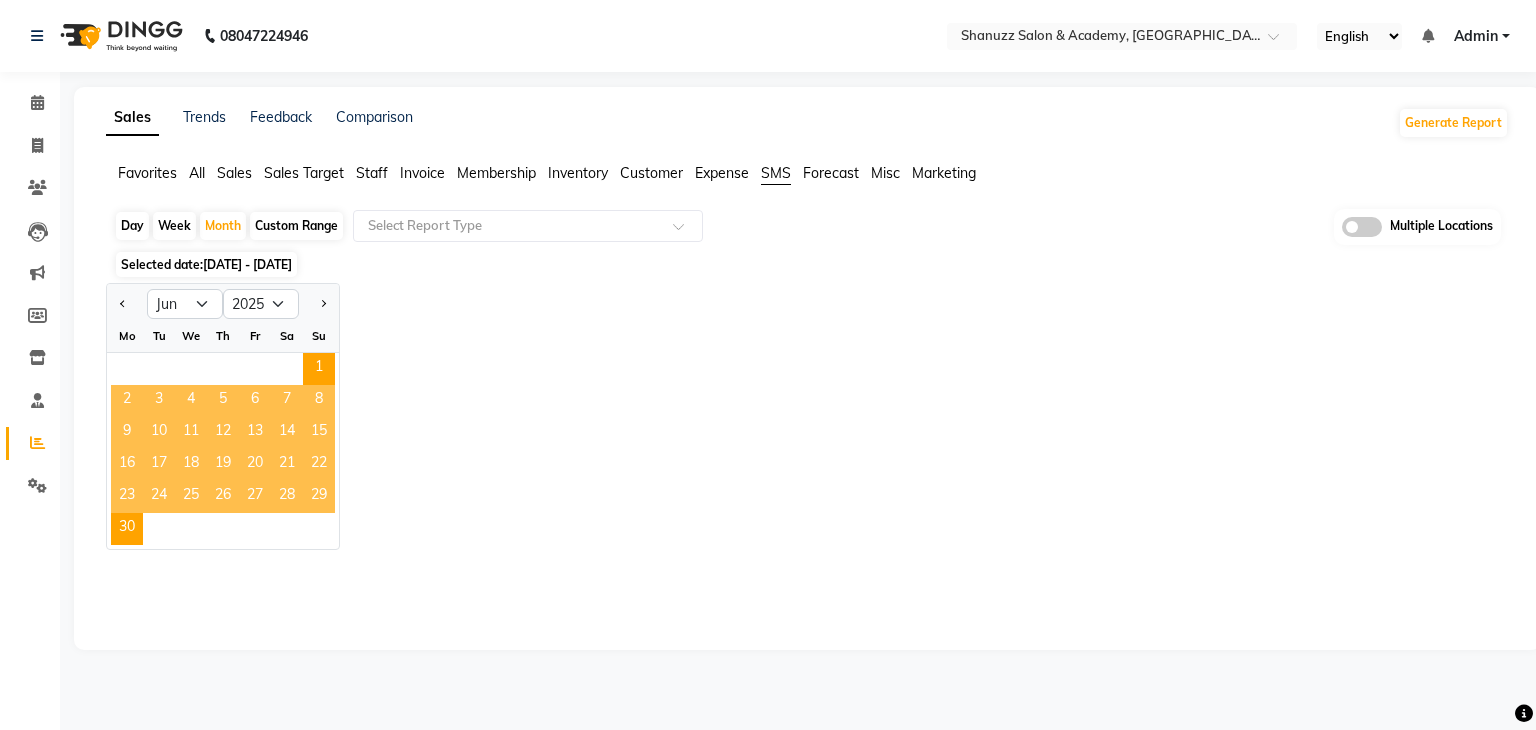 click on "Jan Feb Mar Apr May Jun Jul Aug Sep Oct Nov Dec 2015 2016 2017 2018 2019 2020 2021 2022 2023 2024 2025 2026 2027 2028 2029 2030 2031 2032 2033 2034 2035 Mo Tu We Th Fr Sa Su  1   2   3   4   5   6   7   8   9   10   11   12   13   14   15   16   17   18   19   20   21   22   23   24   25   26   27   28   29   30" 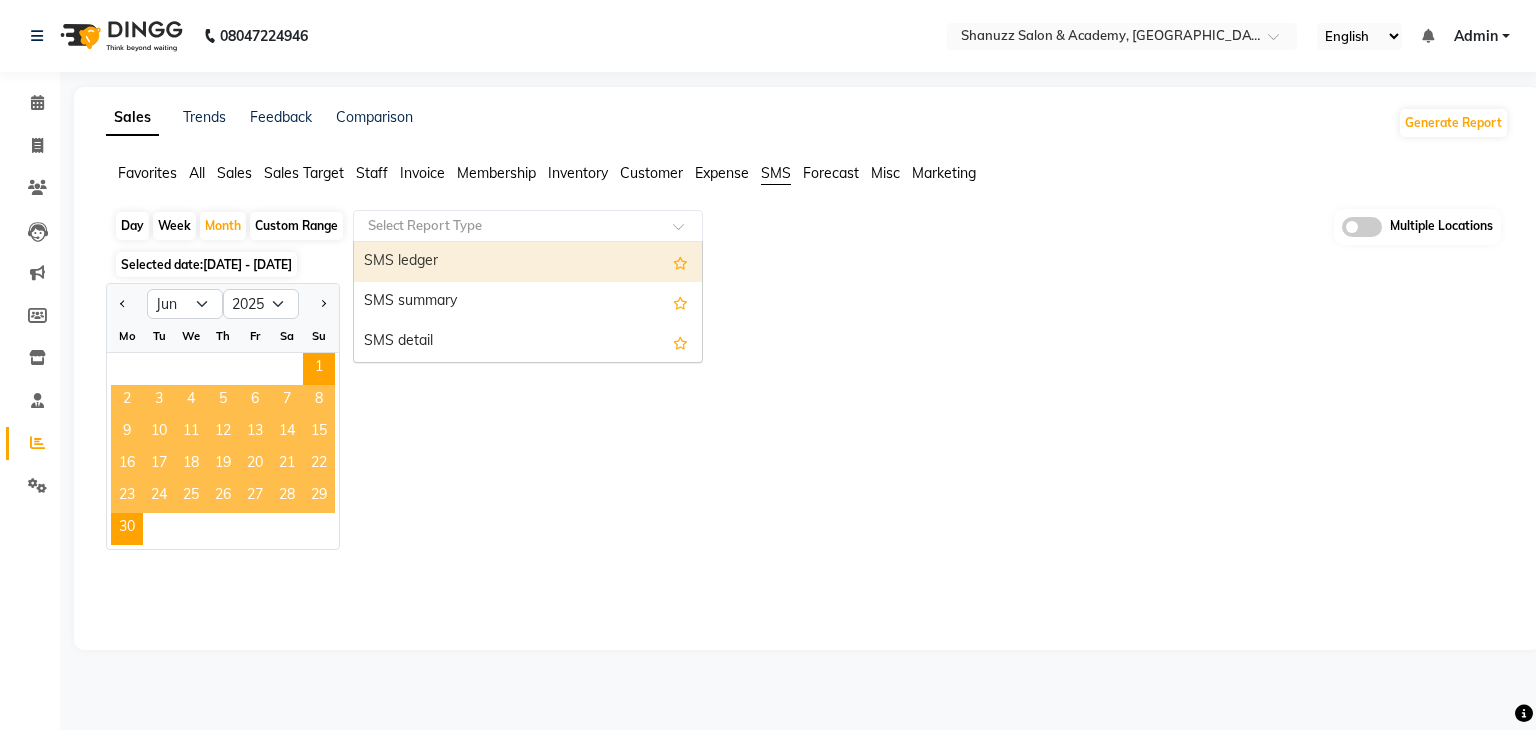 click 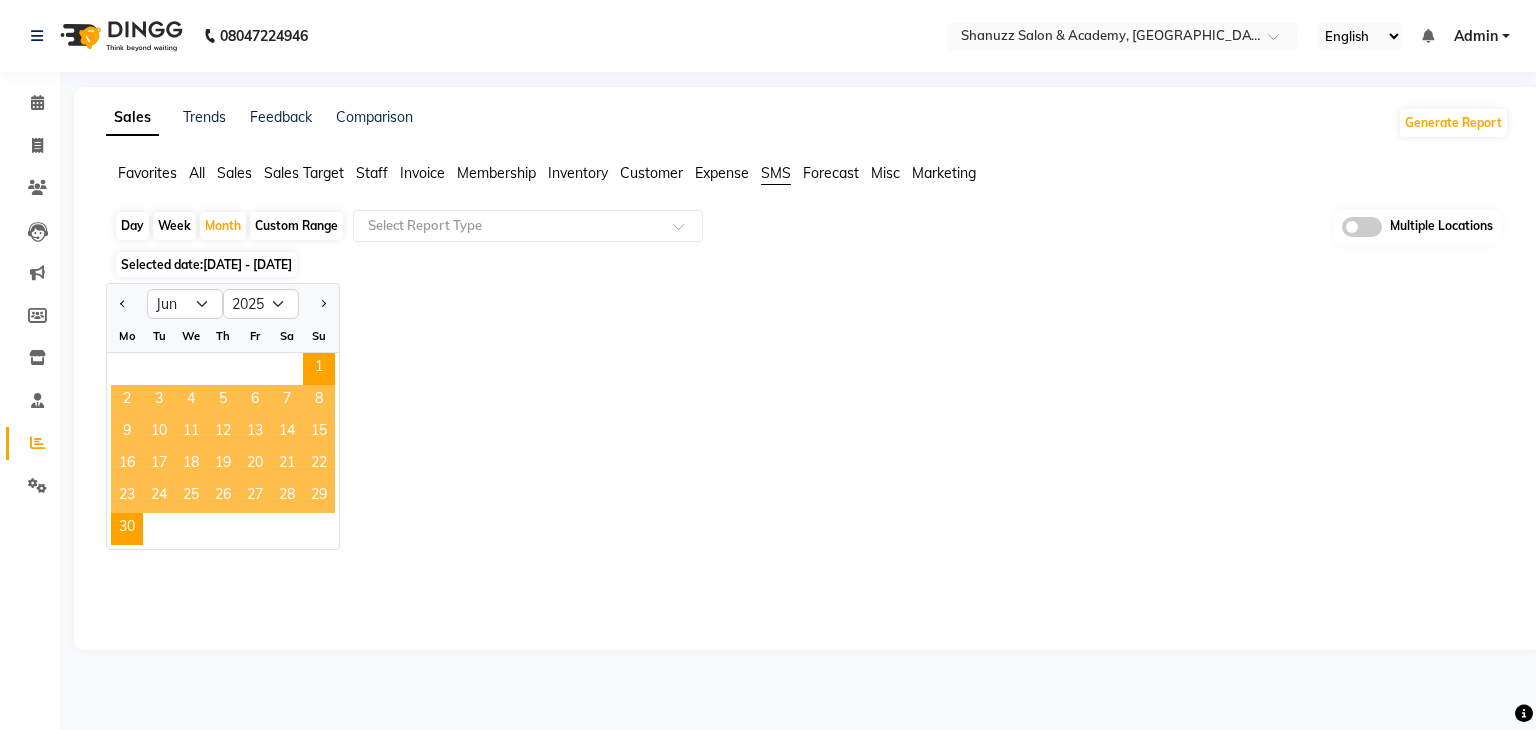 click on "Jan Feb Mar Apr May Jun Jul Aug Sep Oct Nov Dec 2015 2016 2017 2018 2019 2020 2021 2022 2023 2024 2025 2026 2027 2028 2029 2030 2031 2032 2033 2034 2035 Mo Tu We Th Fr Sa Su  1   2   3   4   5   6   7   8   9   10   11   12   13   14   15   16   17   18   19   20   21   22   23   24   25   26   27   28   29   30" 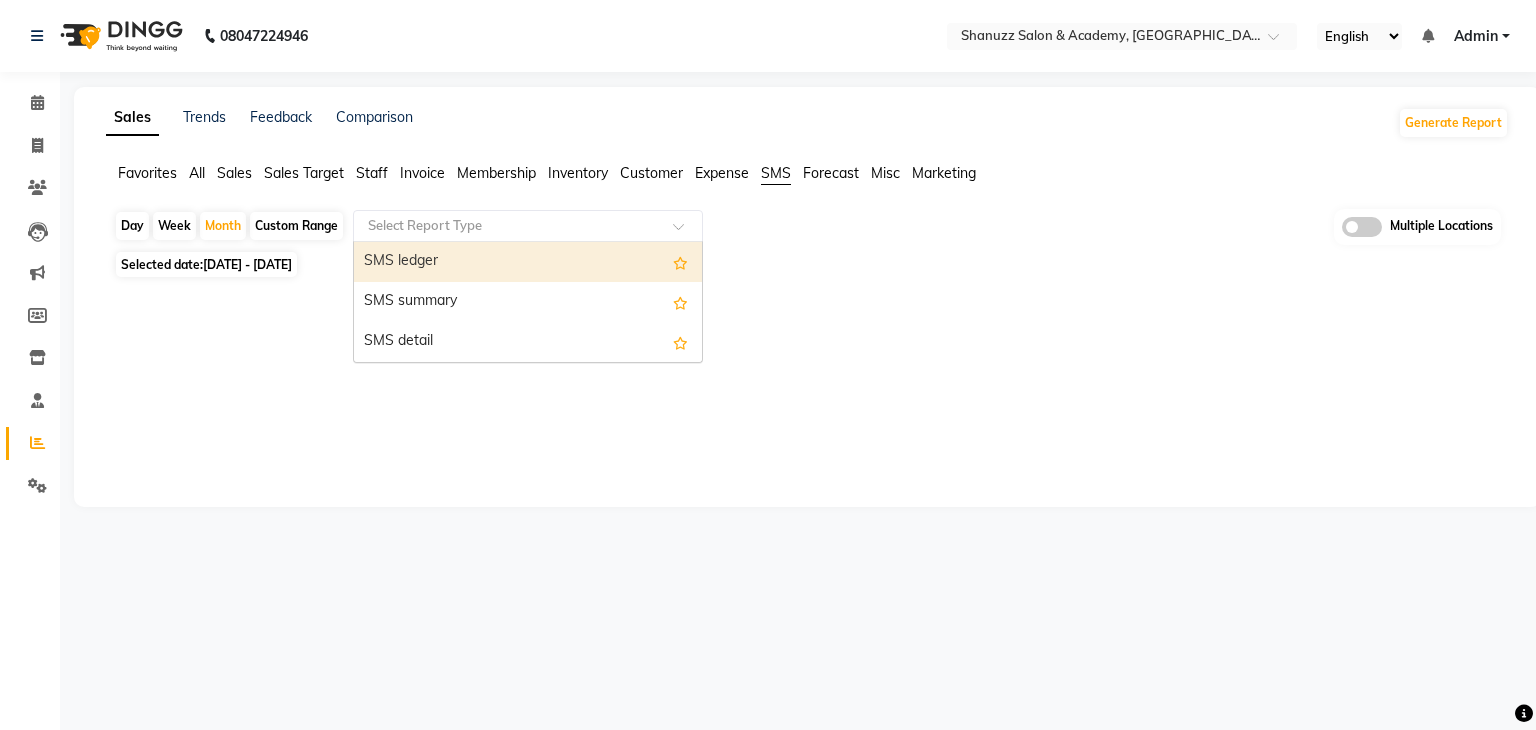 click 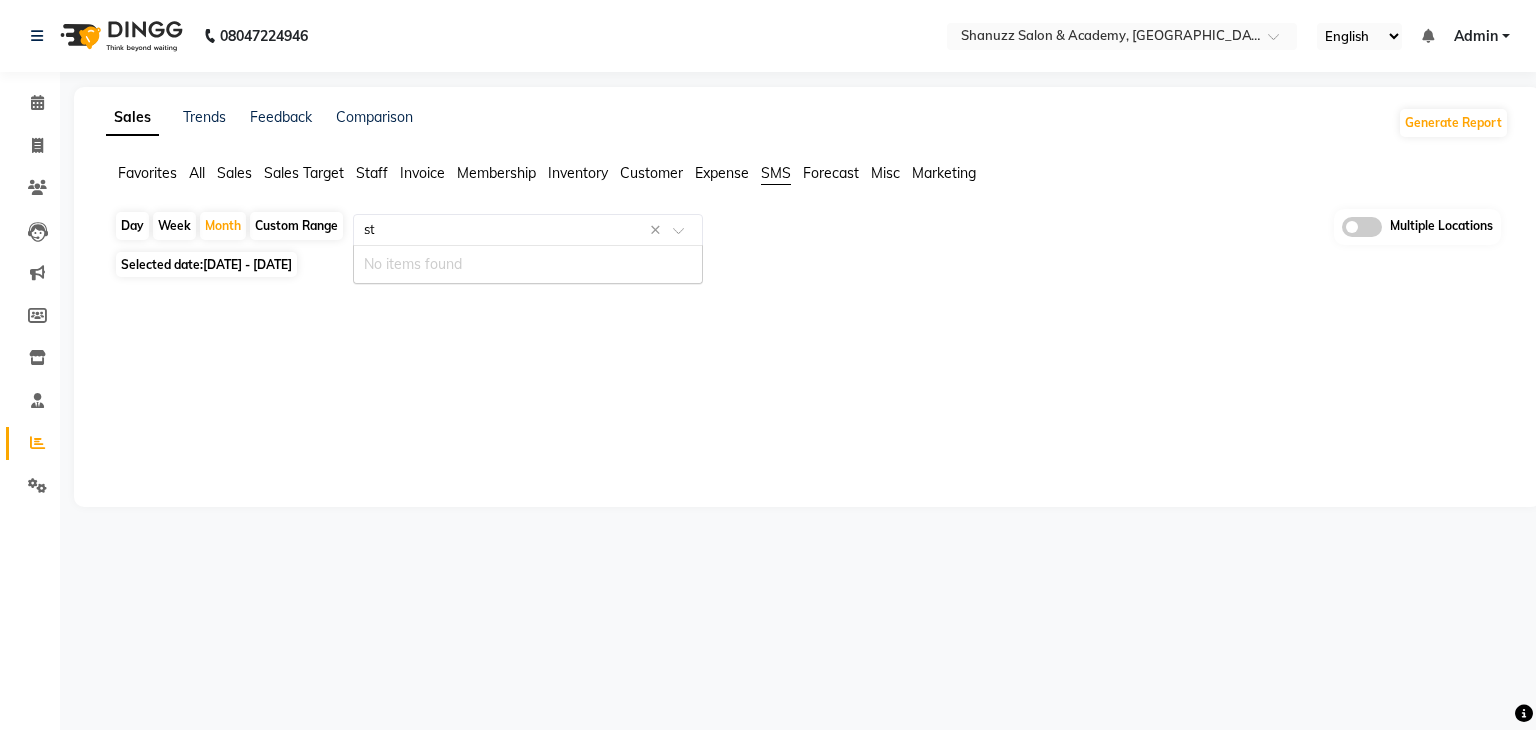 type on "sta" 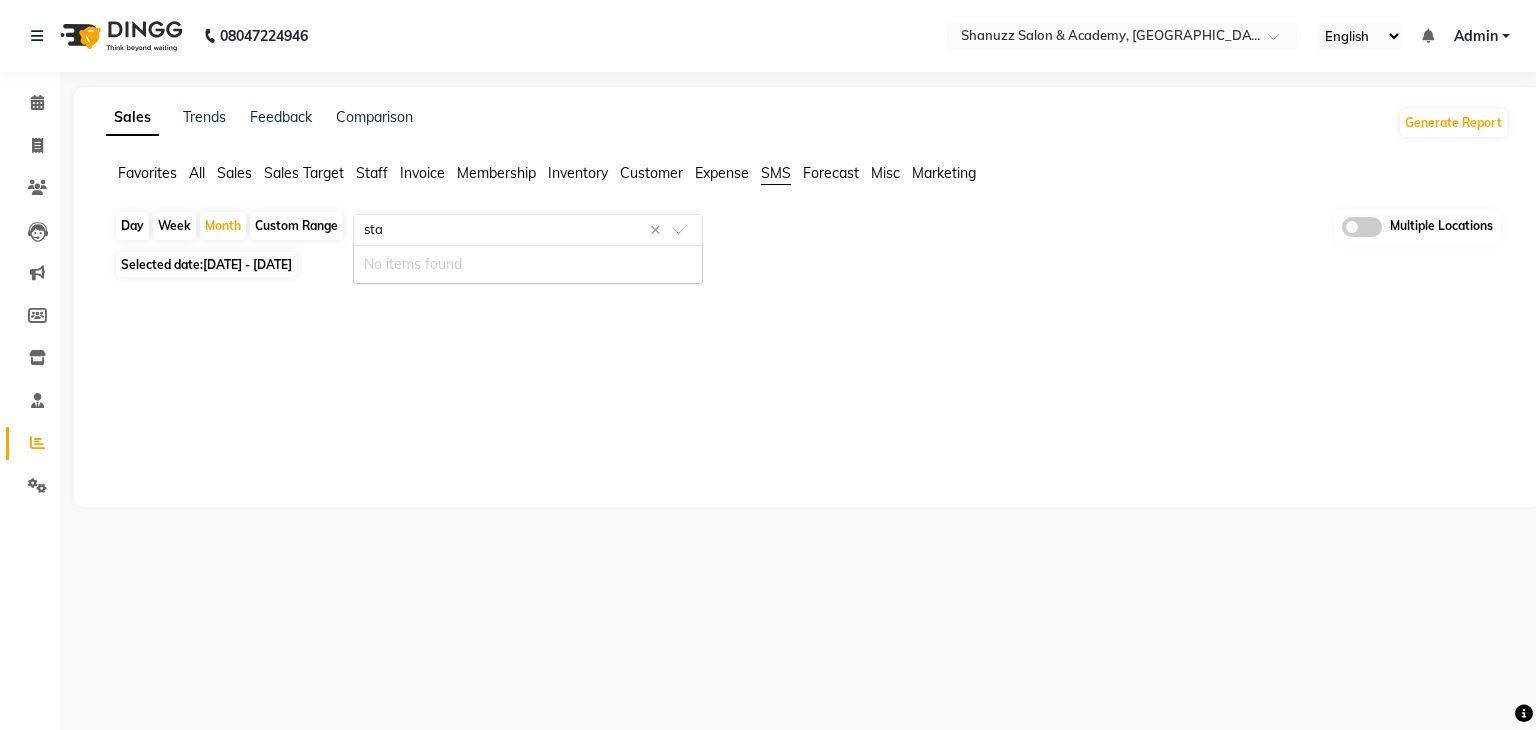 type 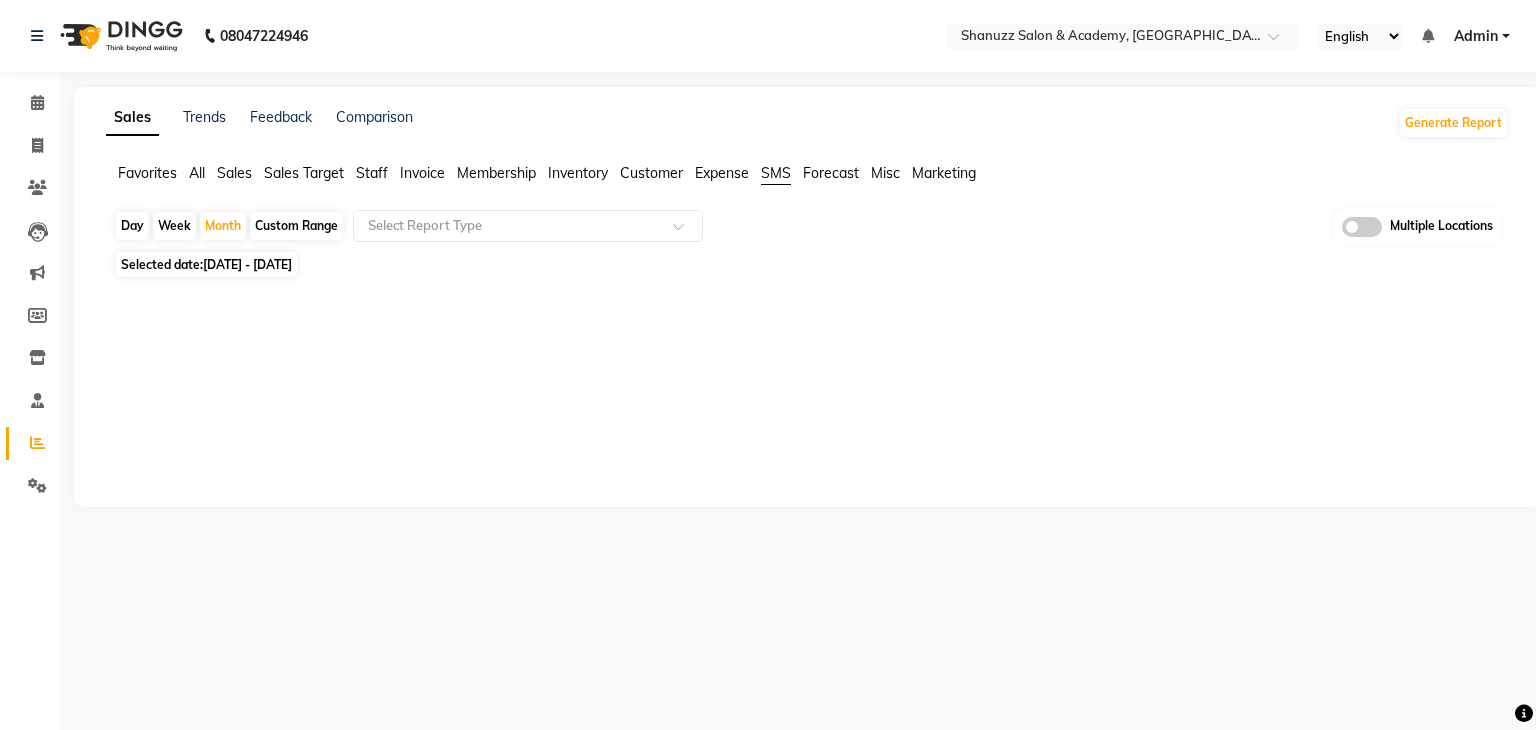 click on "All" 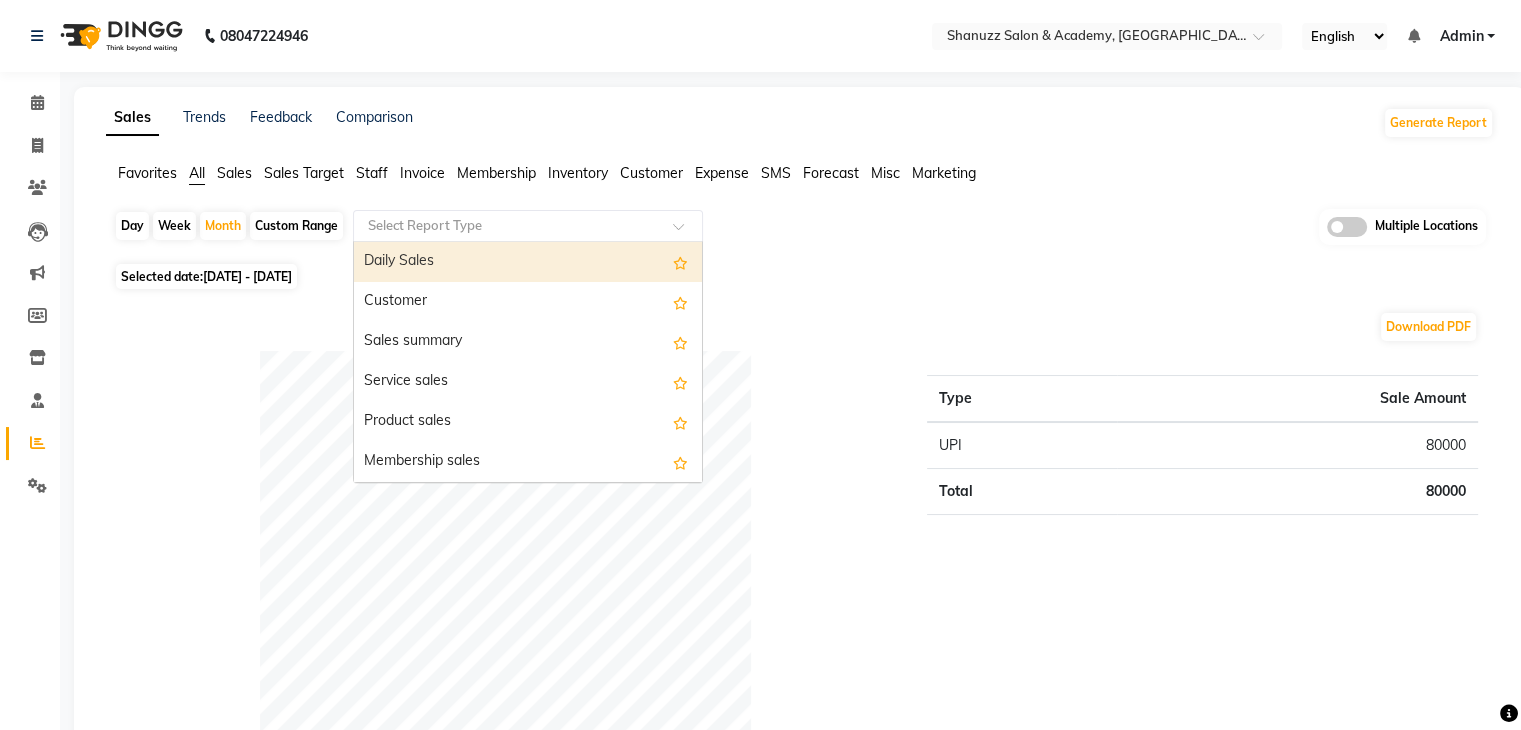 click 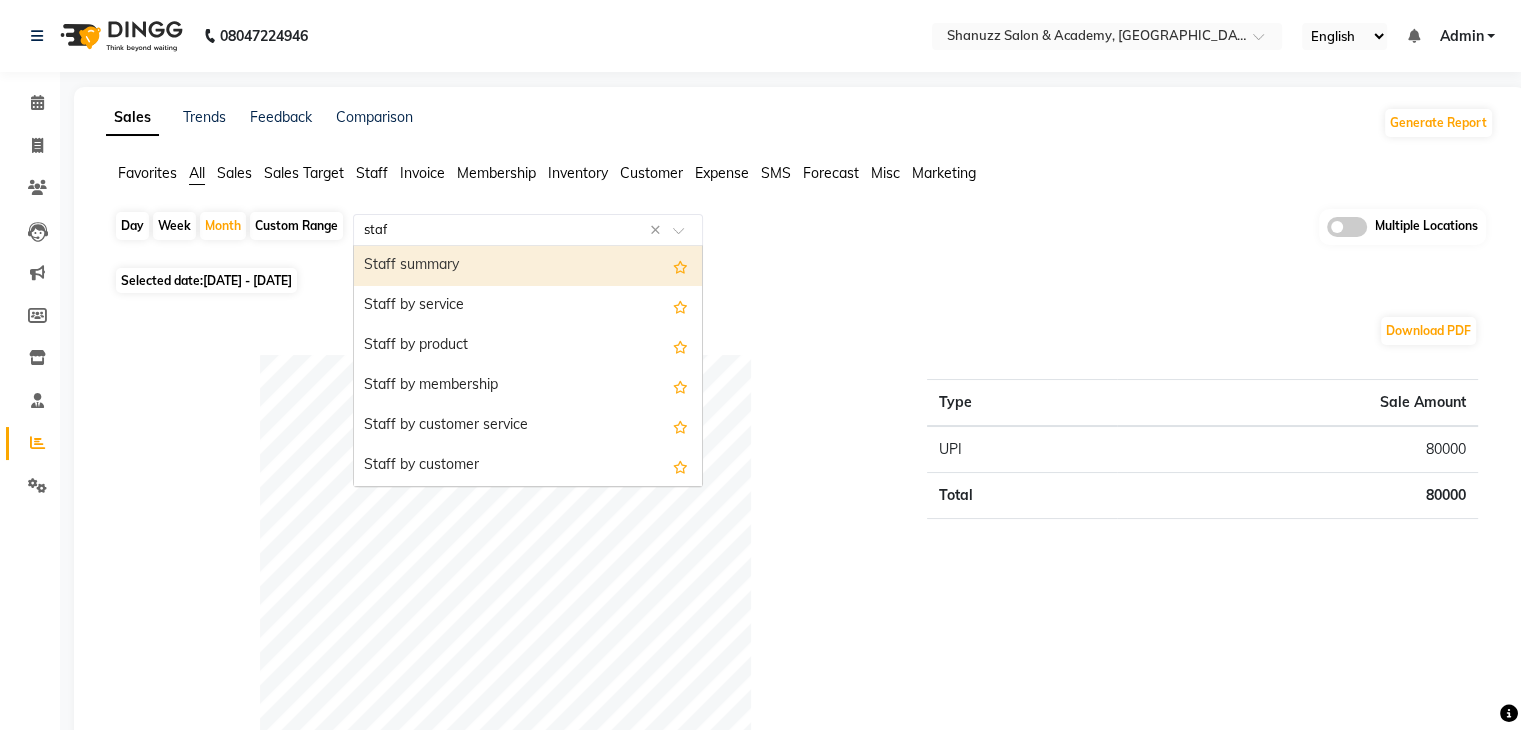 type on "staff" 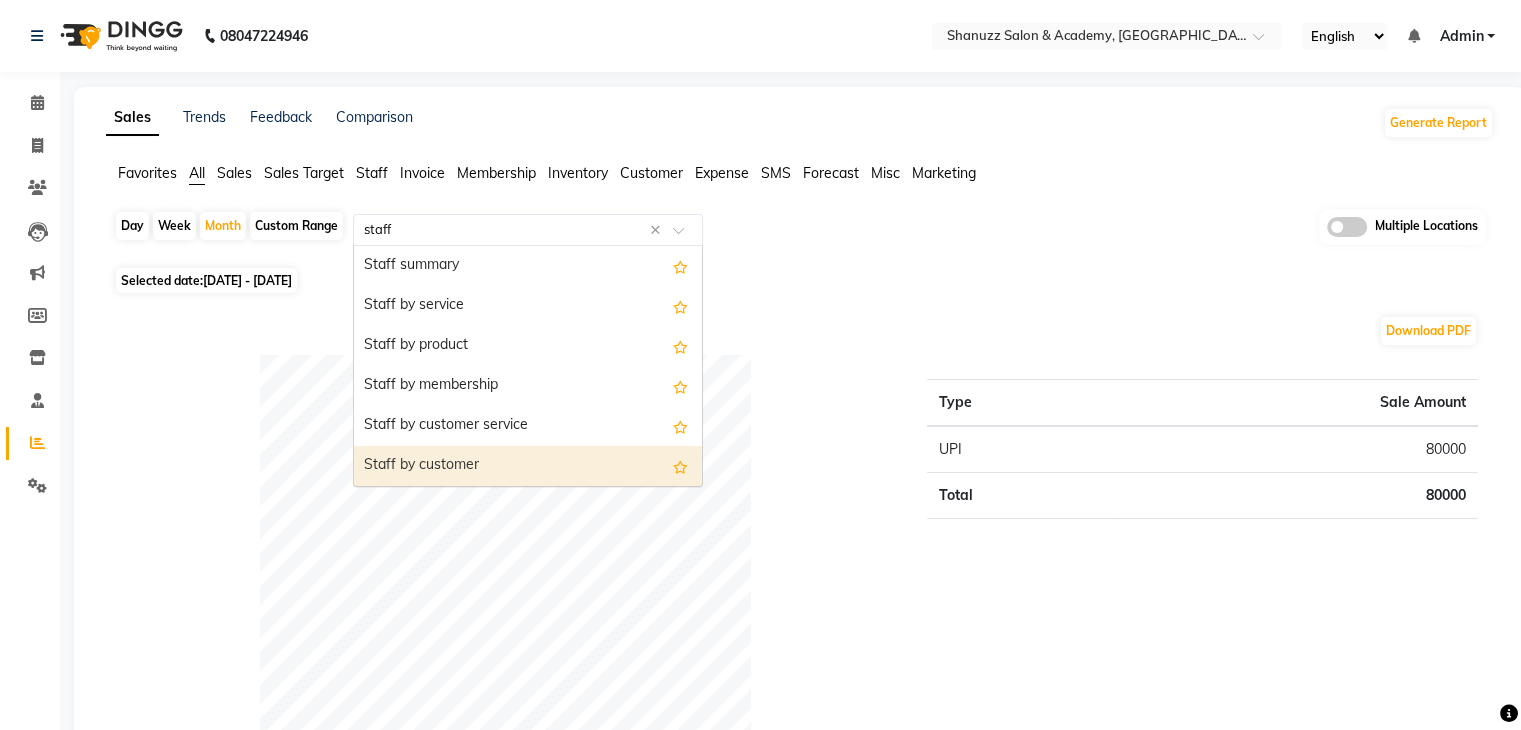click on "Staff by customer" at bounding box center (528, 466) 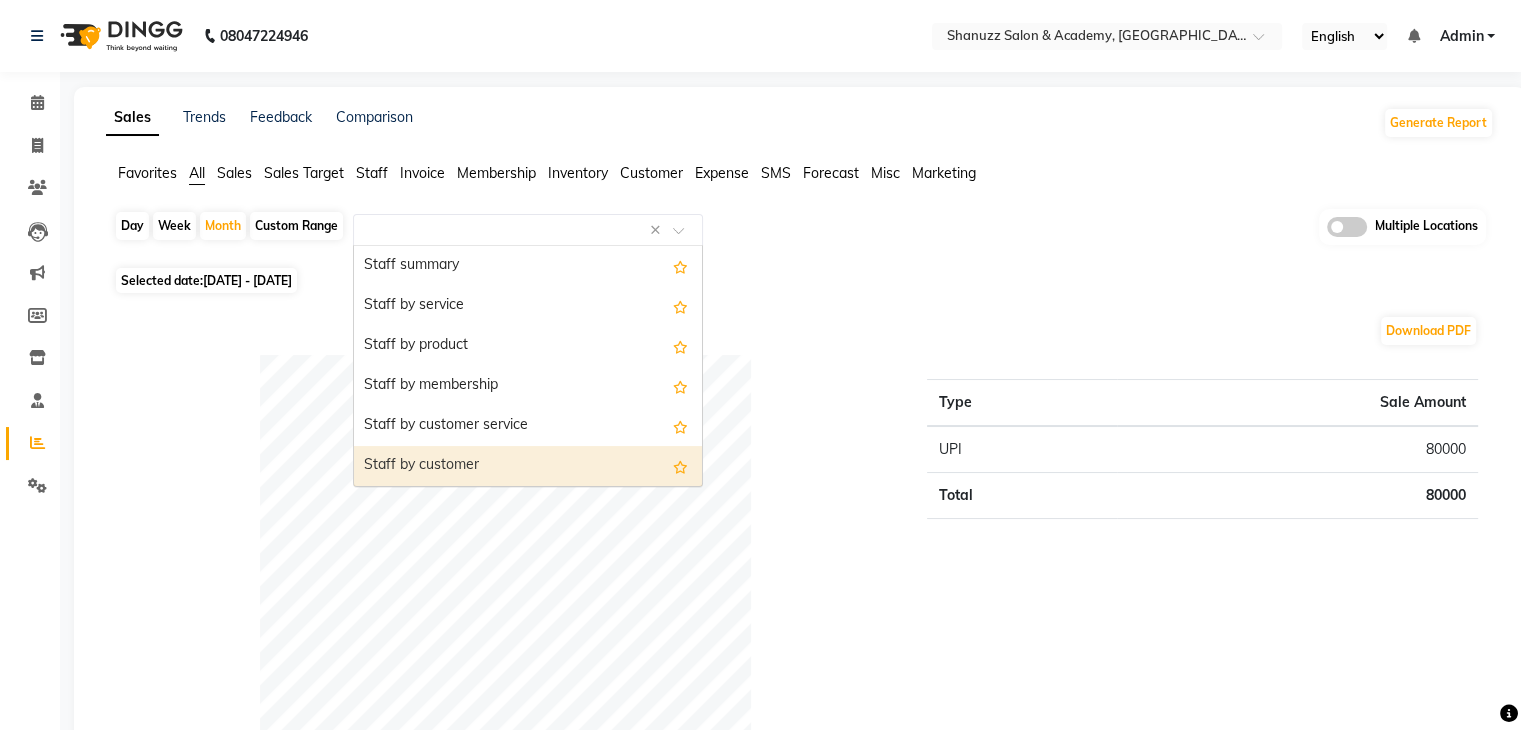 select on "filtered_report" 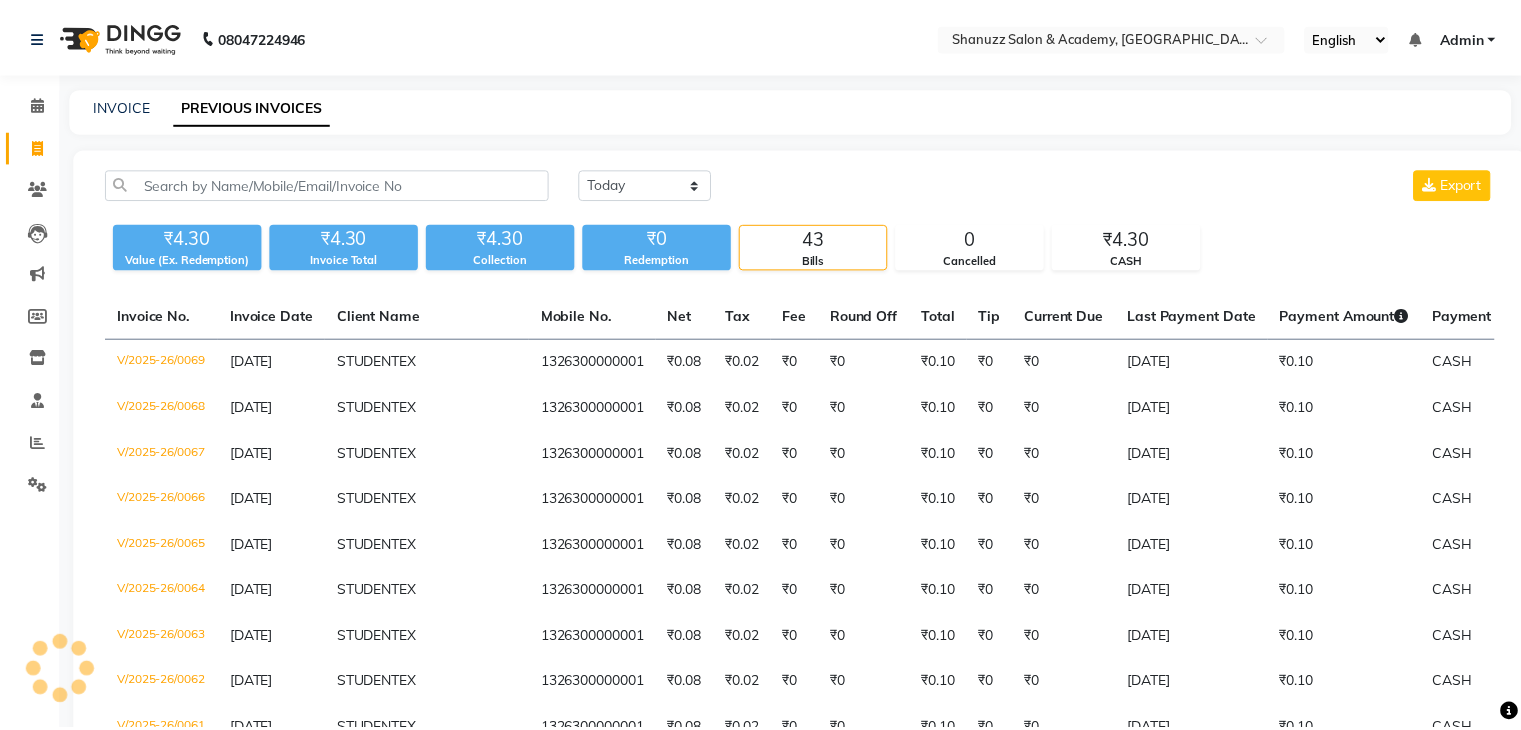 scroll, scrollTop: 0, scrollLeft: 0, axis: both 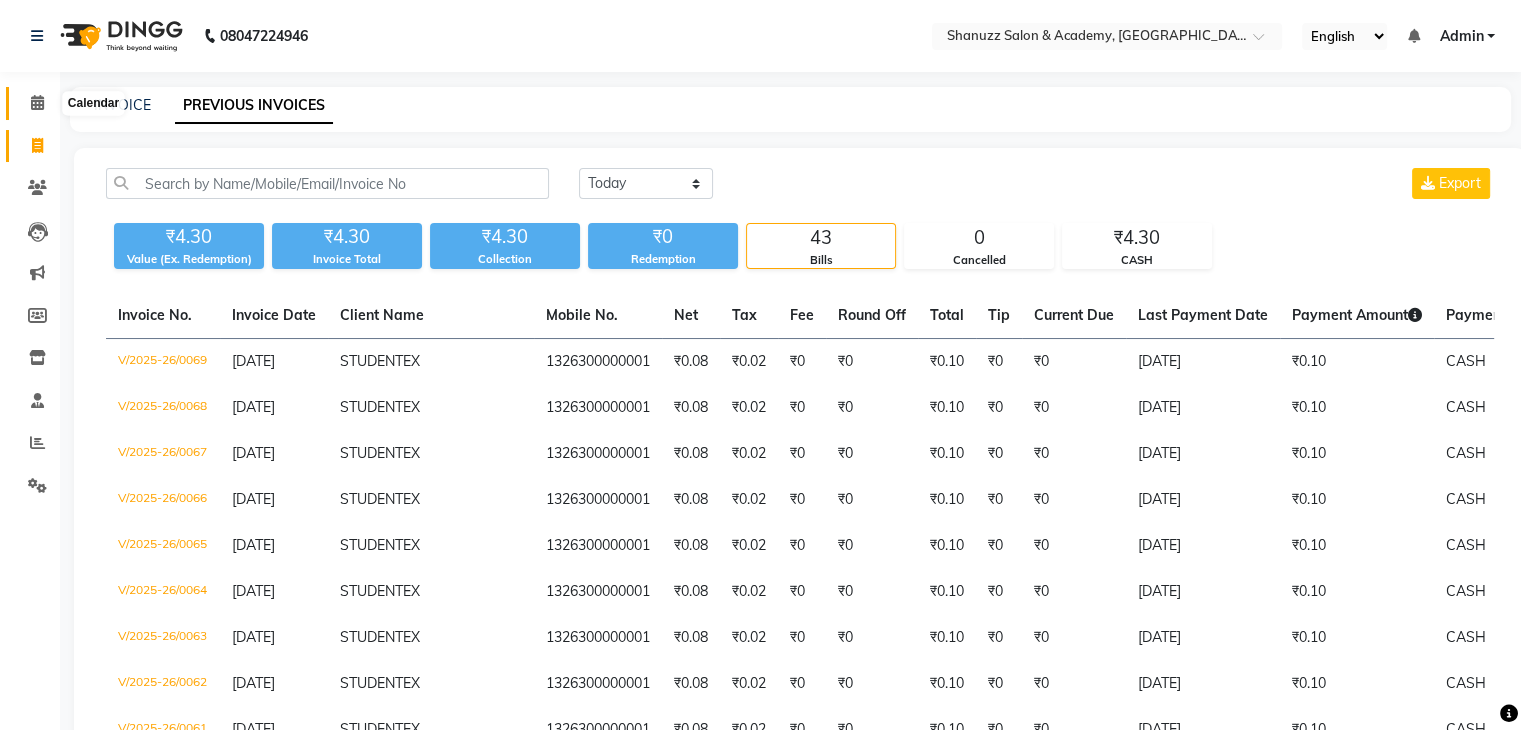 click 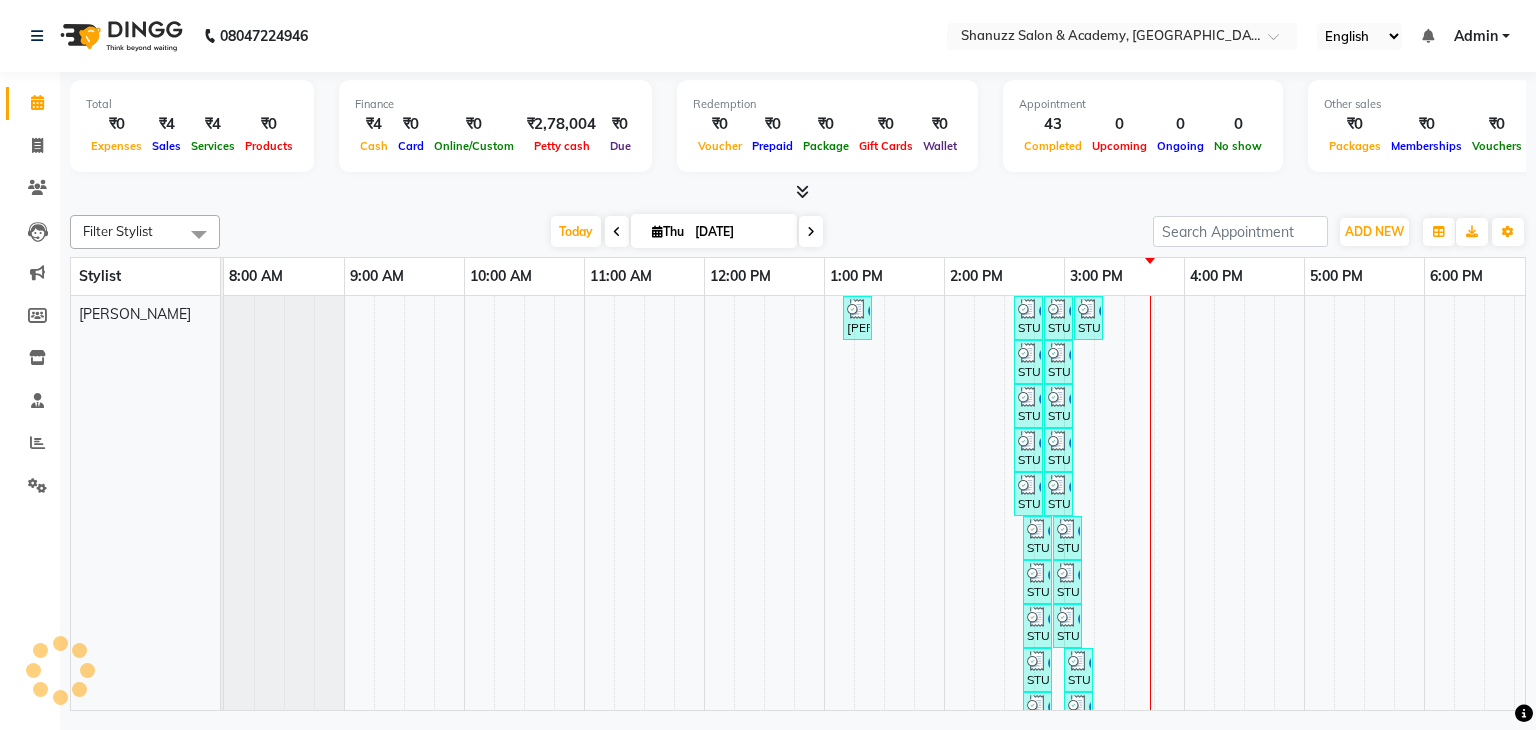 scroll, scrollTop: 0, scrollLeft: 0, axis: both 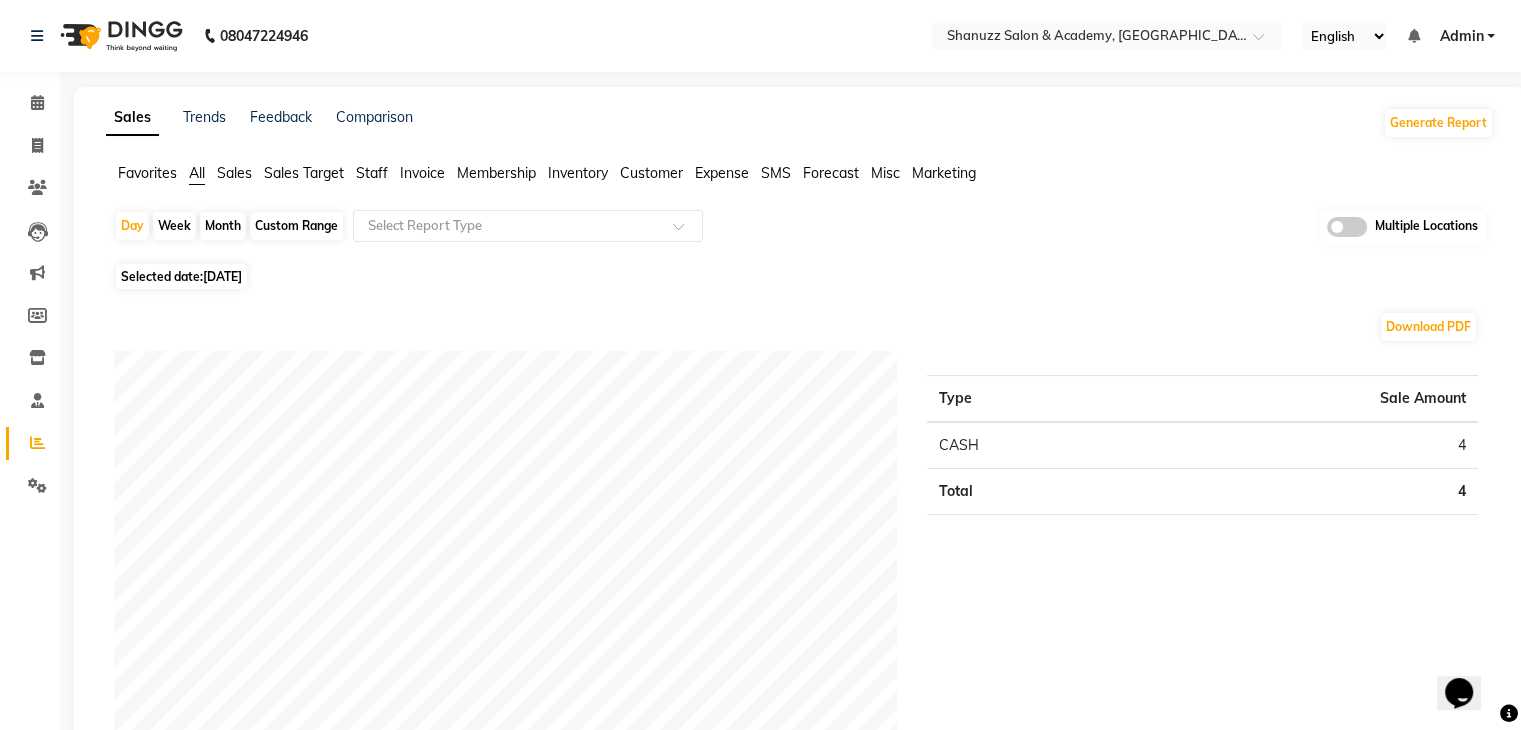 click on "Month" 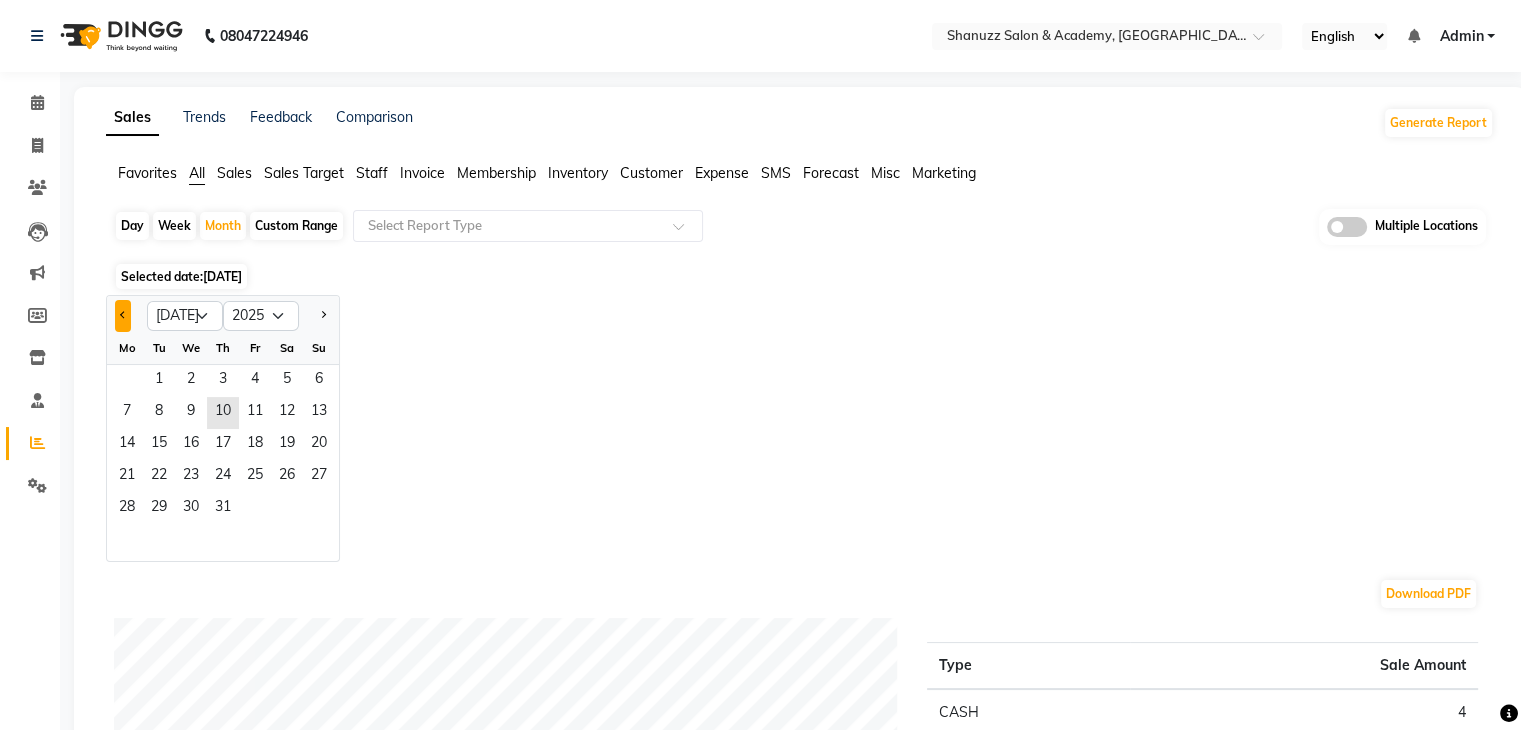 click 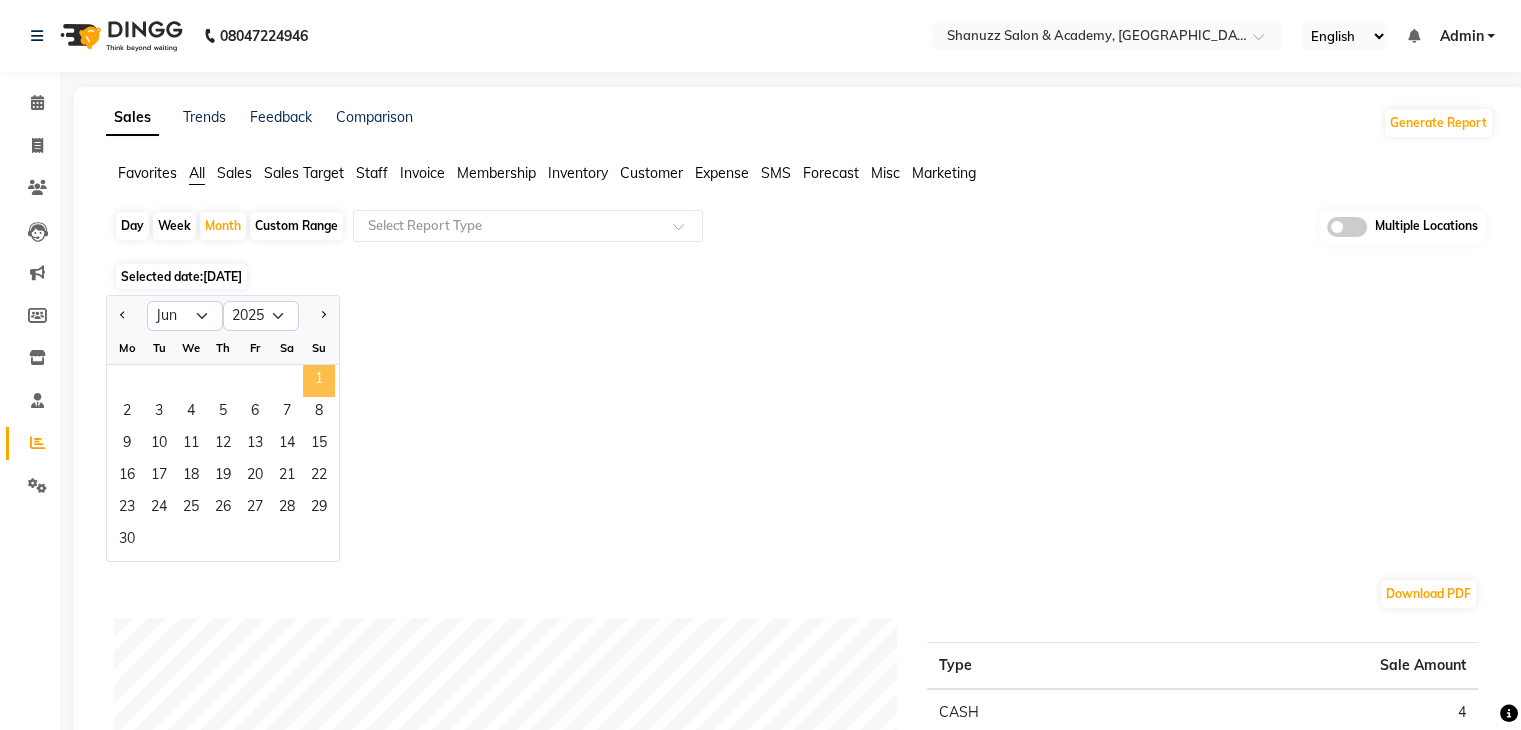 click on "1" 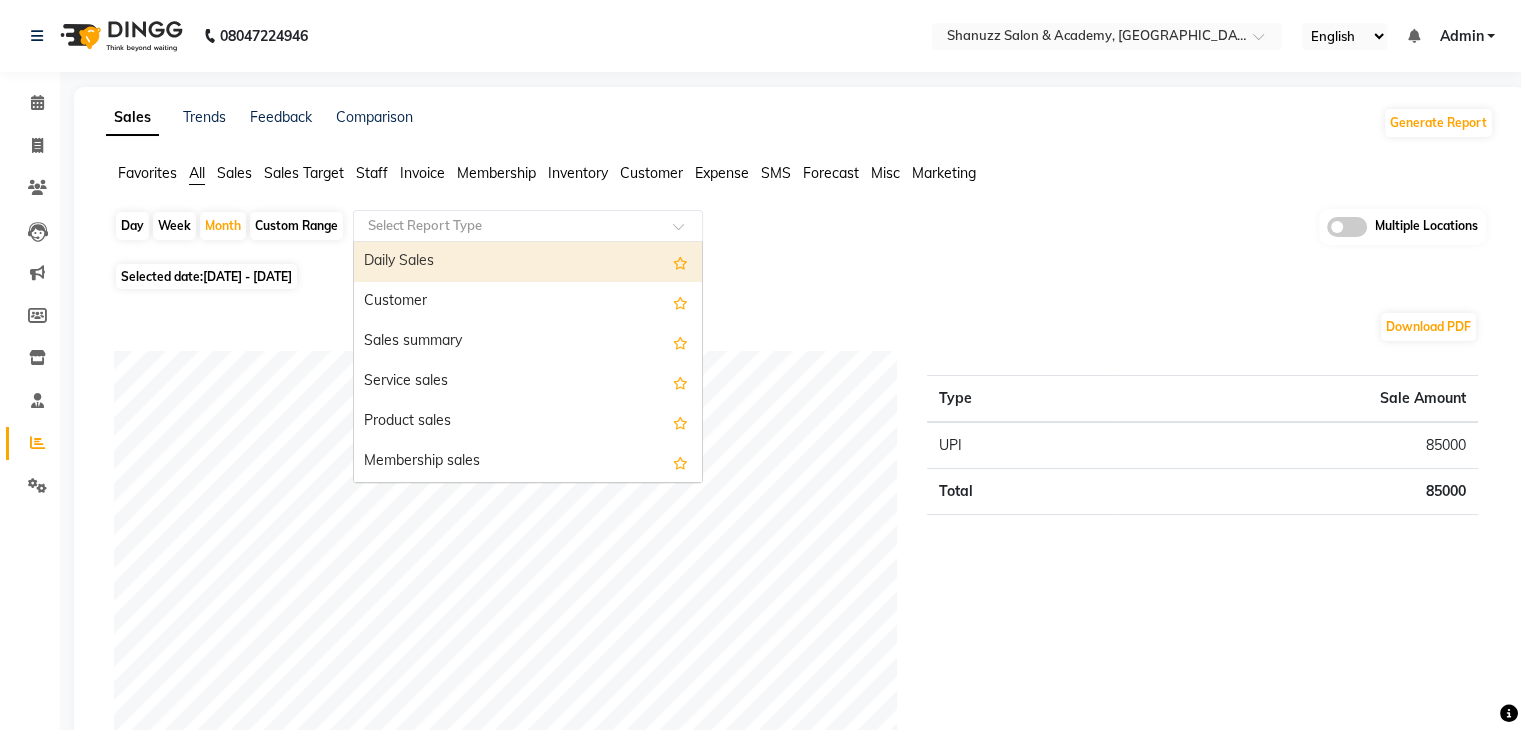 click 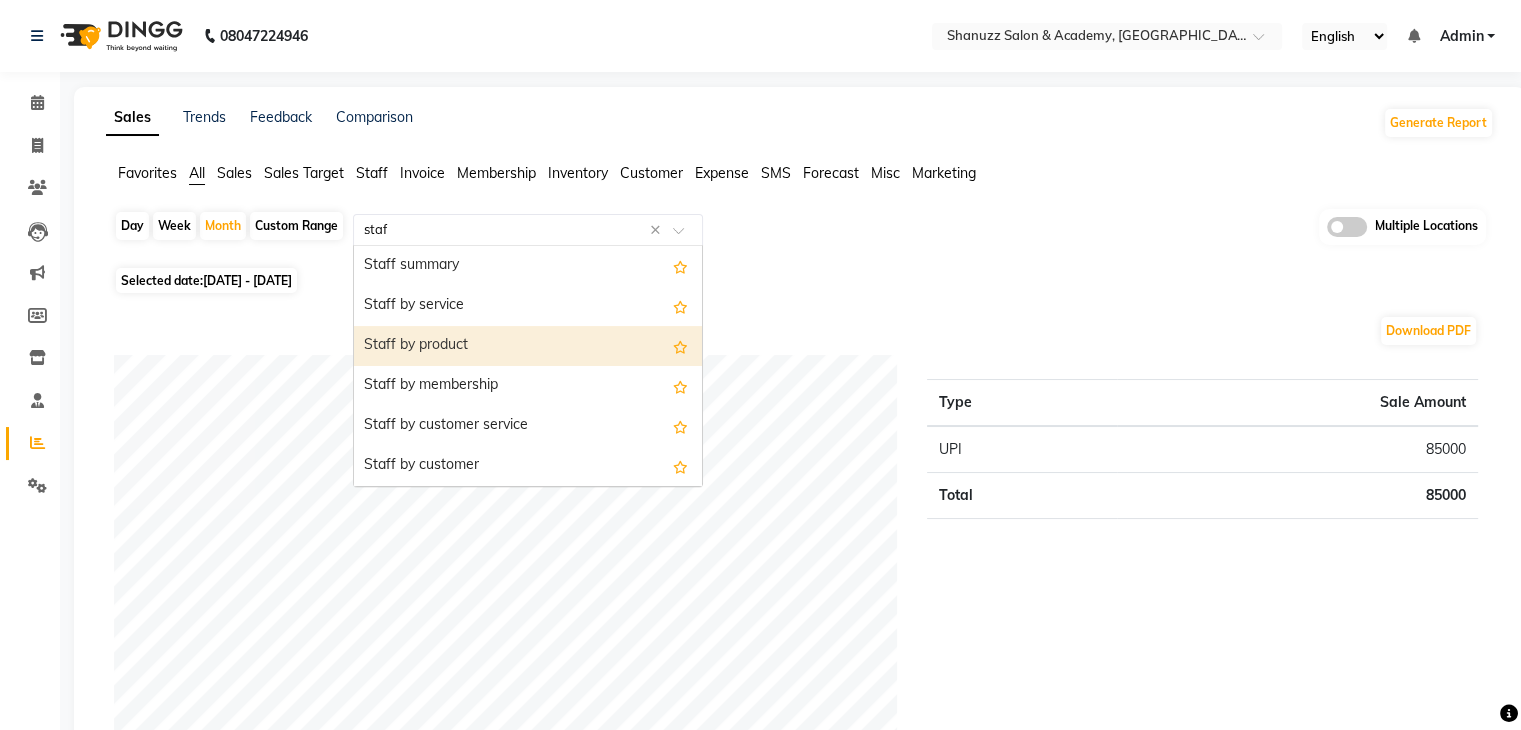 type on "staff" 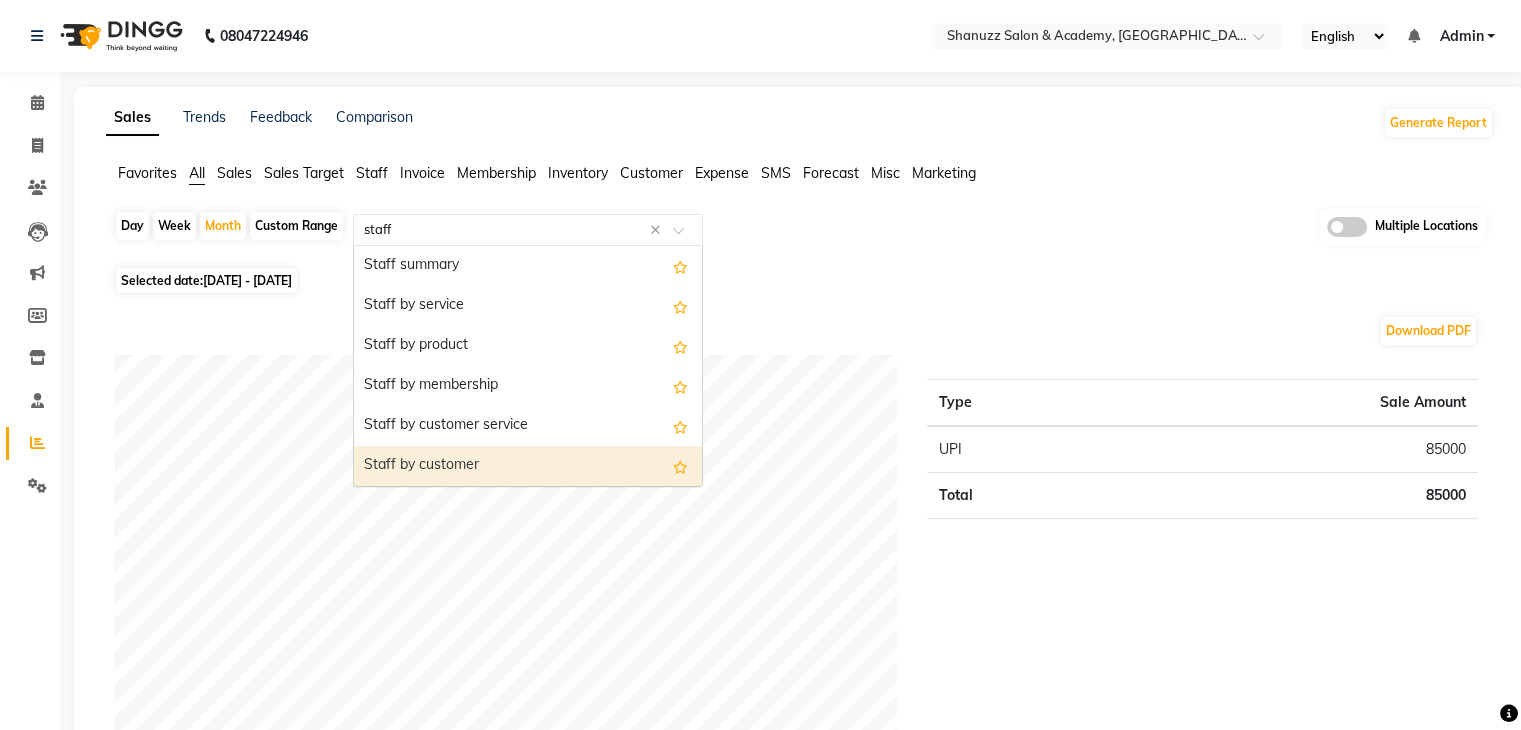 click on "Staff by customer" at bounding box center [528, 466] 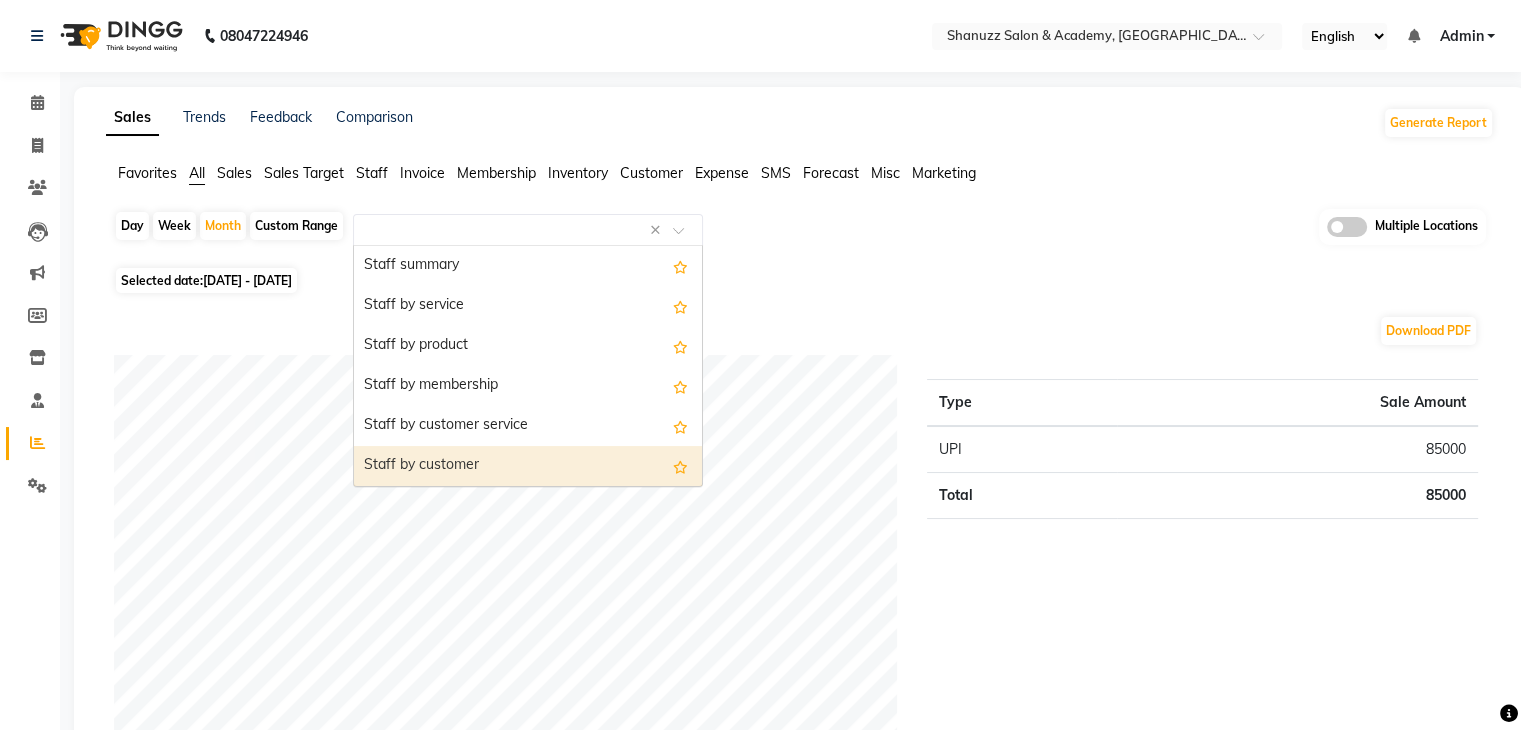 select on "filtered_report" 